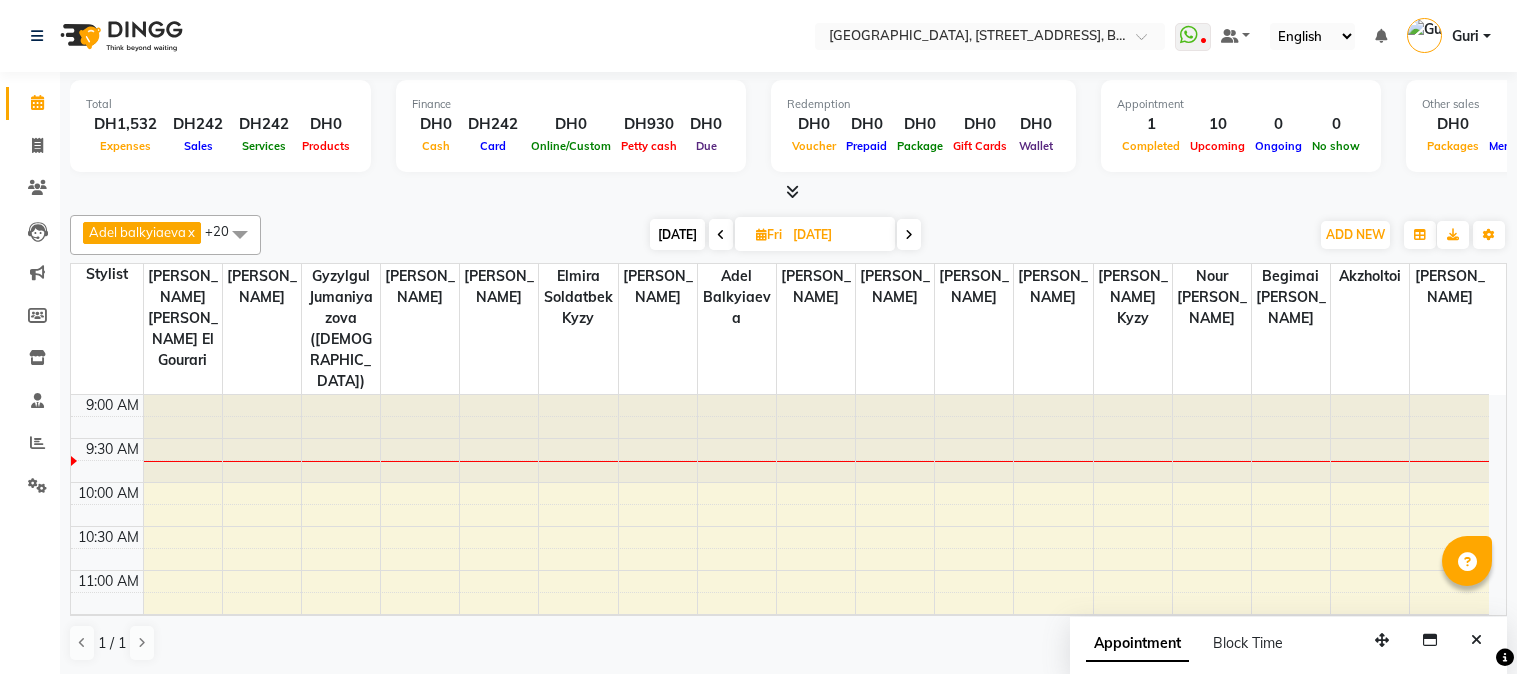 scroll, scrollTop: 0, scrollLeft: 0, axis: both 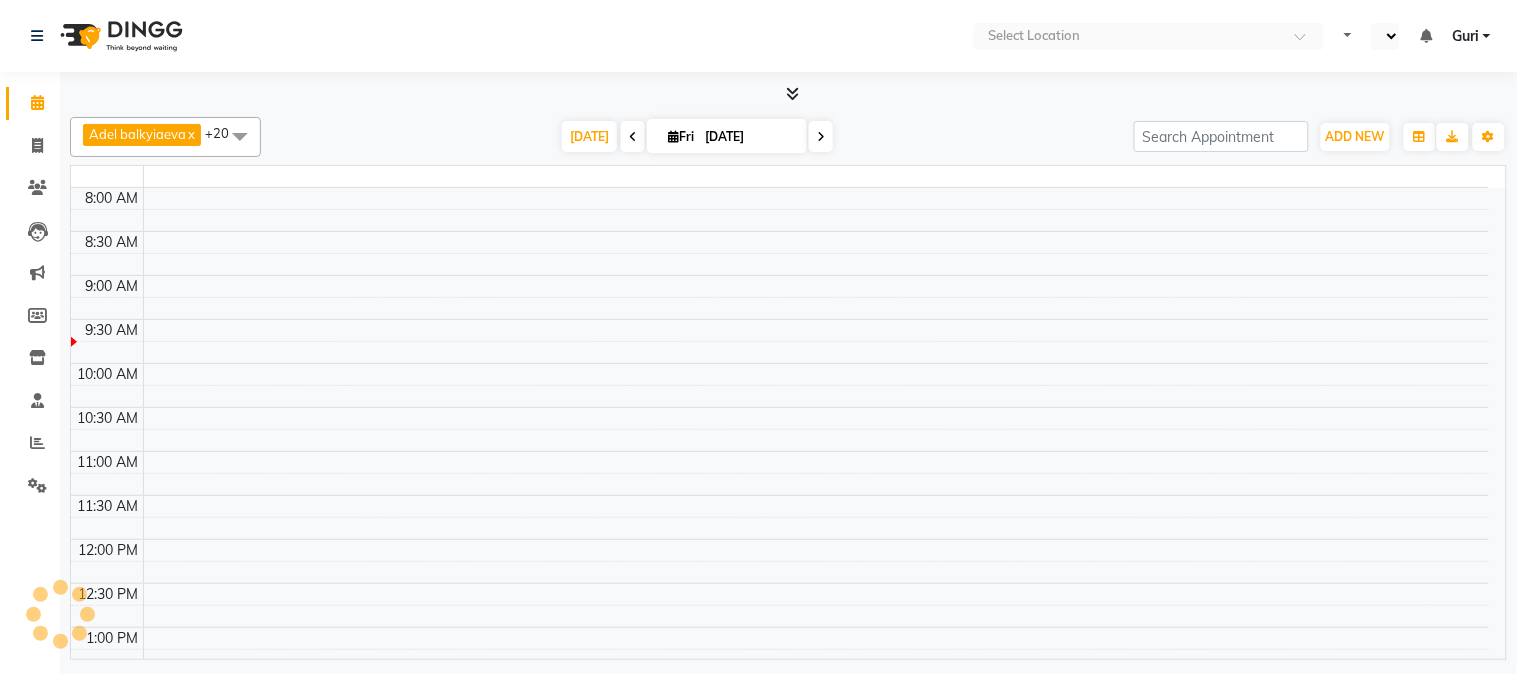 select on "en" 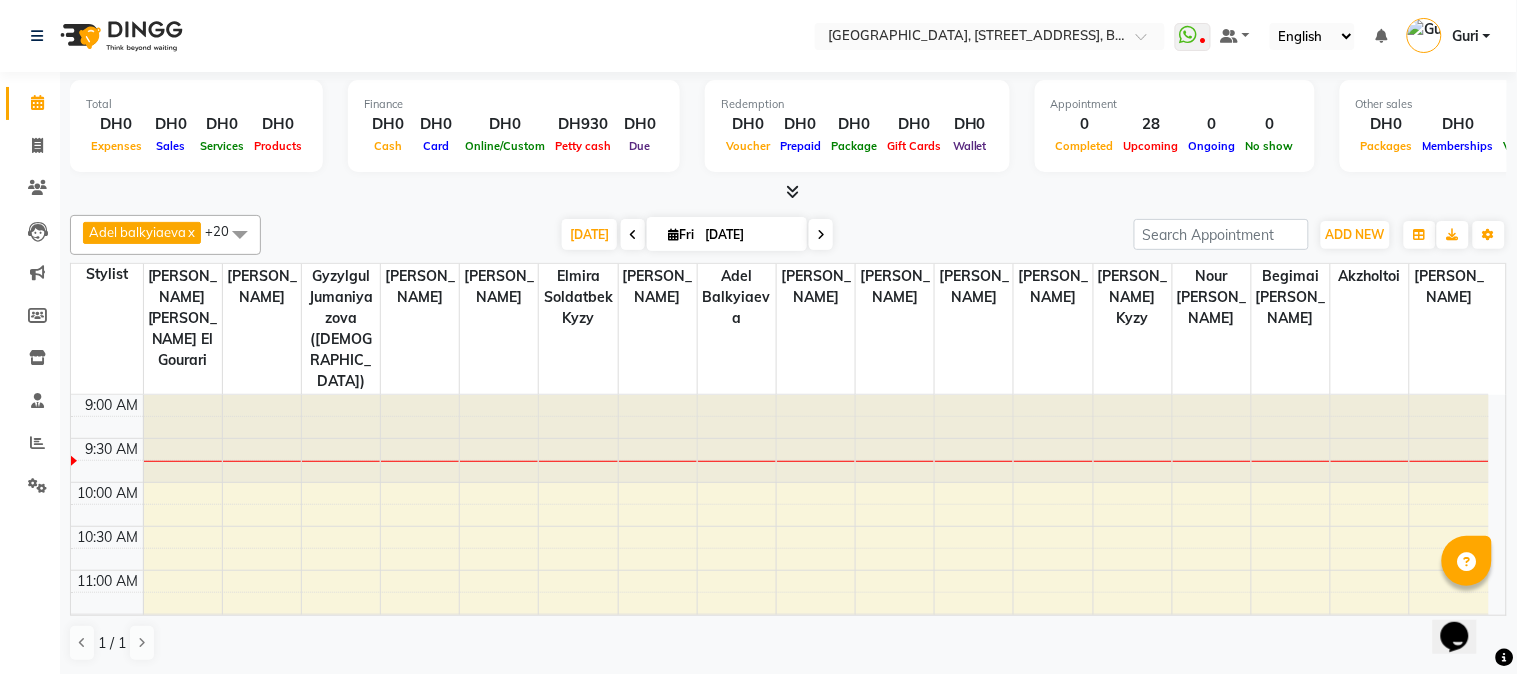 scroll, scrollTop: 0, scrollLeft: 0, axis: both 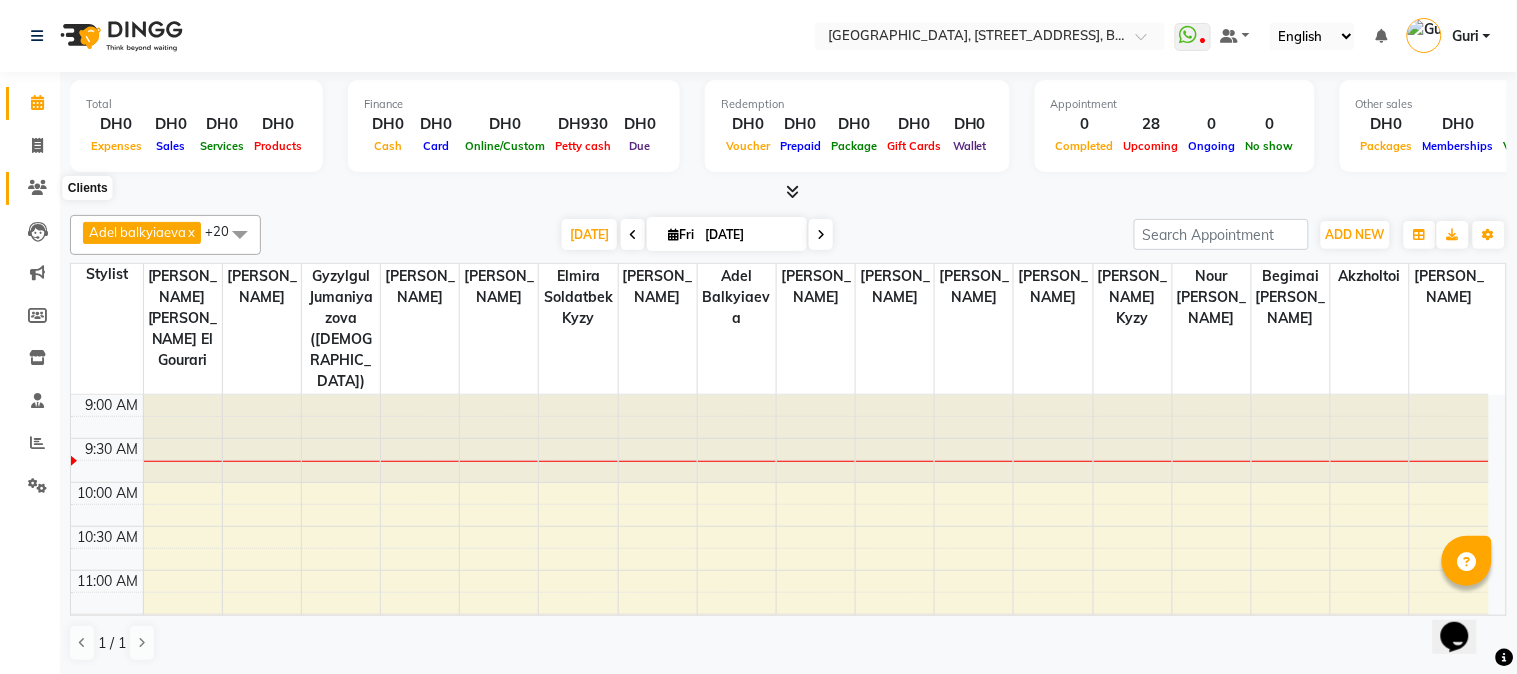 click 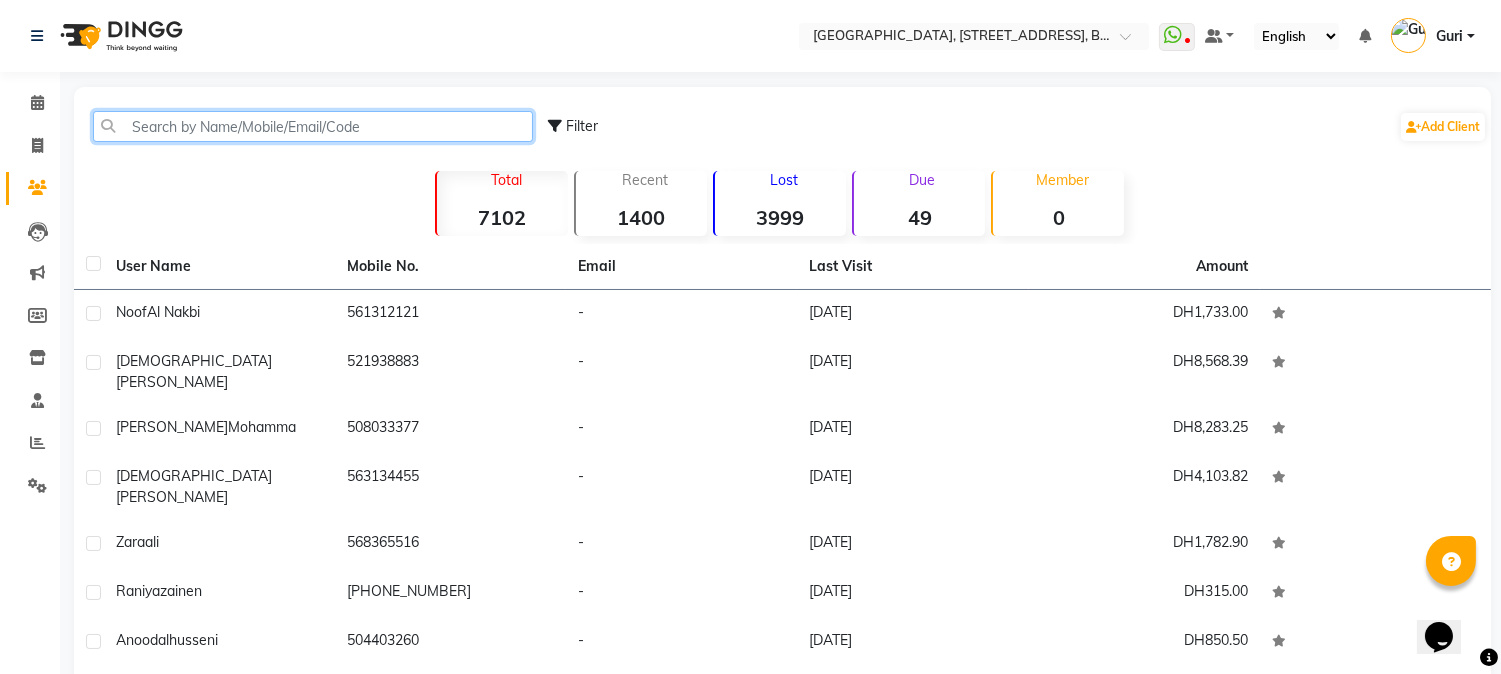 click 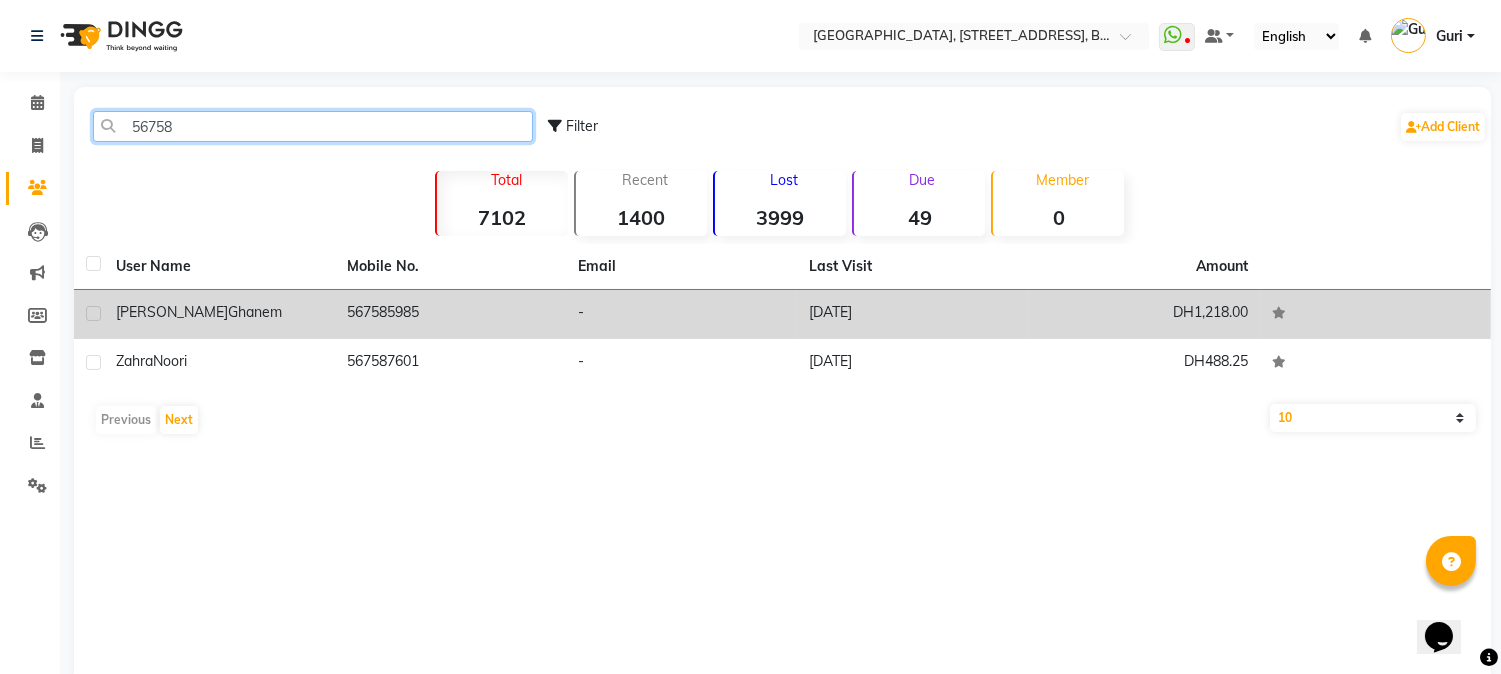 type on "56758" 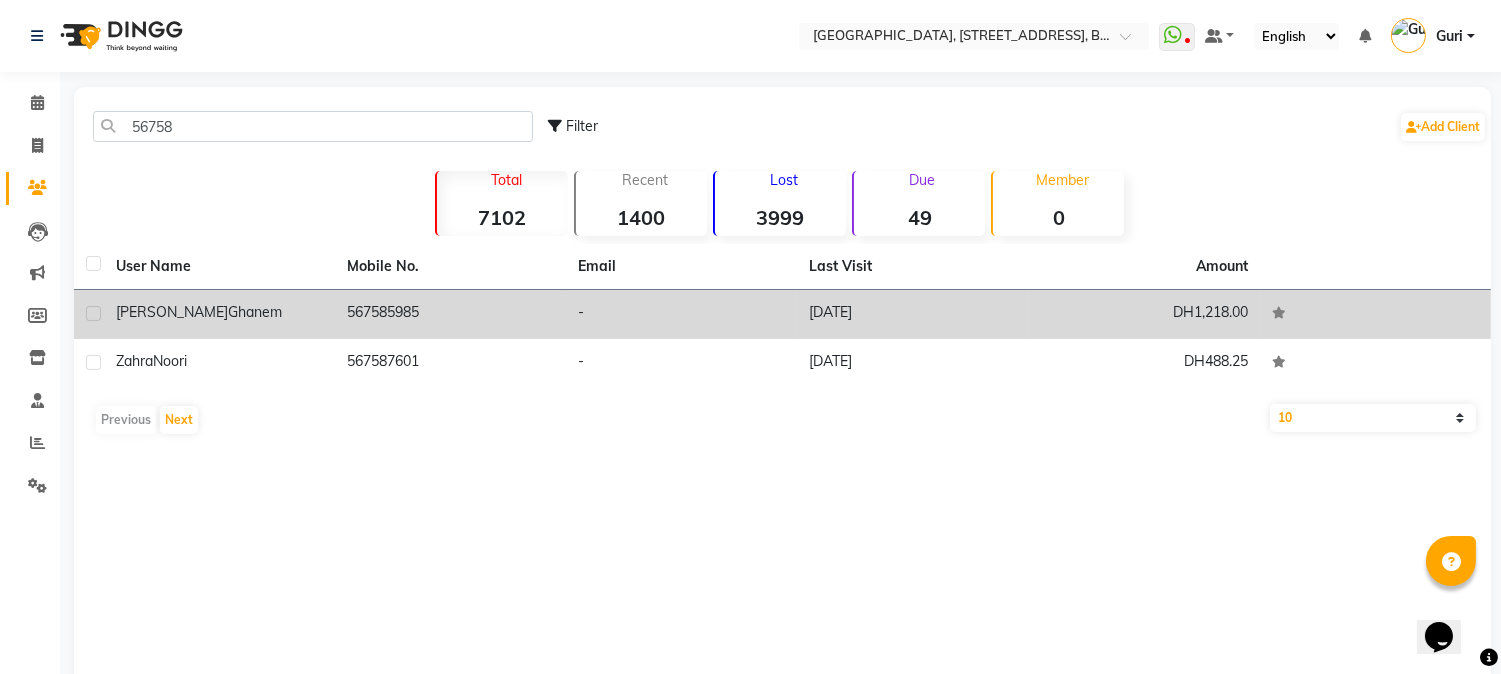 click on "ghanem" 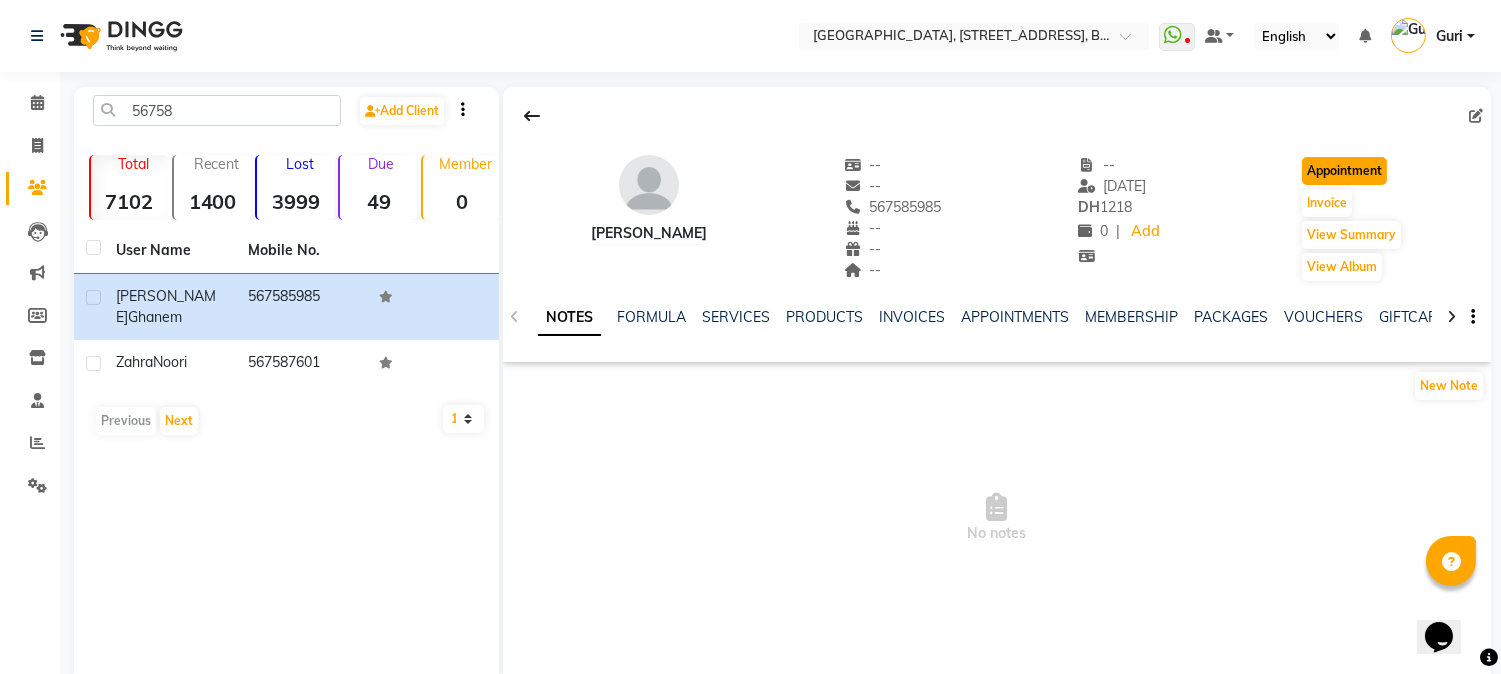 click on "Appointment" 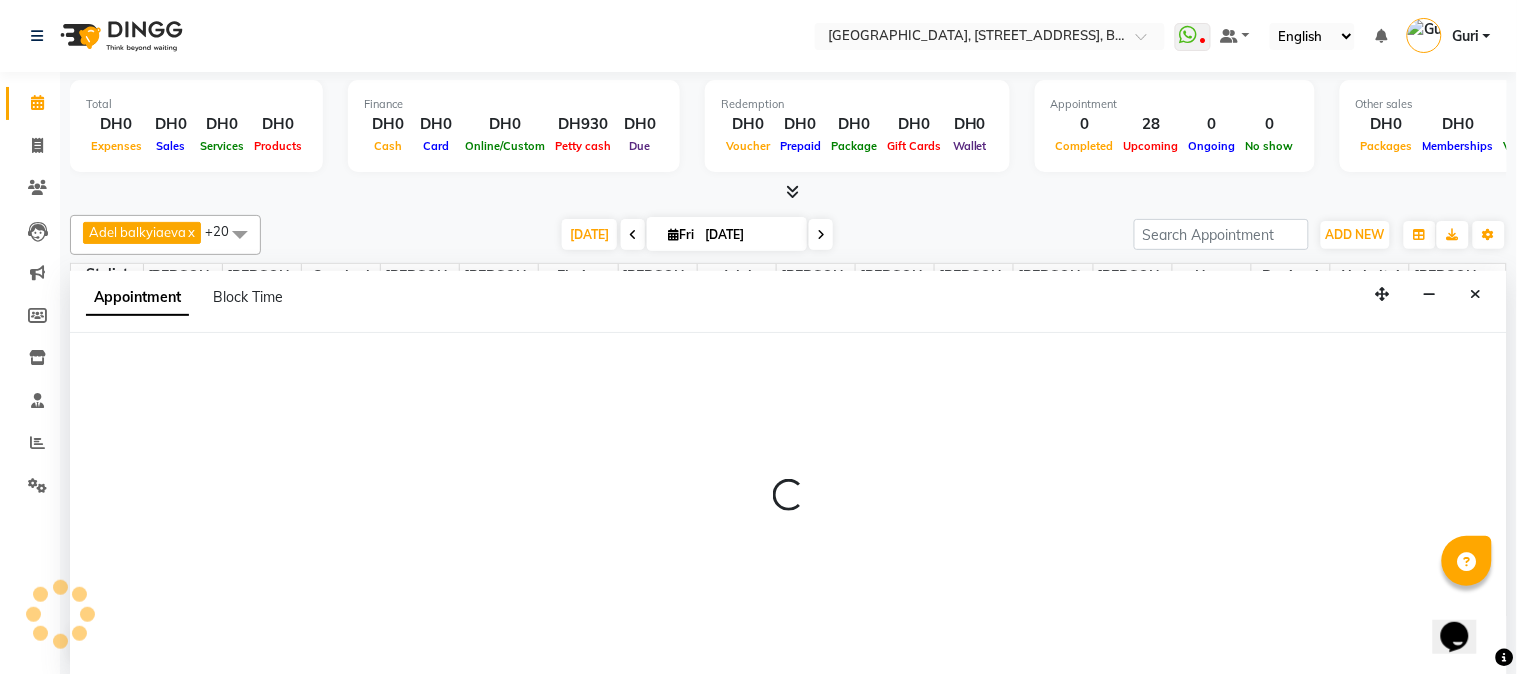 scroll, scrollTop: 0, scrollLeft: 0, axis: both 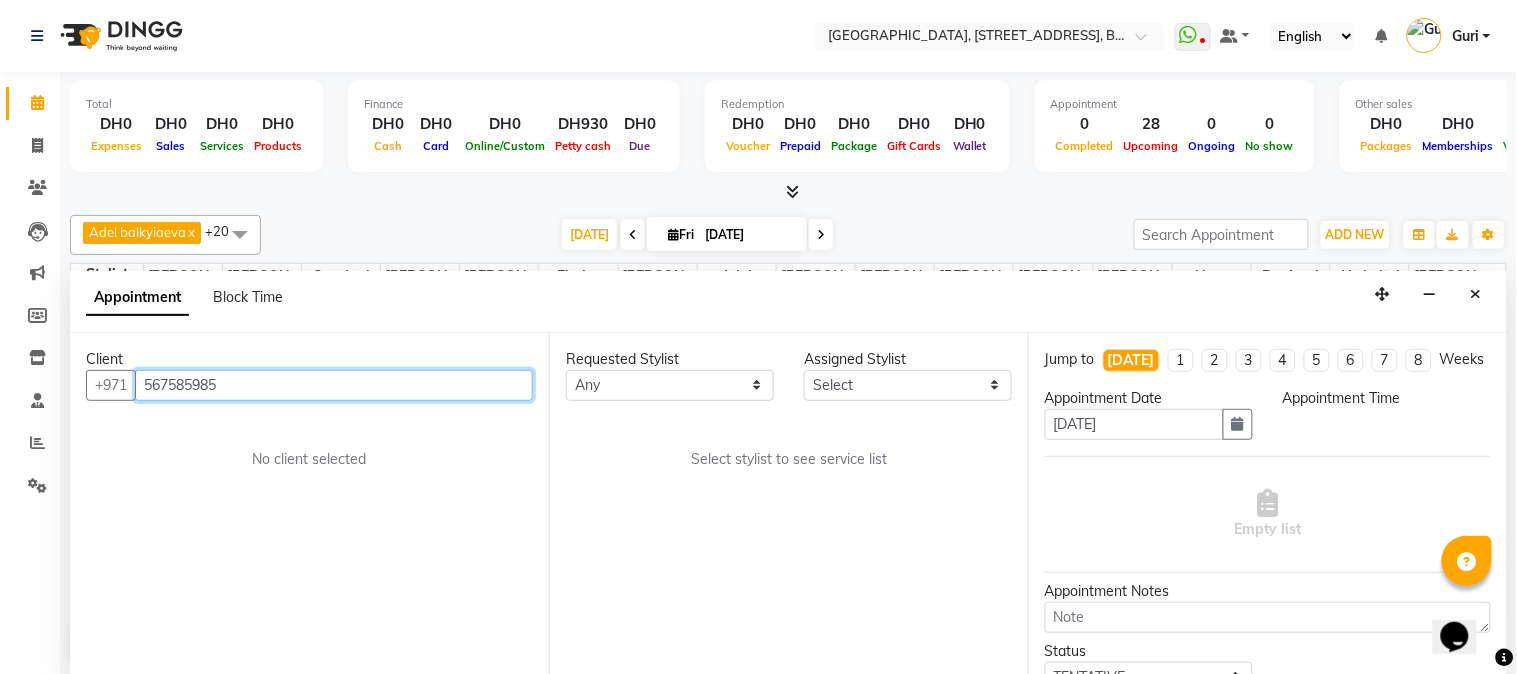 select on "600" 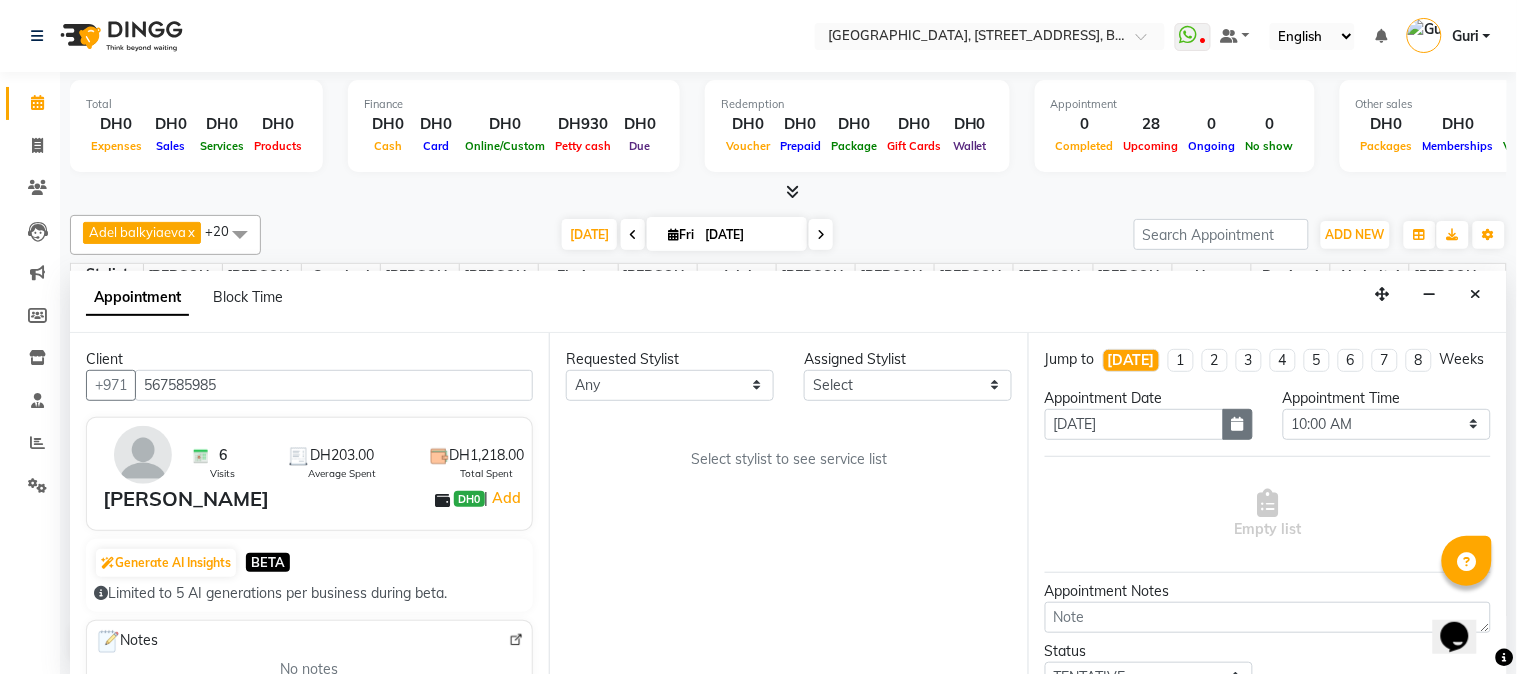 click at bounding box center (1238, 424) 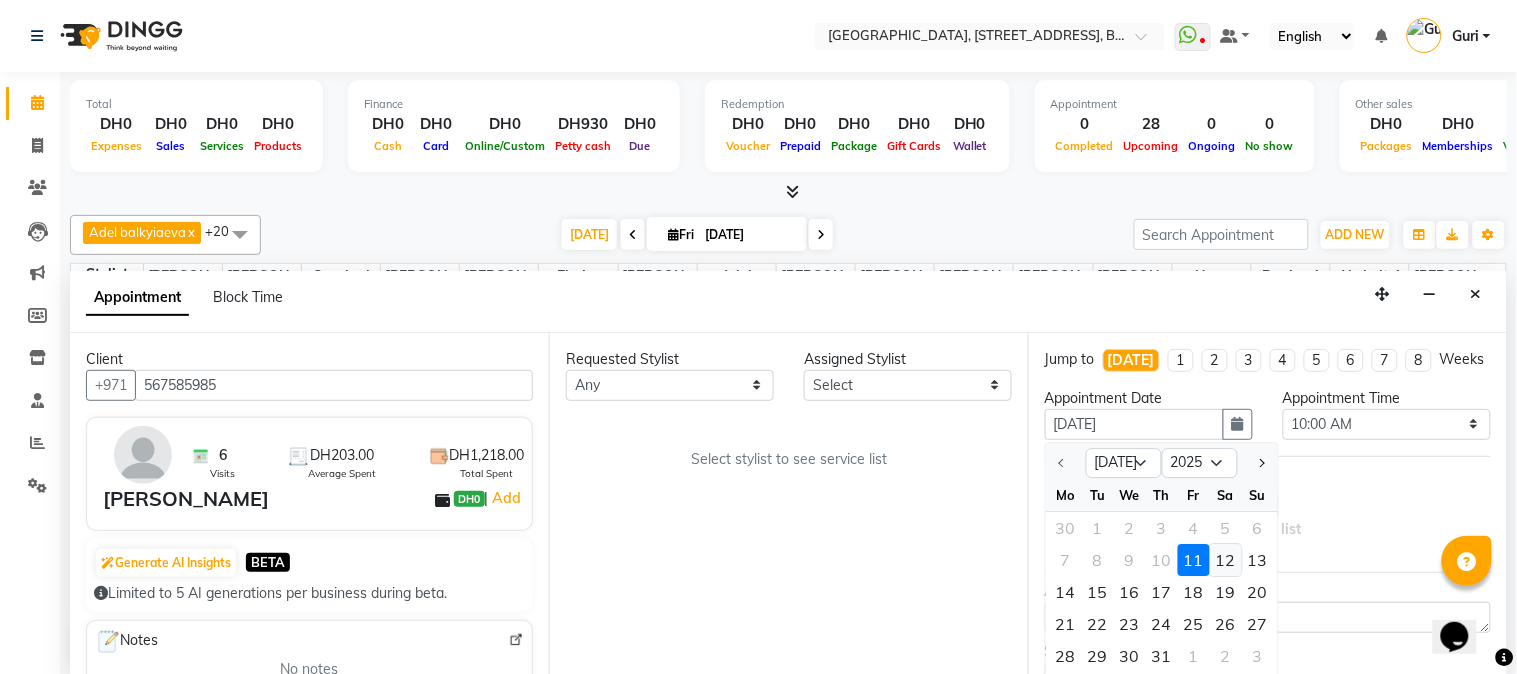 click on "12" at bounding box center [1226, 560] 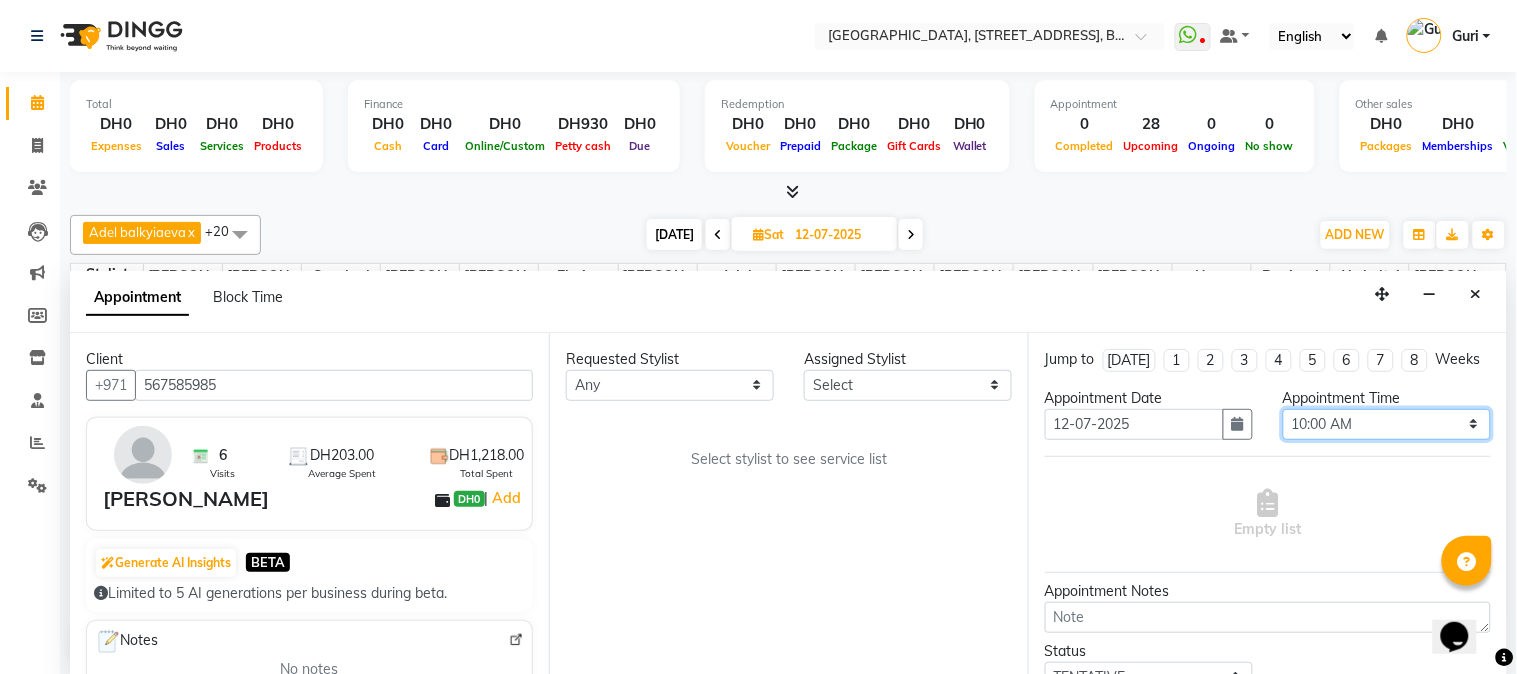 click on "Select 10:00 AM 10:15 AM 10:30 AM 10:45 AM 11:00 AM 11:15 AM 11:30 AM 11:45 AM 12:00 PM 12:15 PM 12:30 PM 12:45 PM 01:00 PM 01:15 PM 01:30 PM 01:45 PM 02:00 PM 02:15 PM 02:30 PM 02:45 PM 03:00 PM 03:15 PM 03:30 PM 03:45 PM 04:00 PM 04:15 PM 04:30 PM 04:45 PM 05:00 PM 05:15 PM 05:30 PM 05:45 PM 06:00 PM 06:15 PM 06:30 PM 06:45 PM 07:00 PM 07:15 PM 07:30 PM 07:45 PM 08:00 PM 08:15 PM 08:30 PM 08:45 PM 09:00 PM 09:15 PM 09:30 PM 09:45 PM 10:00 PM 10:15 PM 10:30 PM 10:45 PM 11:00 PM" at bounding box center (1387, 424) 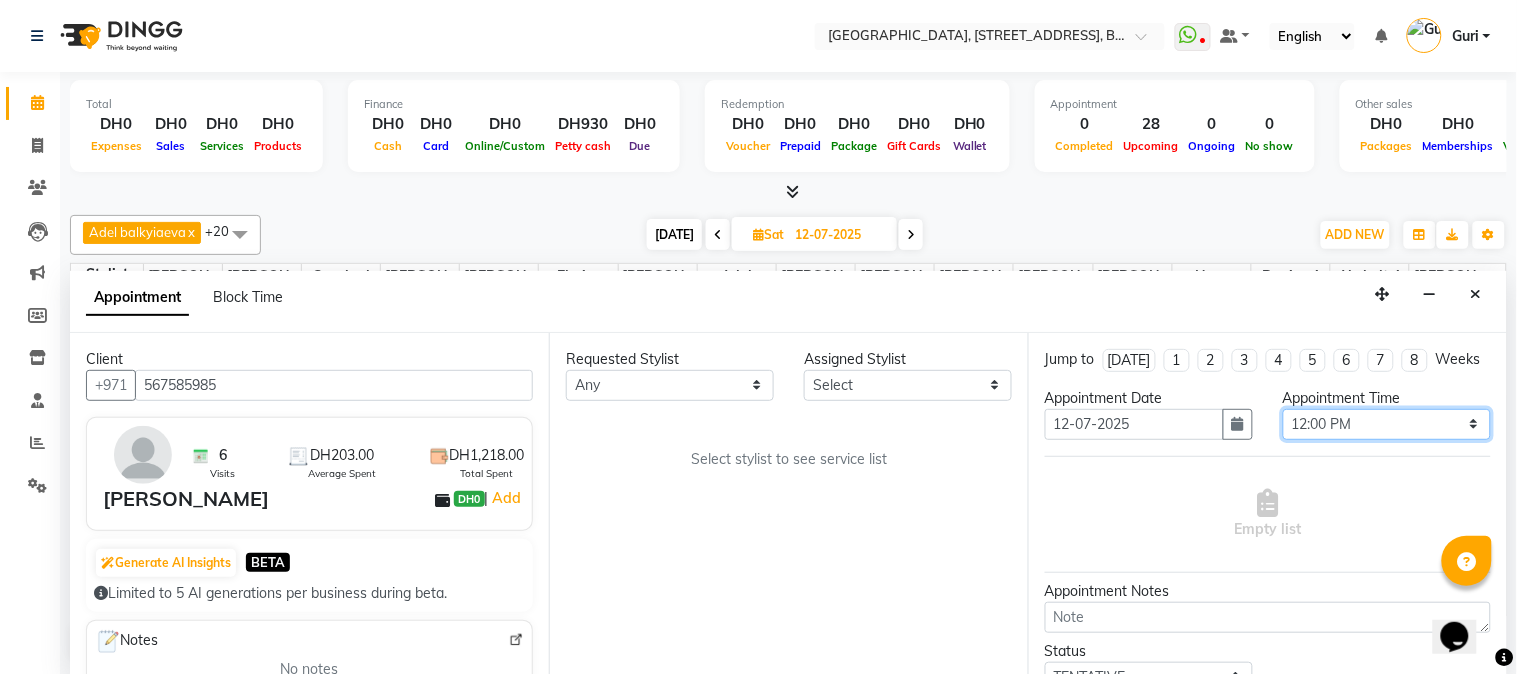 click on "Select 10:00 AM 10:15 AM 10:30 AM 10:45 AM 11:00 AM 11:15 AM 11:30 AM 11:45 AM 12:00 PM 12:15 PM 12:30 PM 12:45 PM 01:00 PM 01:15 PM 01:30 PM 01:45 PM 02:00 PM 02:15 PM 02:30 PM 02:45 PM 03:00 PM 03:15 PM 03:30 PM 03:45 PM 04:00 PM 04:15 PM 04:30 PM 04:45 PM 05:00 PM 05:15 PM 05:30 PM 05:45 PM 06:00 PM 06:15 PM 06:30 PM 06:45 PM 07:00 PM 07:15 PM 07:30 PM 07:45 PM 08:00 PM 08:15 PM 08:30 PM 08:45 PM 09:00 PM 09:15 PM 09:30 PM 09:45 PM 10:00 PM 10:15 PM 10:30 PM 10:45 PM 11:00 PM" at bounding box center (1387, 424) 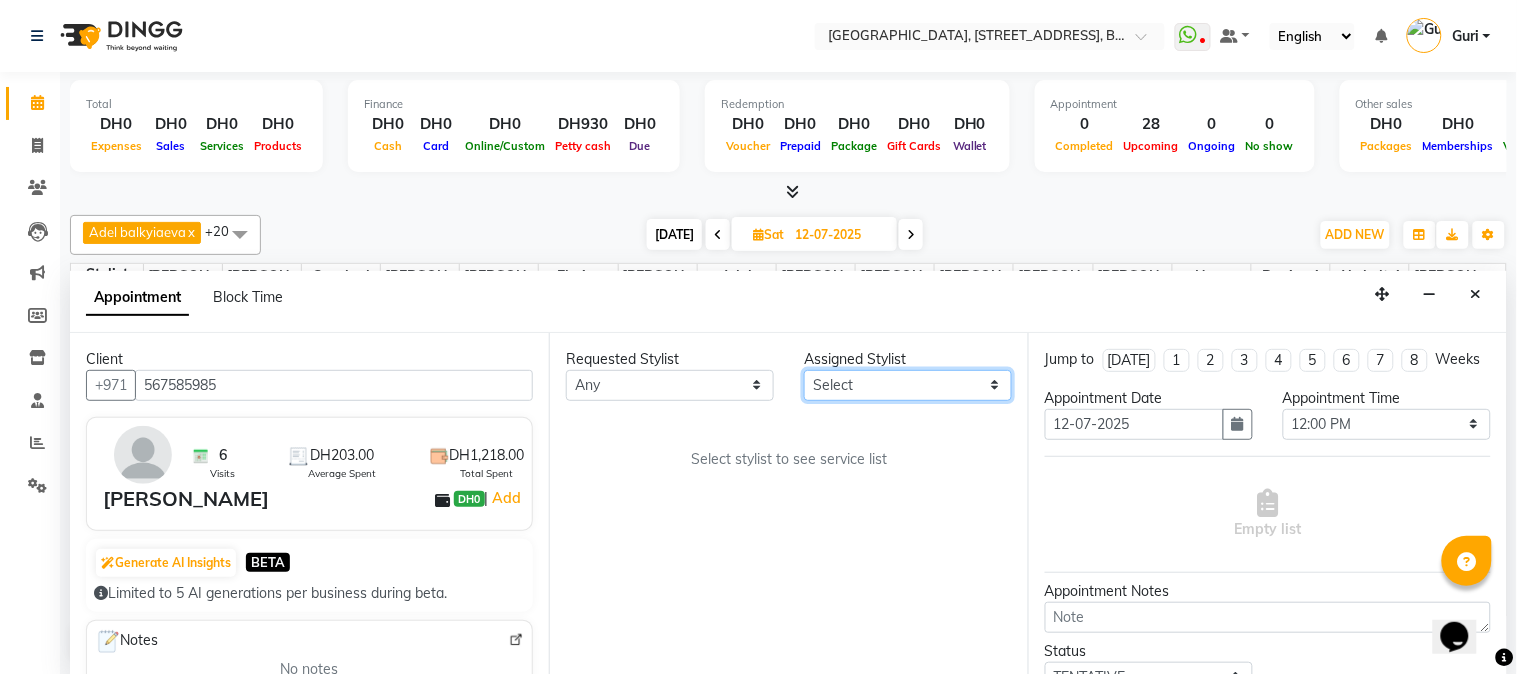 click on "Select Adel balkyiaeva Akzholtoi Alina kalkanova Amanda ZHUMALIEVA Amina Rakhmaniberdieva Aygul Durdyyeva Begimai Oburbek Kyzy Elmira soldatbek kyzy Fatima  Zohra el Gourari Gaukhar Sultangaziyeva Gayane agozian Guri Gyzylgul jumaniyazova (hadija) Hastuti Rohmiyatun judy Mariyam ben Aziz Medina Soldotbek kyzy Meerzat askatovna Nour Burhan Murad  Nurana jumaniyazova Sabina Matkuliyeva" at bounding box center (908, 385) 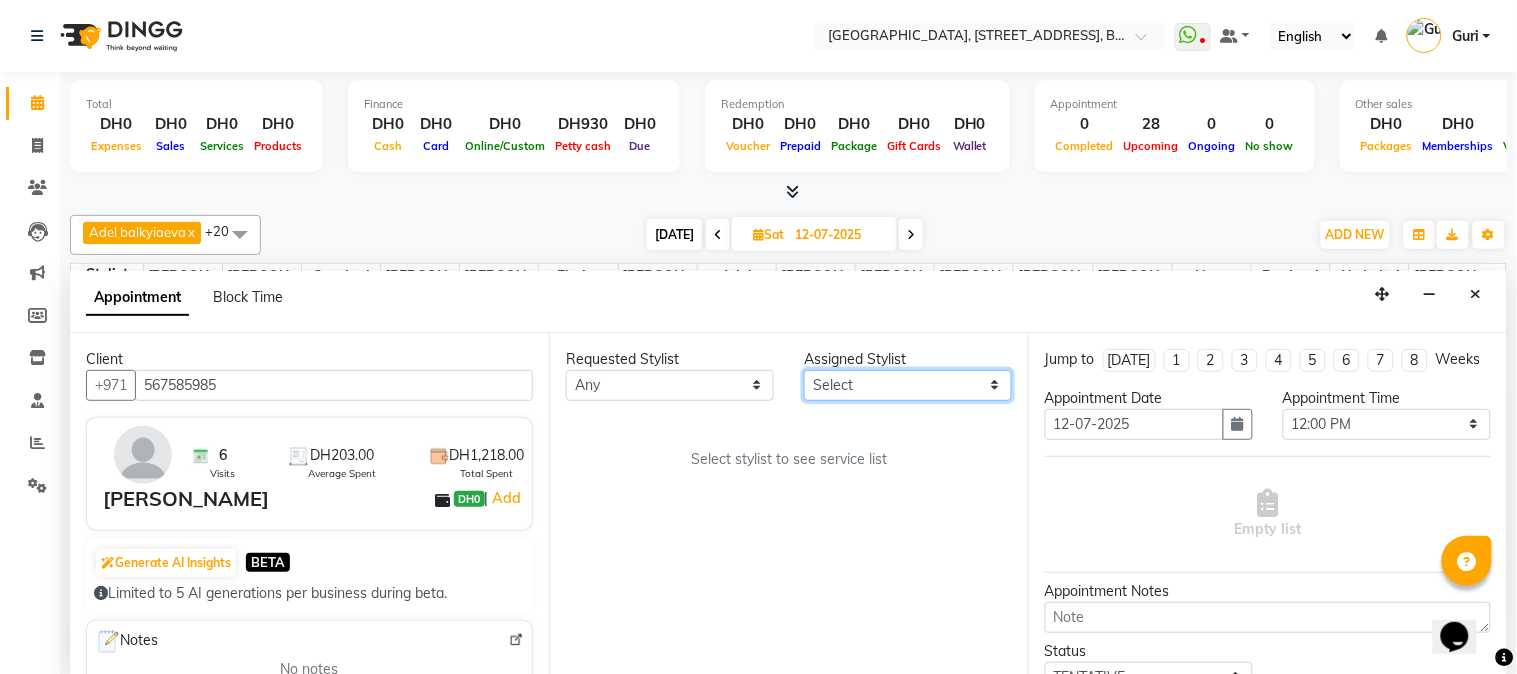 select on "50308" 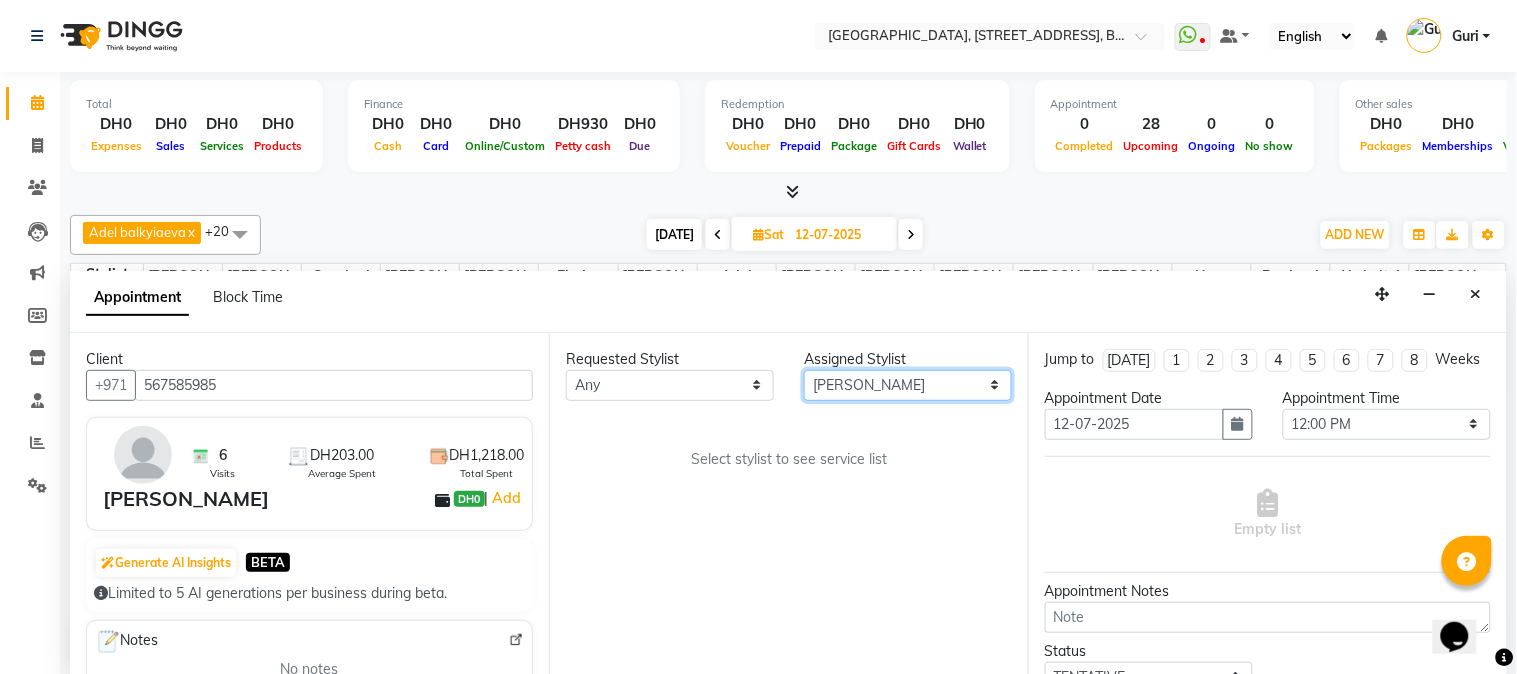 click on "Select Adel balkyiaeva Akzholtoi Alina kalkanova Amanda ZHUMALIEVA Amina Rakhmaniberdieva Aygul Durdyyeva Begimai Oburbek Kyzy Elmira soldatbek kyzy Fatima  Zohra el Gourari Gaukhar Sultangaziyeva Gayane agozian Guri Gyzylgul jumaniyazova (hadija) Hastuti Rohmiyatun judy Mariyam ben Aziz Medina Soldotbek kyzy Meerzat askatovna Nour Burhan Murad  Nurana jumaniyazova Sabina Matkuliyeva" at bounding box center [908, 385] 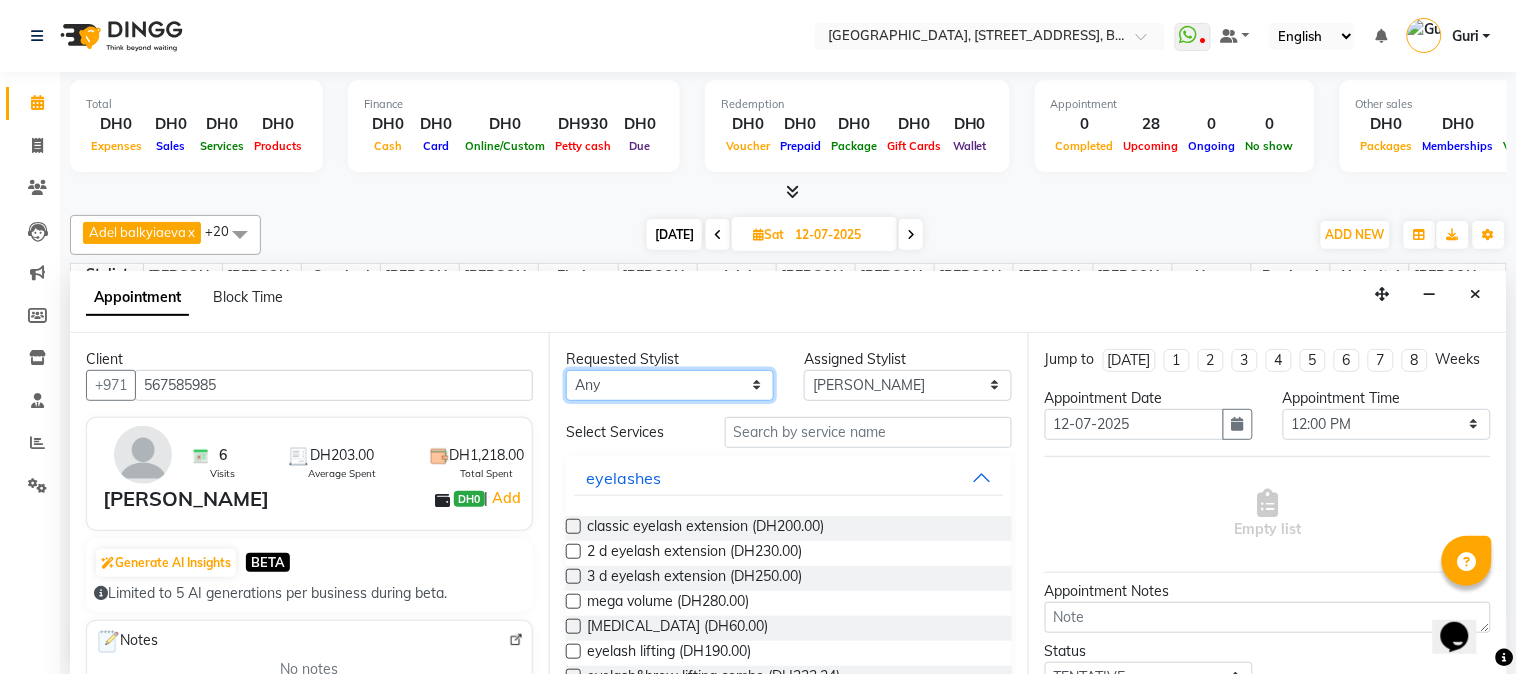 click on "Any Adel balkyiaeva Akzholtoi Alina kalkanova Amanda ZHUMALIEVA Amina Rakhmaniberdieva Aygul Durdyyeva Begimai Oburbek Kyzy Elmira soldatbek kyzy Fatima  Zohra el Gourari Gaukhar Sultangaziyeva Gayane agozian Guri Gyzylgul jumaniyazova (hadija) Hastuti Rohmiyatun judy Mariyam ben Aziz Medina Soldotbek kyzy Meerzat askatovna Nour Burhan Murad  Nurana jumaniyazova Sabina Matkuliyeva" at bounding box center [670, 385] 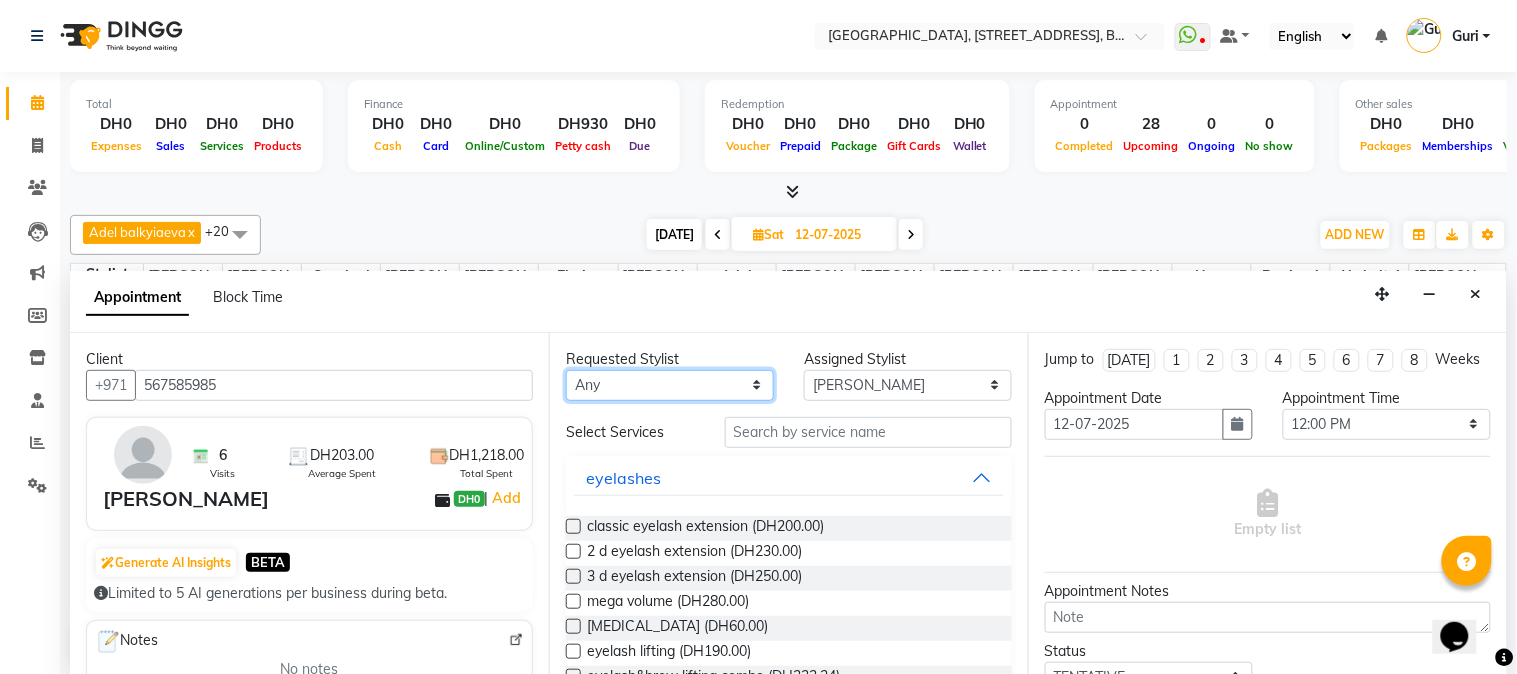 select on "50308" 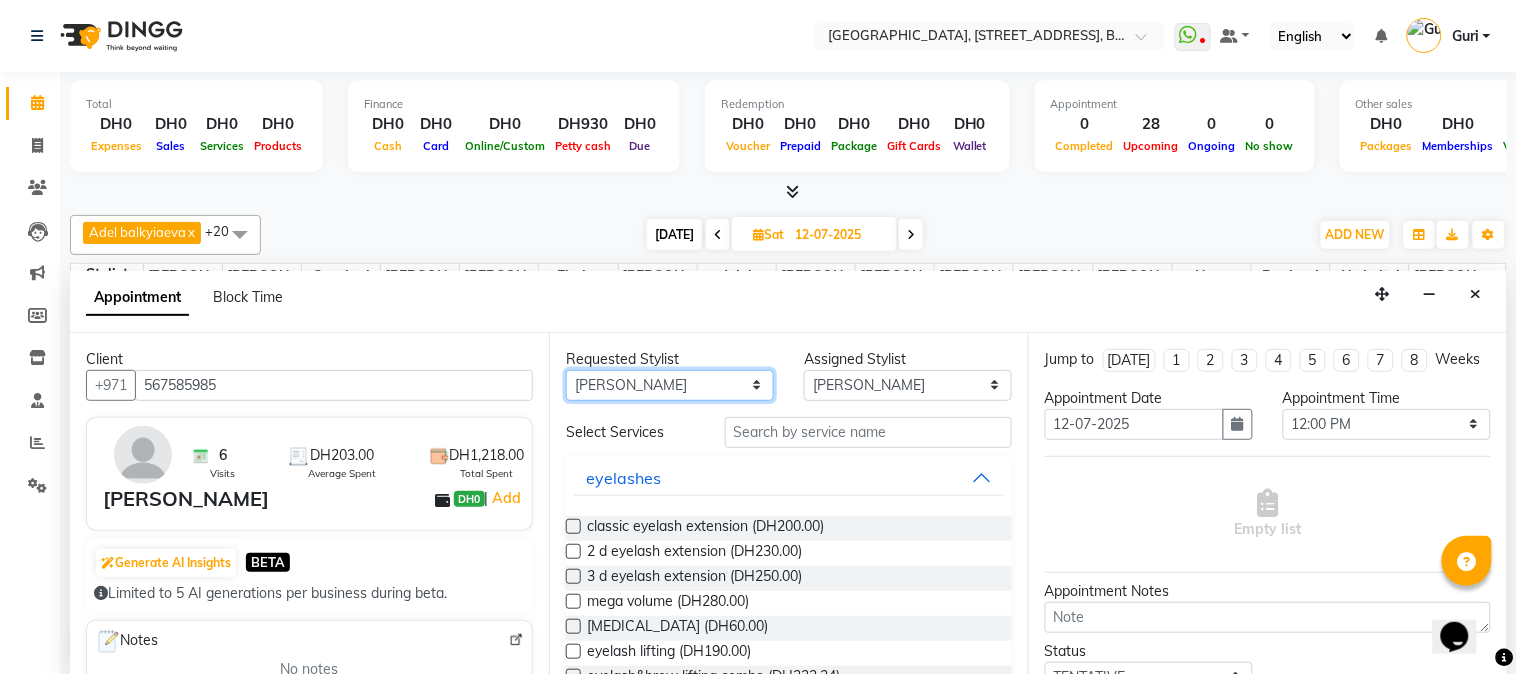 click on "Any Adel balkyiaeva Akzholtoi Alina kalkanova Amanda ZHUMALIEVA Amina Rakhmaniberdieva Aygul Durdyyeva Begimai Oburbek Kyzy Elmira soldatbek kyzy Fatima  Zohra el Gourari Gaukhar Sultangaziyeva Gayane agozian Guri Gyzylgul jumaniyazova (hadija) Hastuti Rohmiyatun judy Mariyam ben Aziz Medina Soldotbek kyzy Meerzat askatovna Nour Burhan Murad  Nurana jumaniyazova Sabina Matkuliyeva" at bounding box center [670, 385] 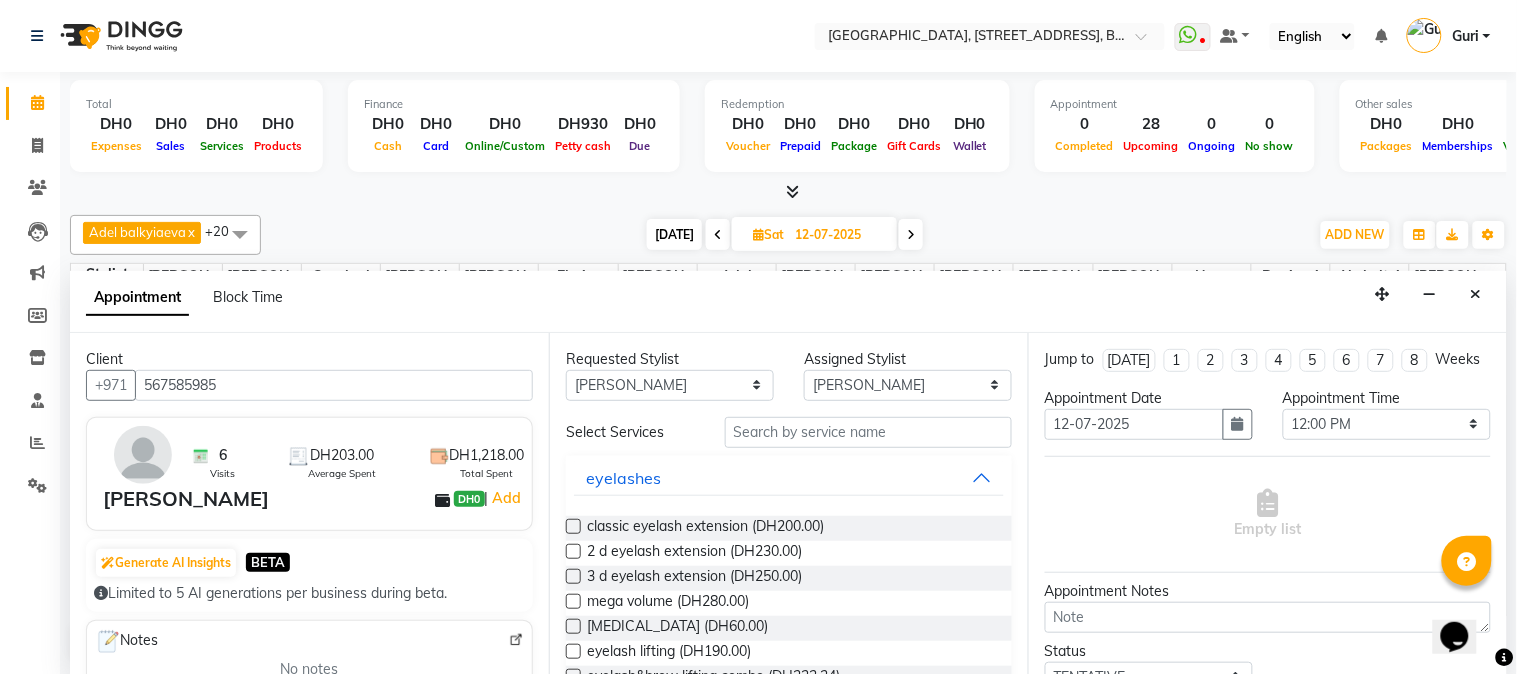 click at bounding box center (573, 526) 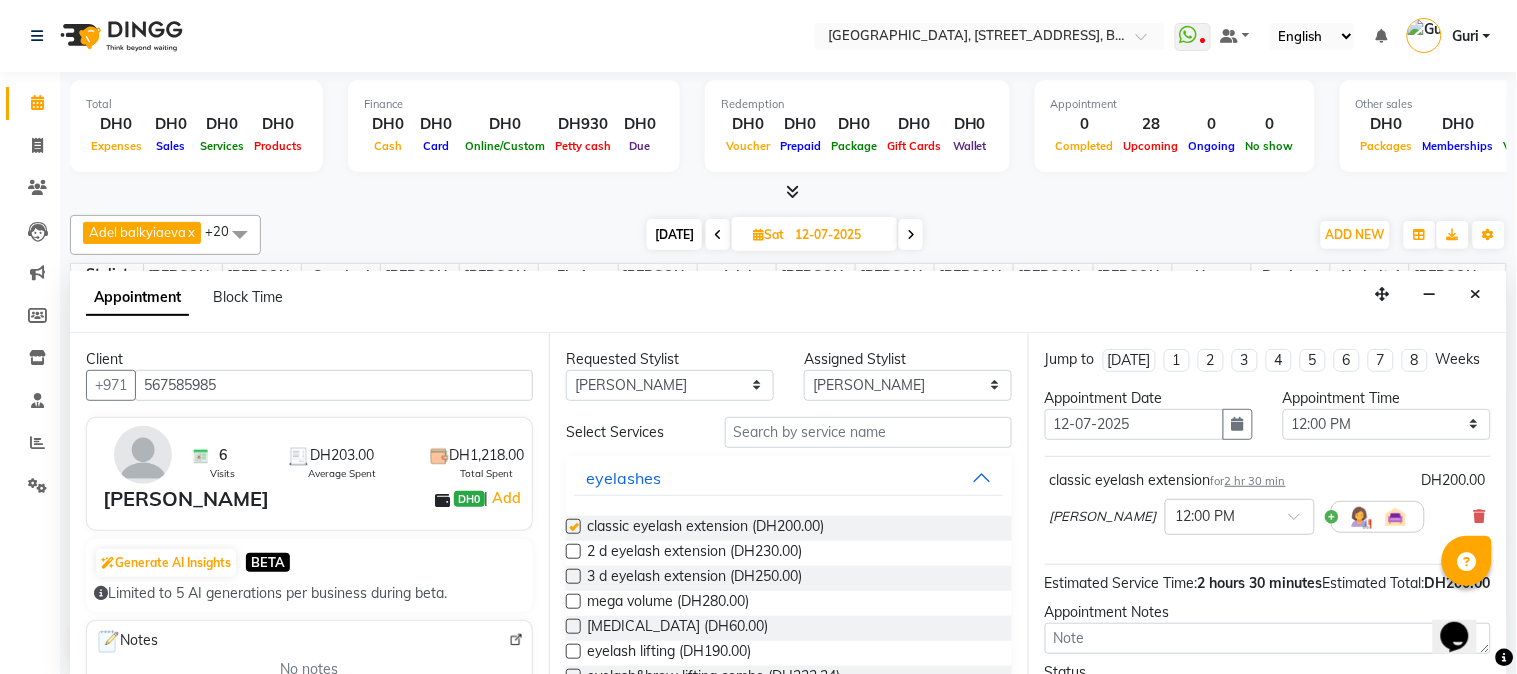 checkbox on "false" 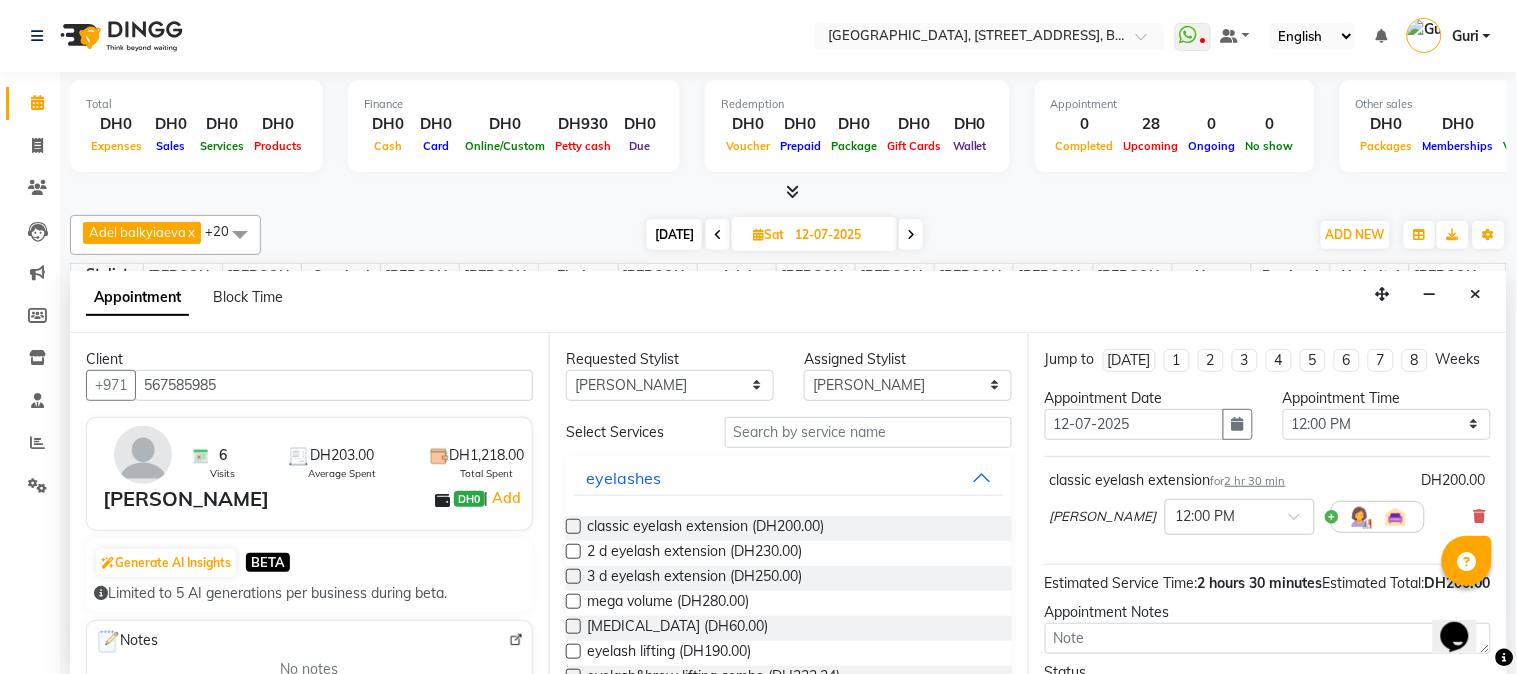 scroll, scrollTop: 172, scrollLeft: 0, axis: vertical 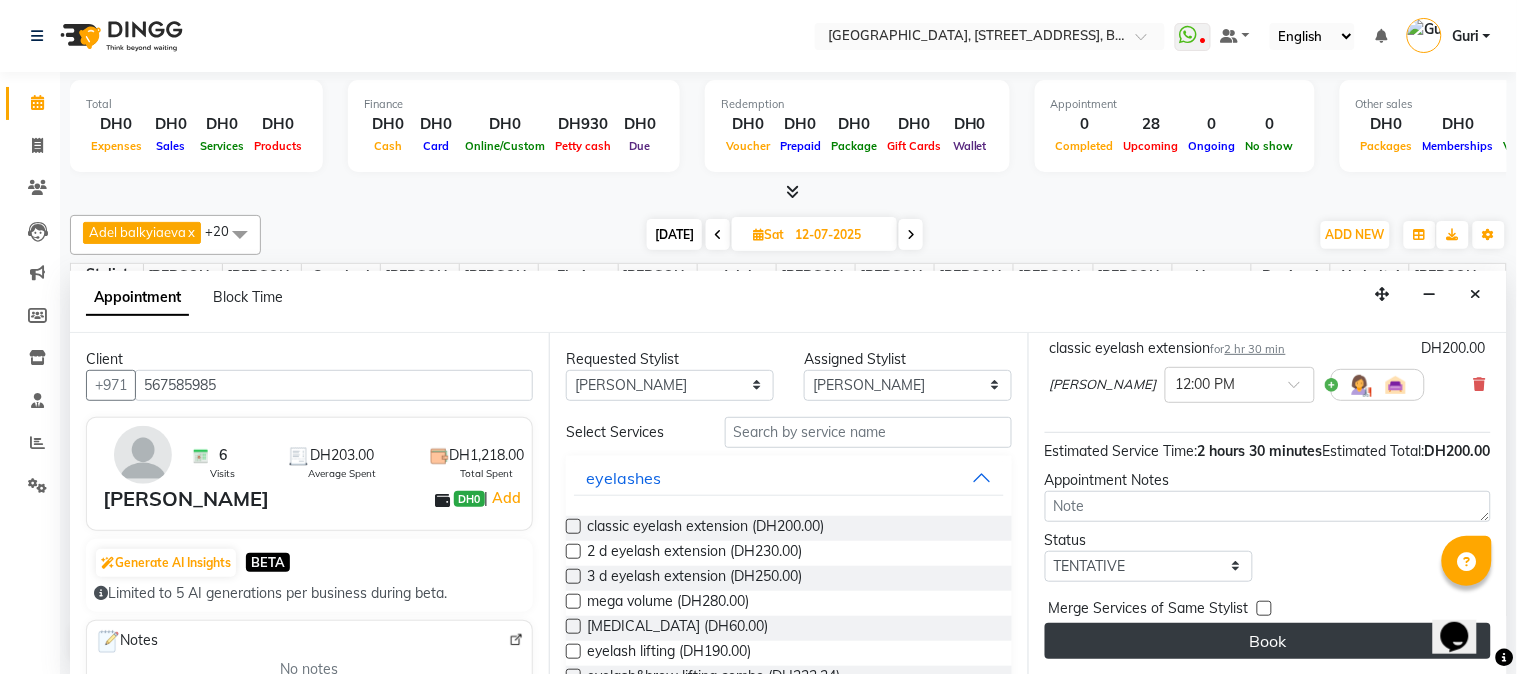 click on "Book" at bounding box center (1268, 641) 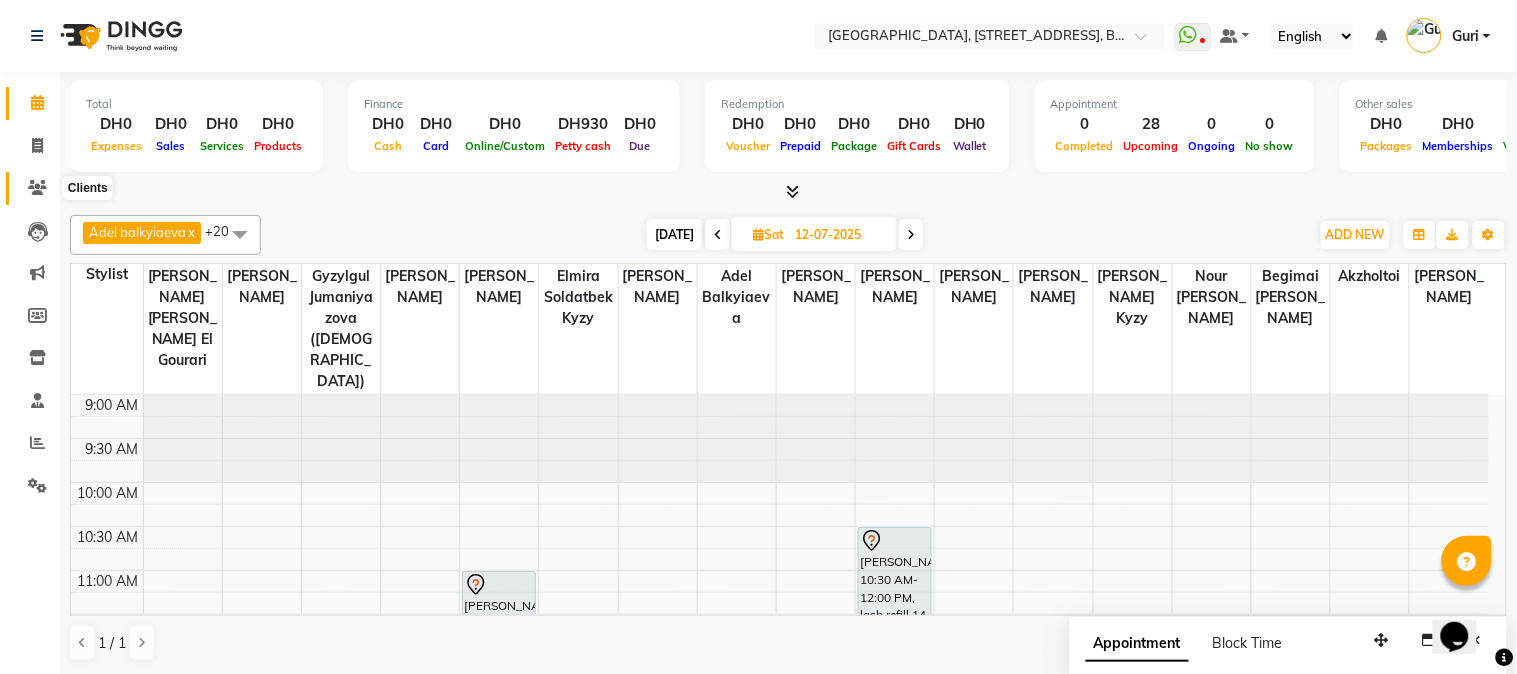 click 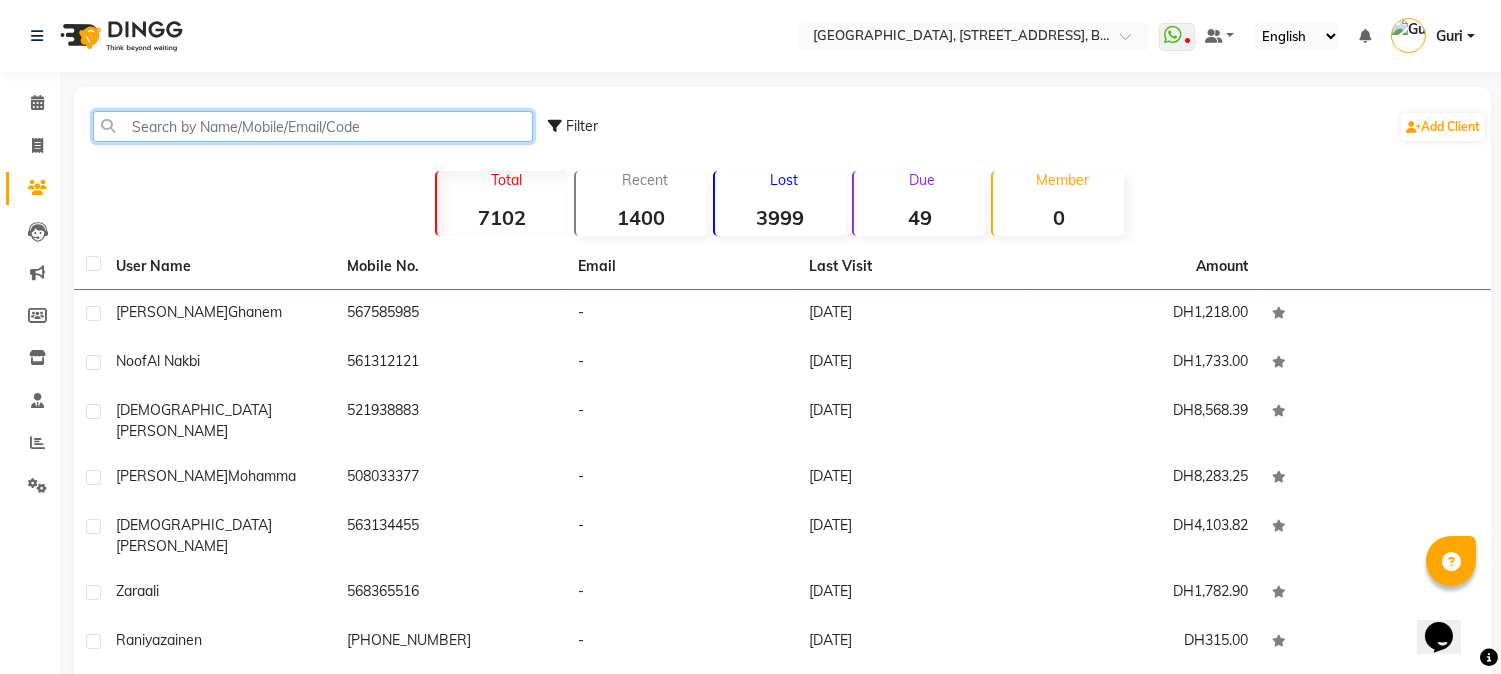 click 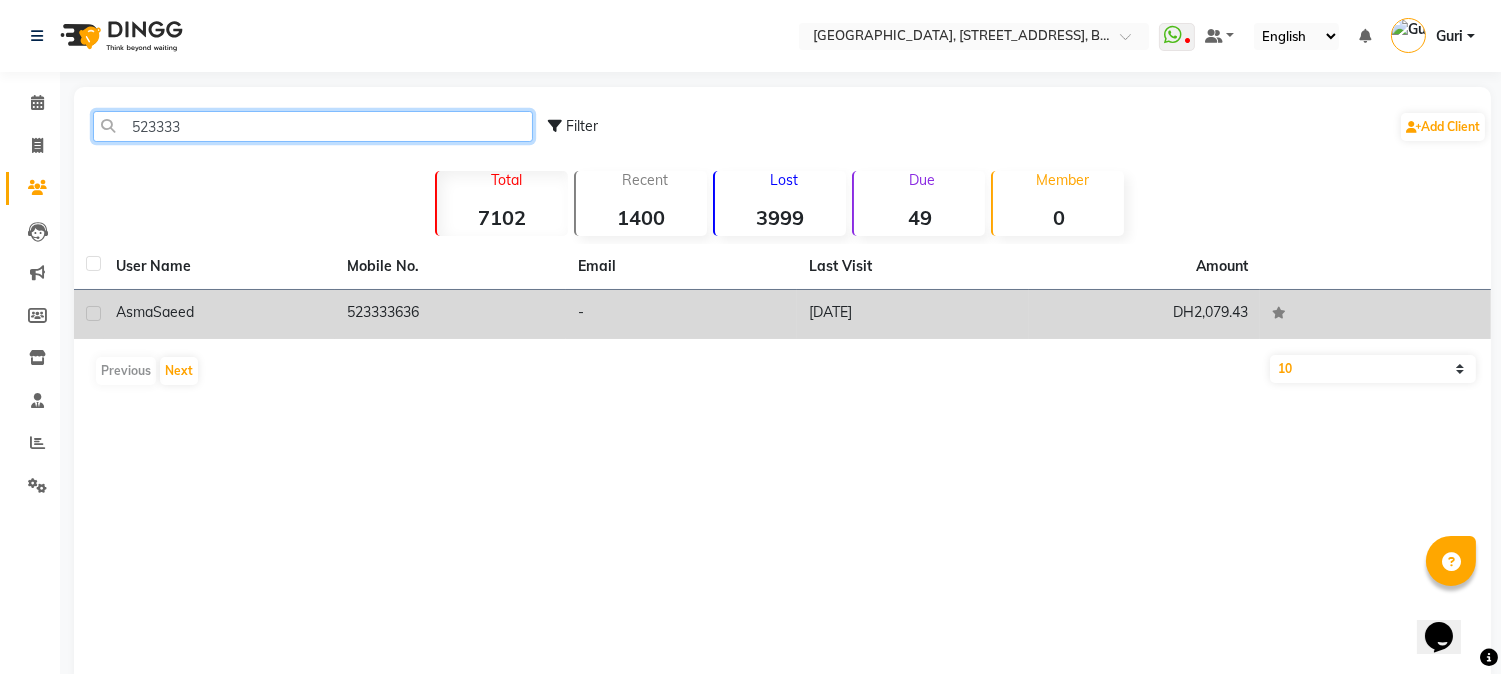 type on "523333" 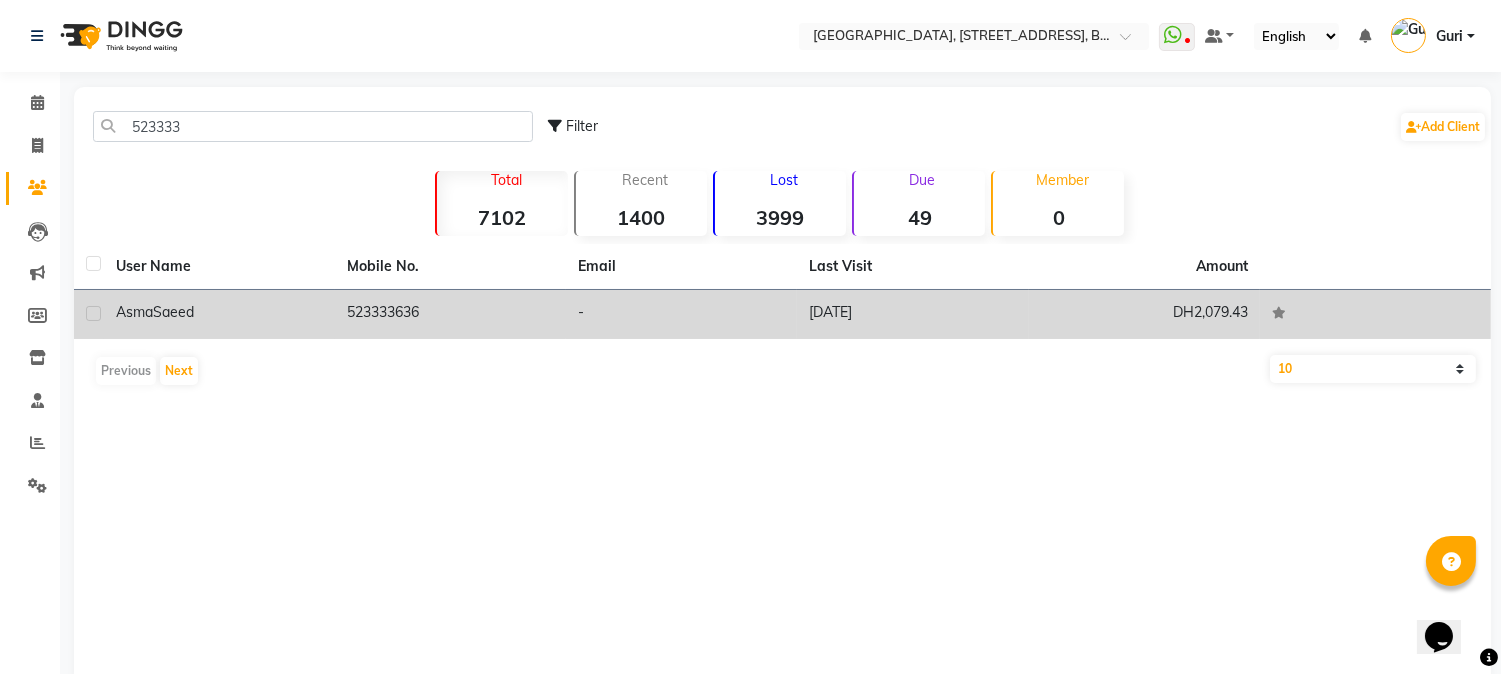 click on "523333636" 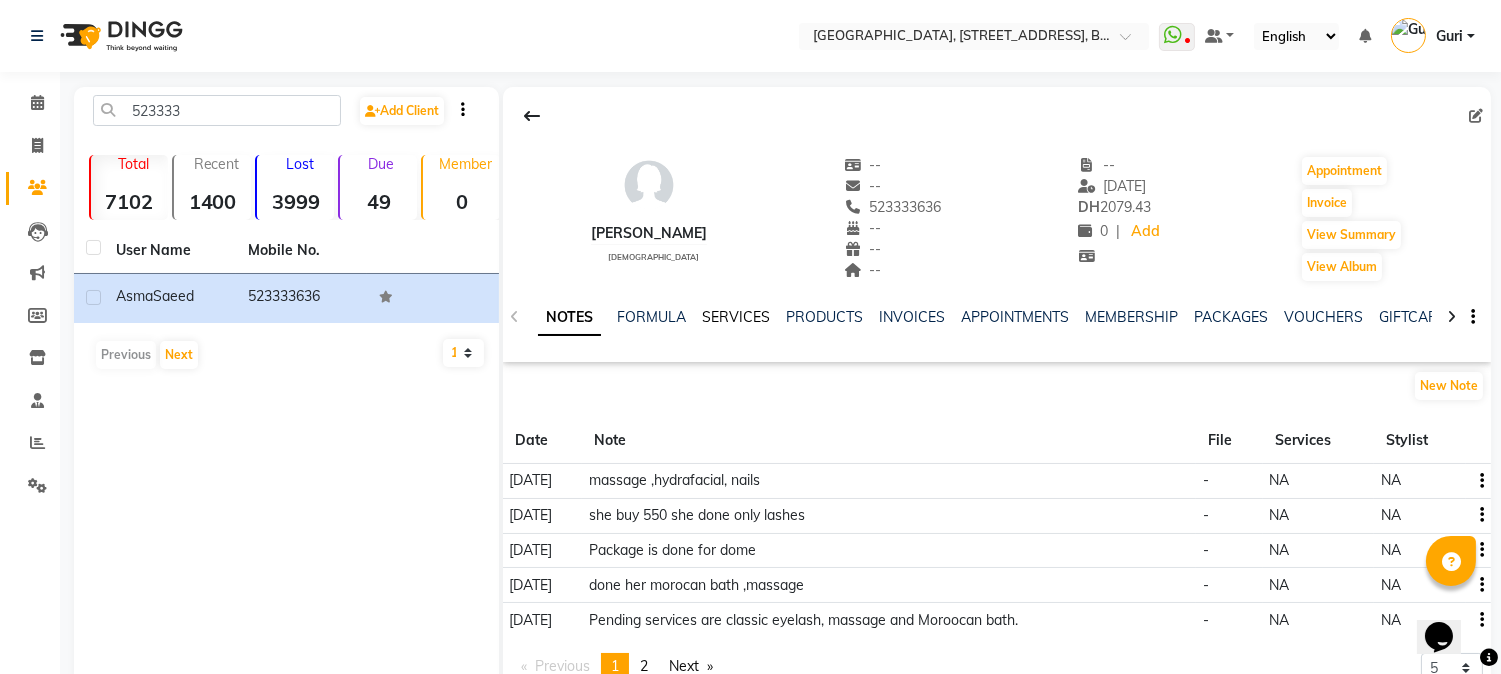 click on "SERVICES" 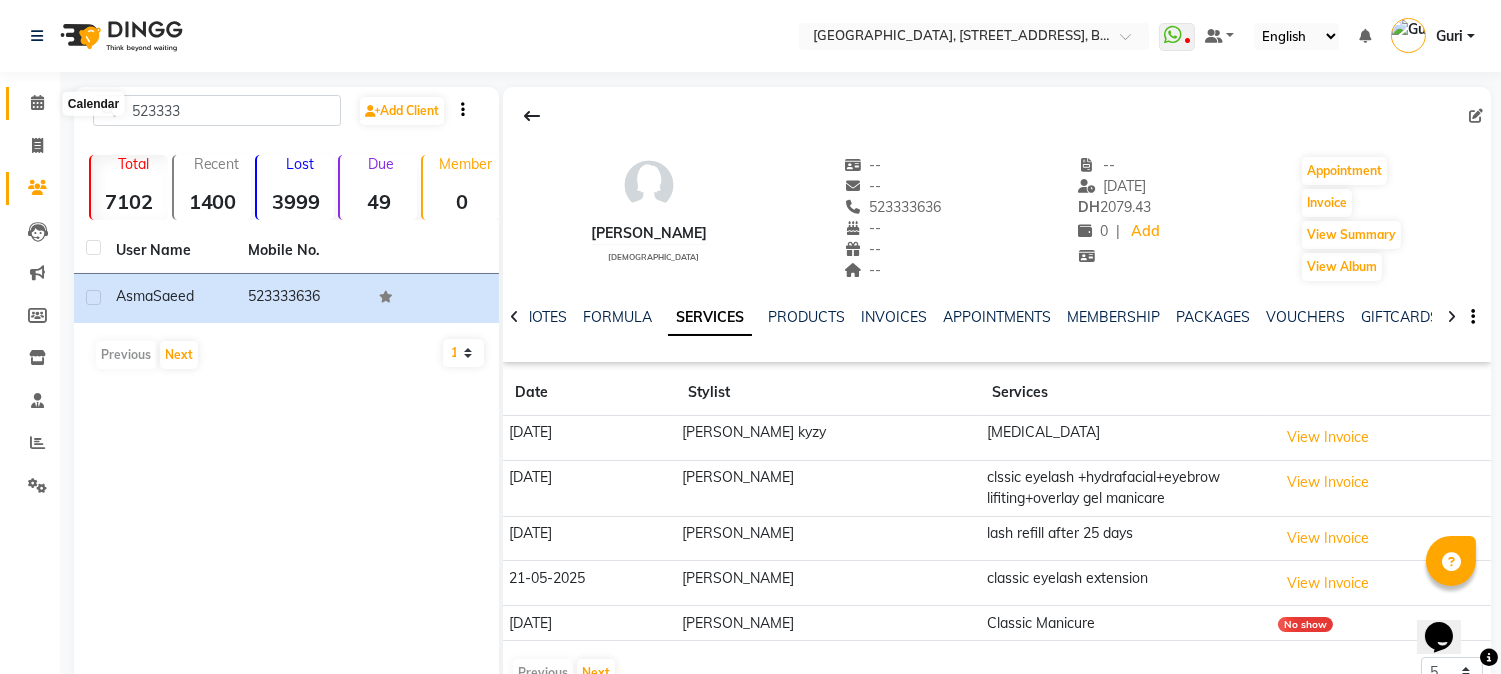click 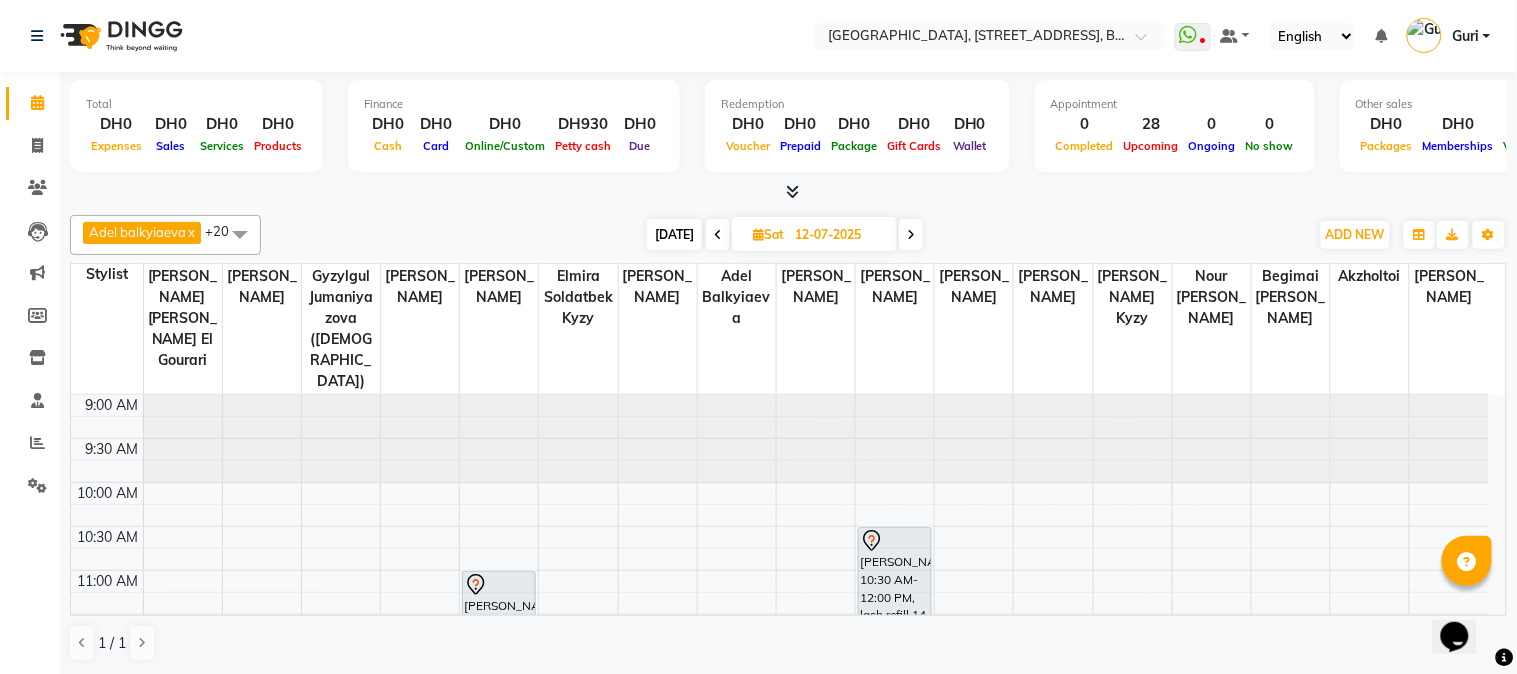 click at bounding box center [718, 235] 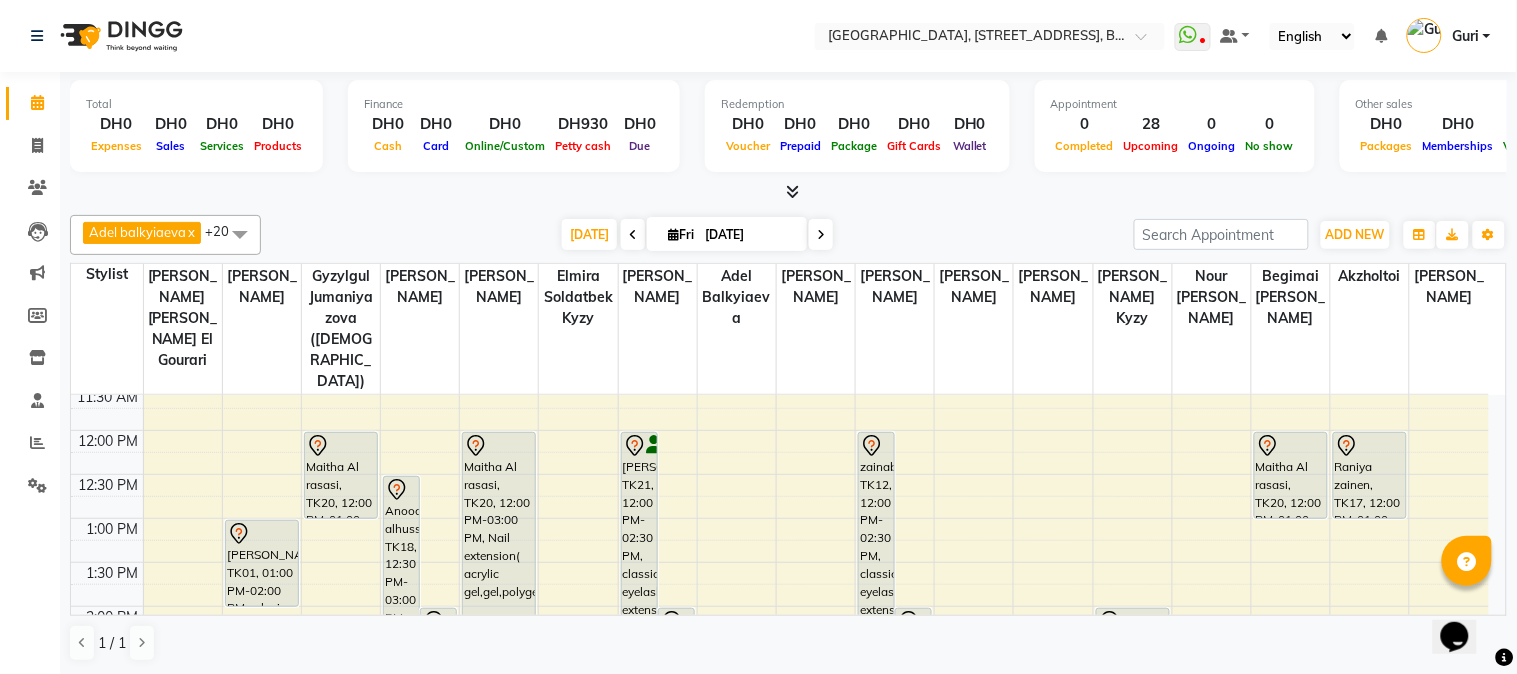 scroll, scrollTop: 457, scrollLeft: 0, axis: vertical 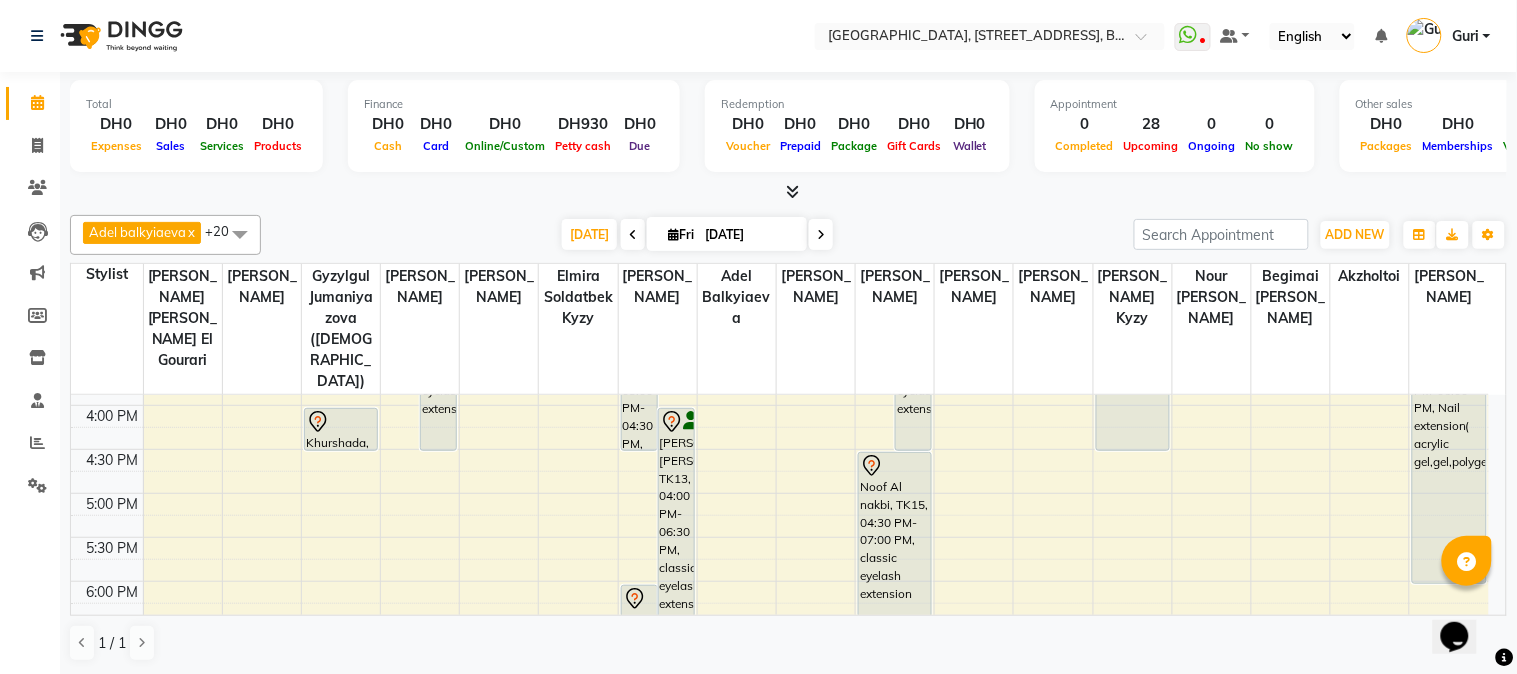 click on "Stylist Fatima  Zohra el Gourari Hastuti Rohmiyatun Gyzylgul jumaniyazova (hadija) Nurana jumaniyazova Sabina Matkuliyeva Elmira soldatbek kyzy Alina kalkanova Adel balkyiaeva Gayane agozian Amina Rakhmaniberdieva Mariyam ben Aziz judy Medina Soldotbek kyzy Nour Burhan Murad  Begimai Oburbek Kyzy Akzholtoi Meerzat askatovna" at bounding box center [788, 329] 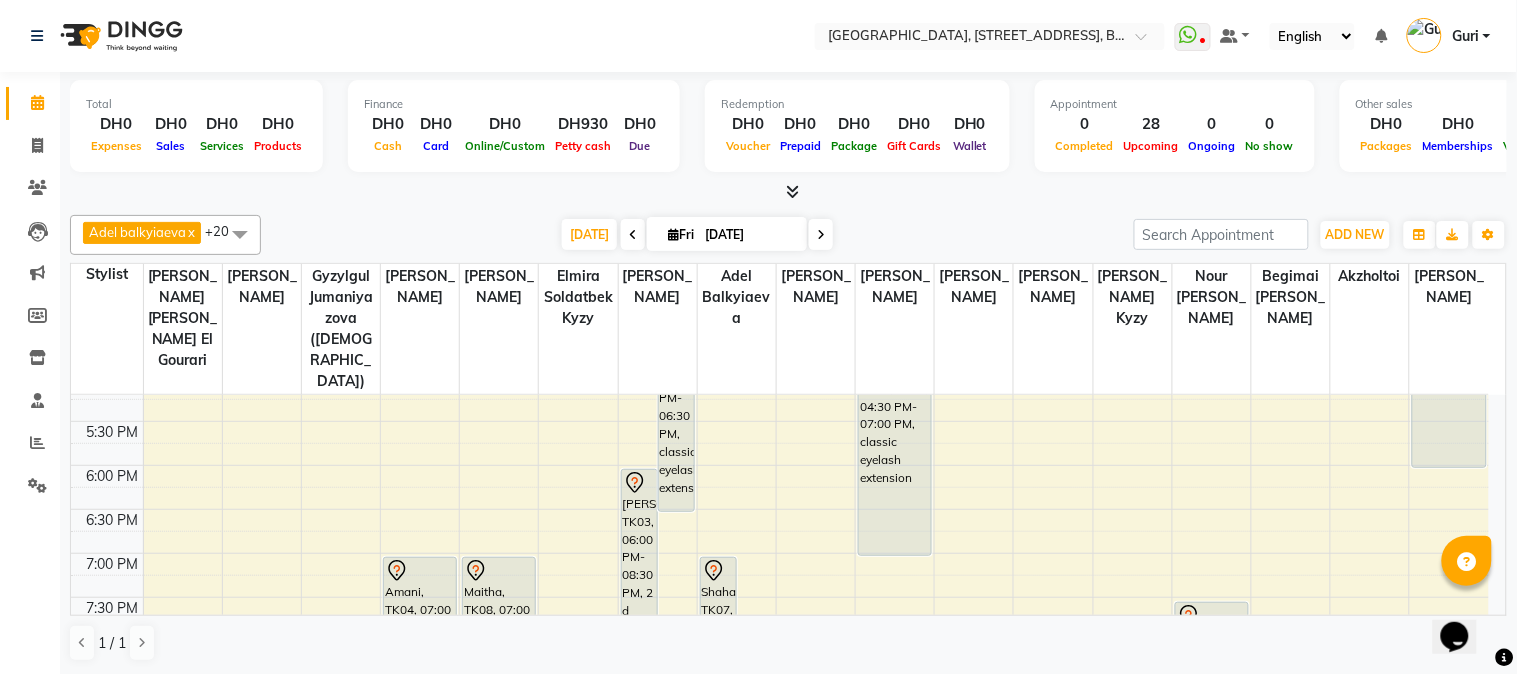 scroll, scrollTop: 796, scrollLeft: 0, axis: vertical 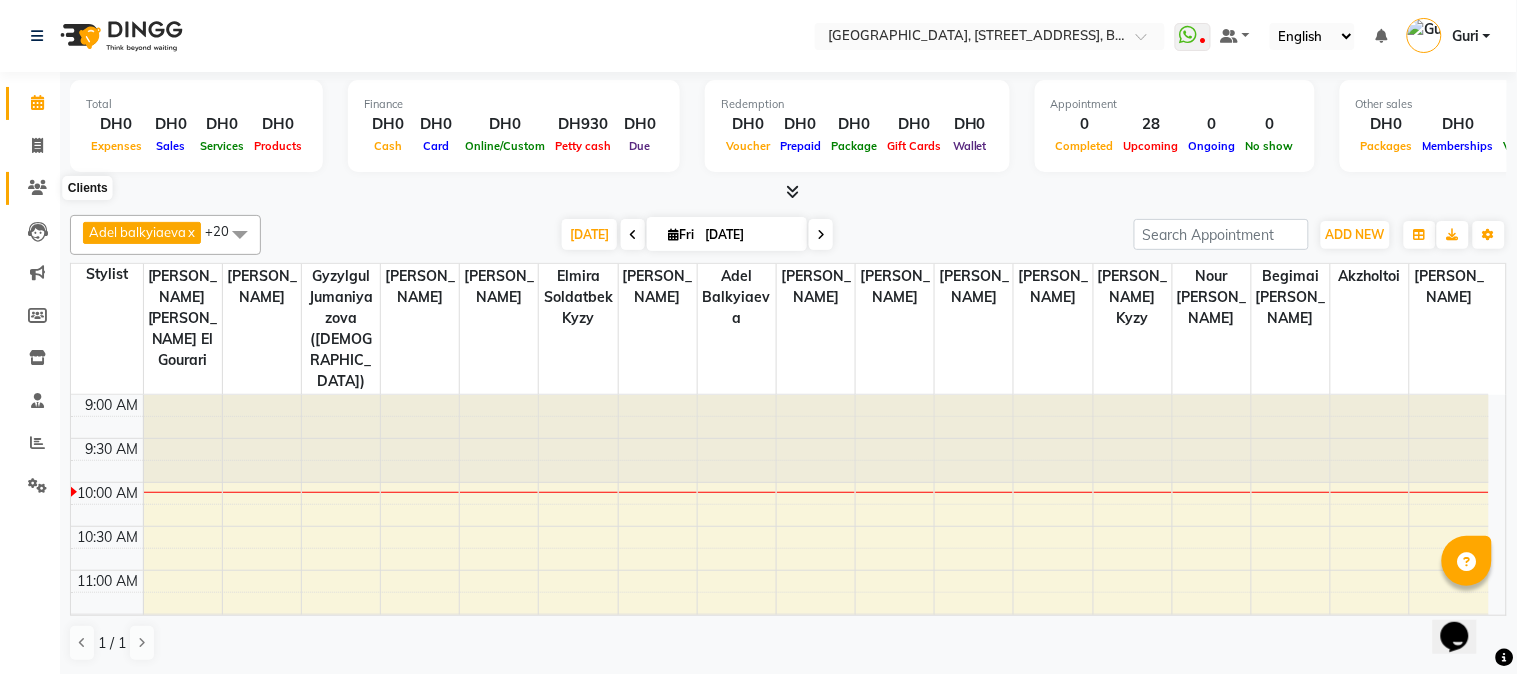 click 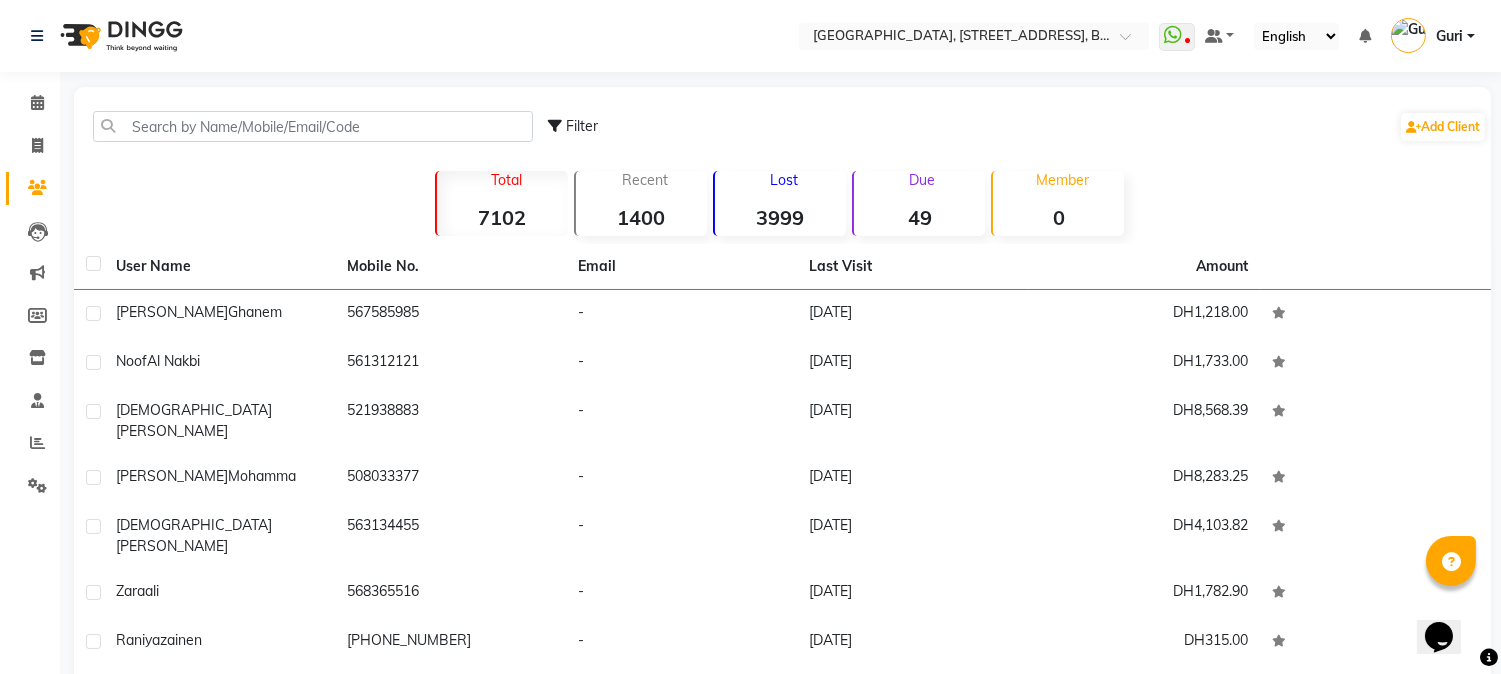click on "Filter  Add Client" 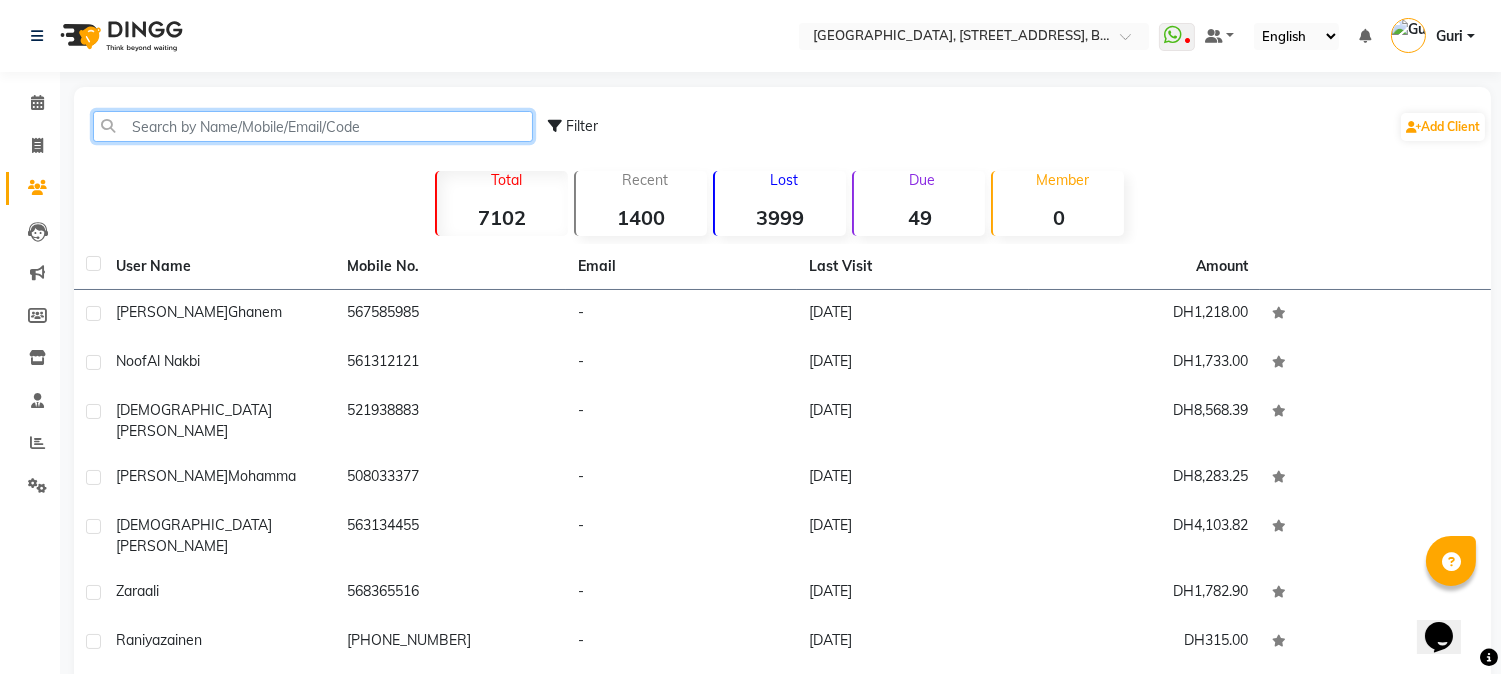 click 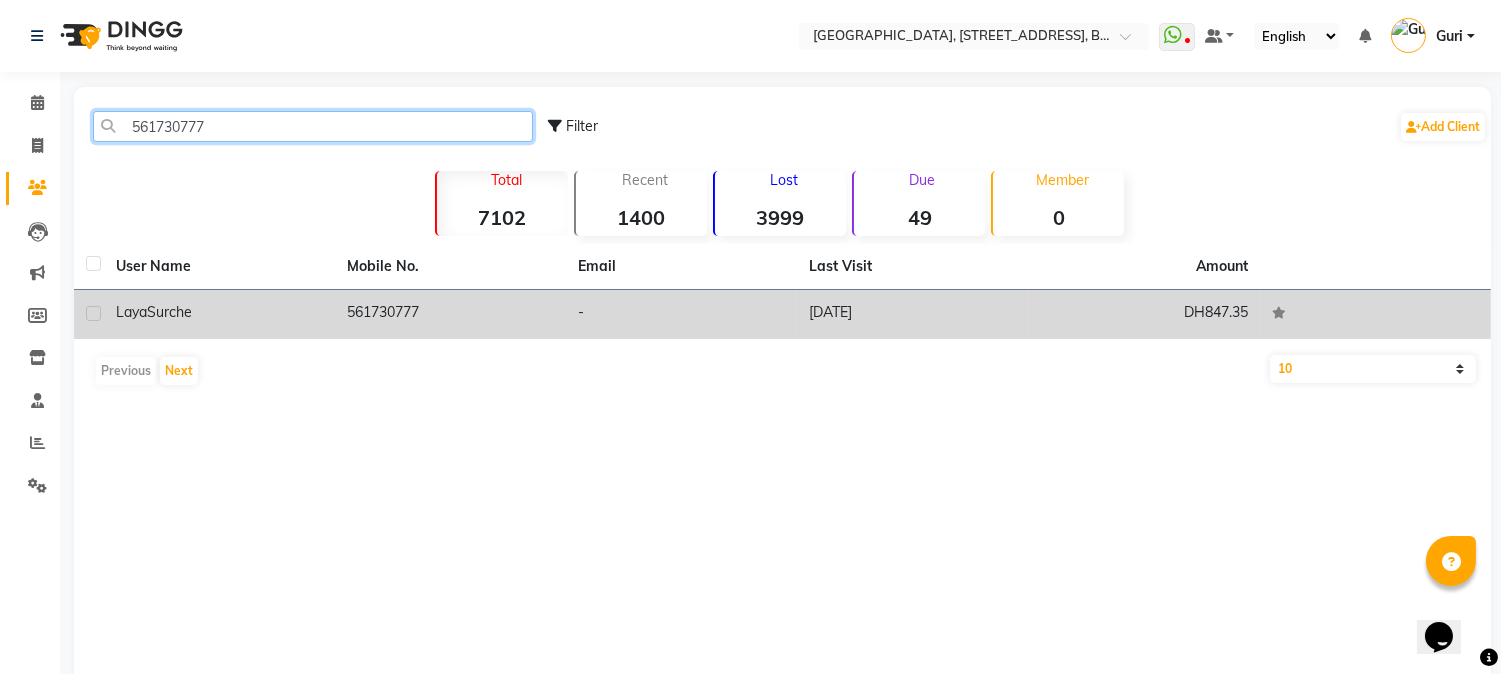 type on "561730777" 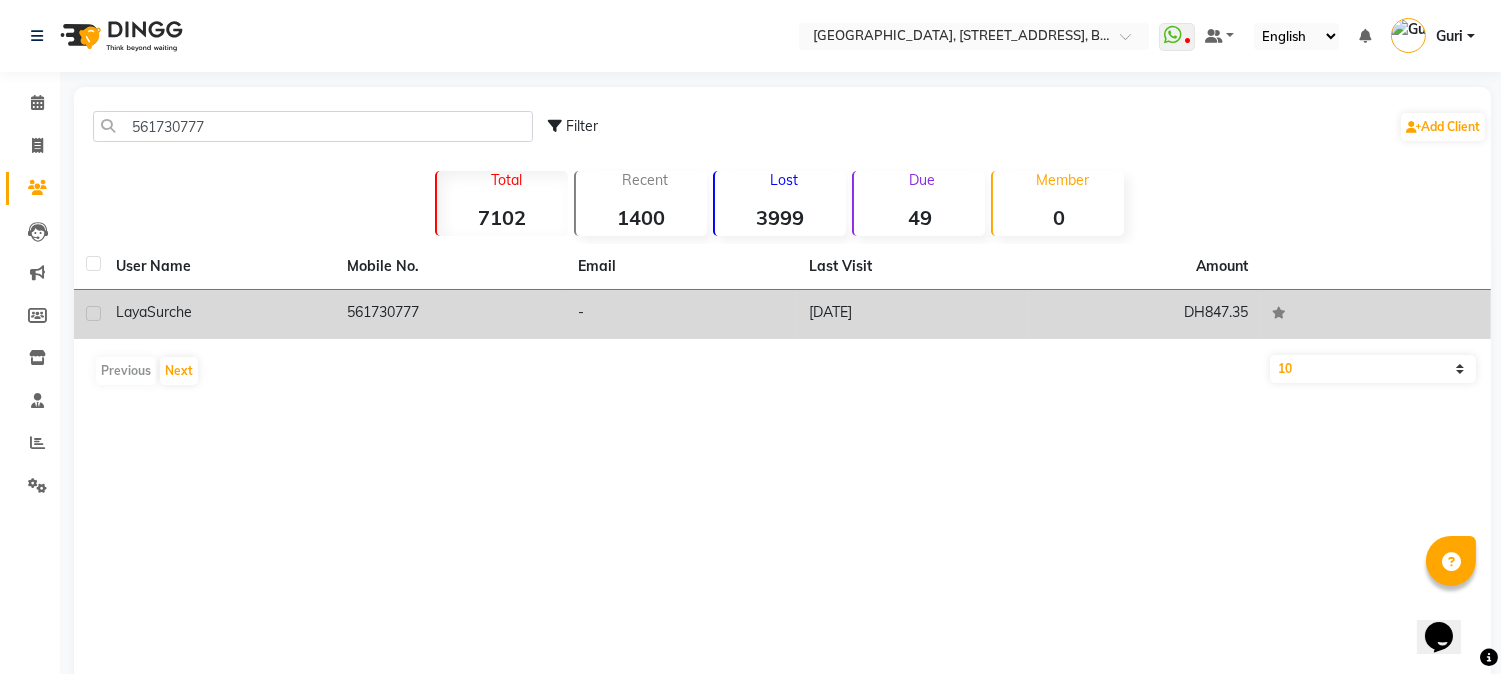 click on "Laya  Surche" 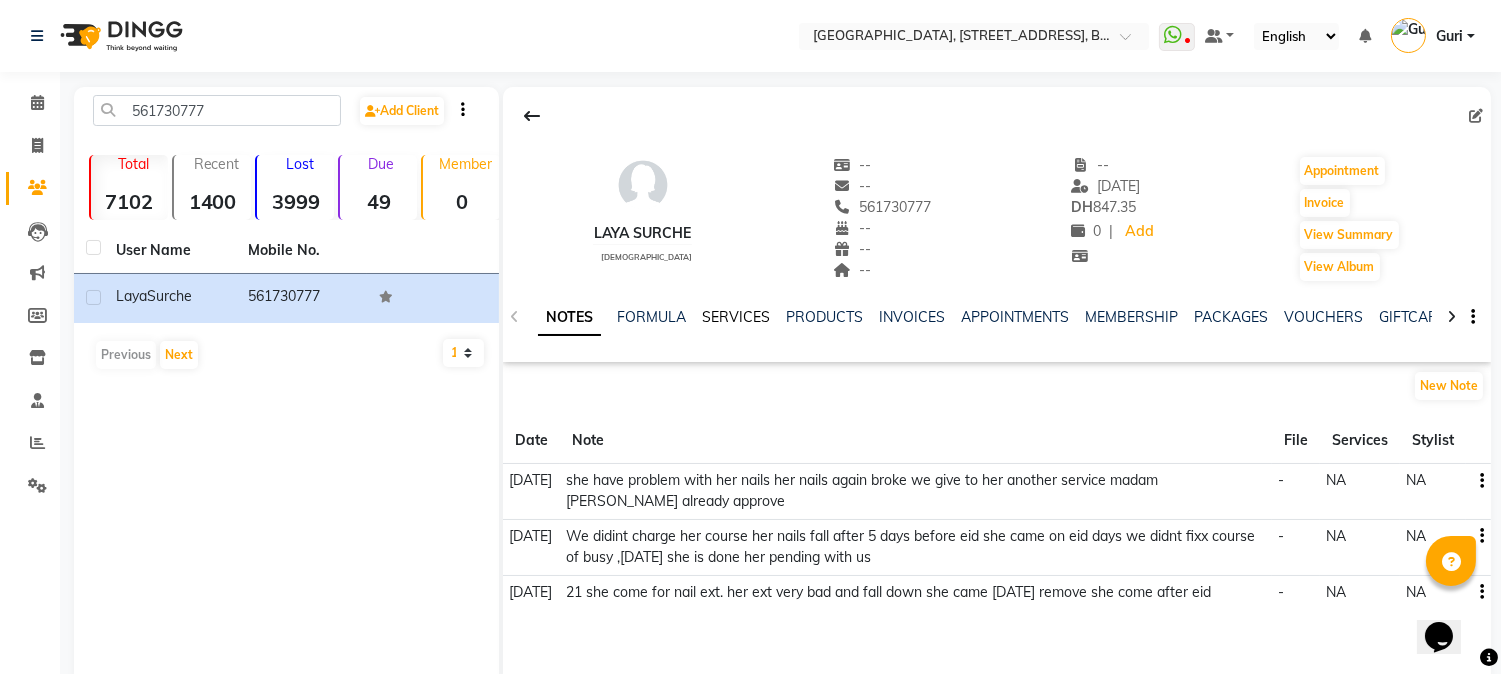 click on "SERVICES" 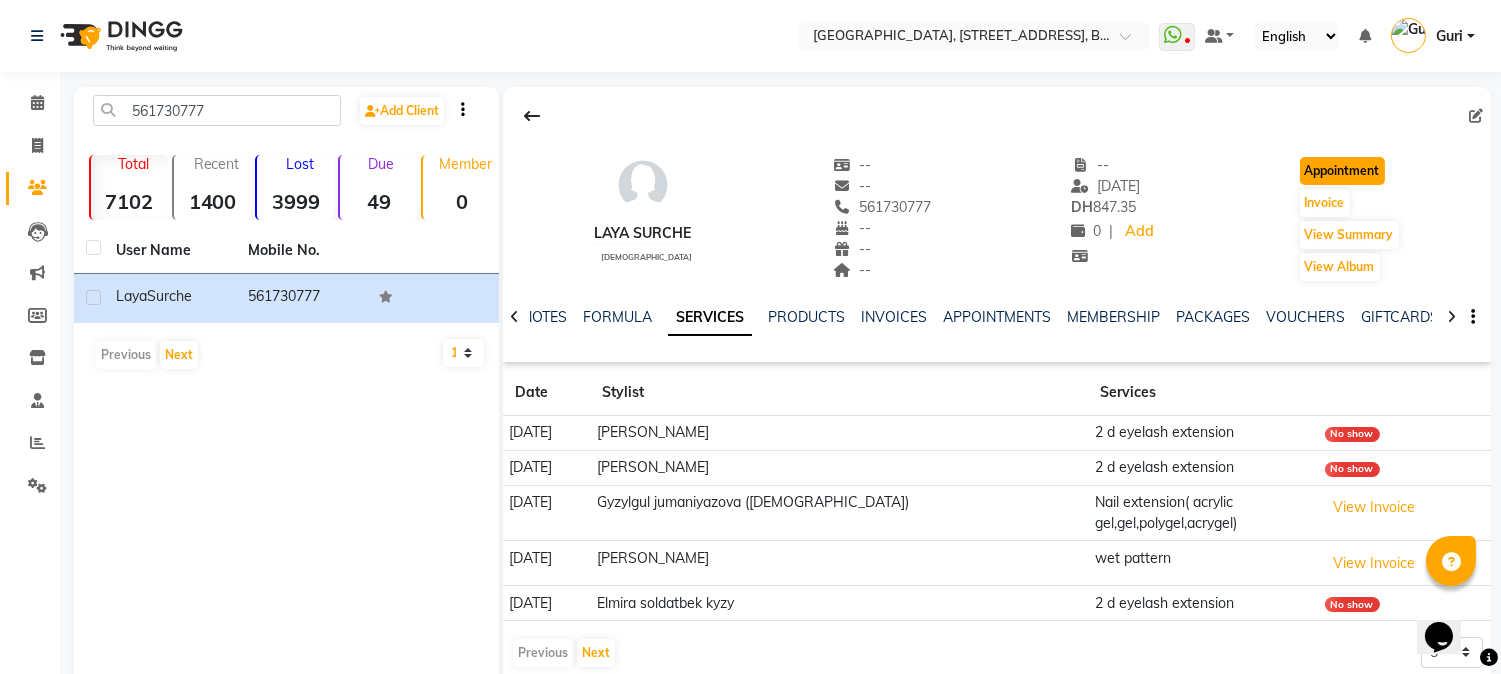 click on "Appointment" 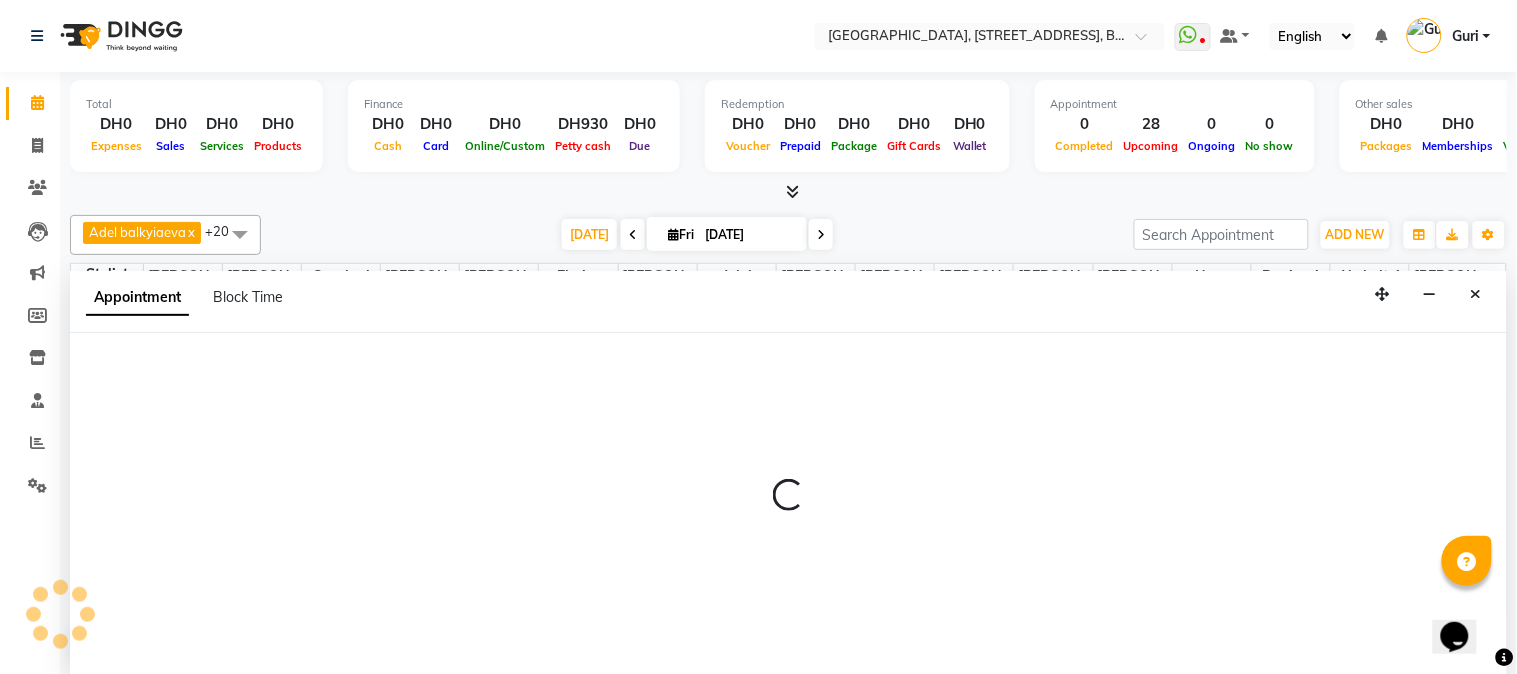 scroll, scrollTop: 0, scrollLeft: 0, axis: both 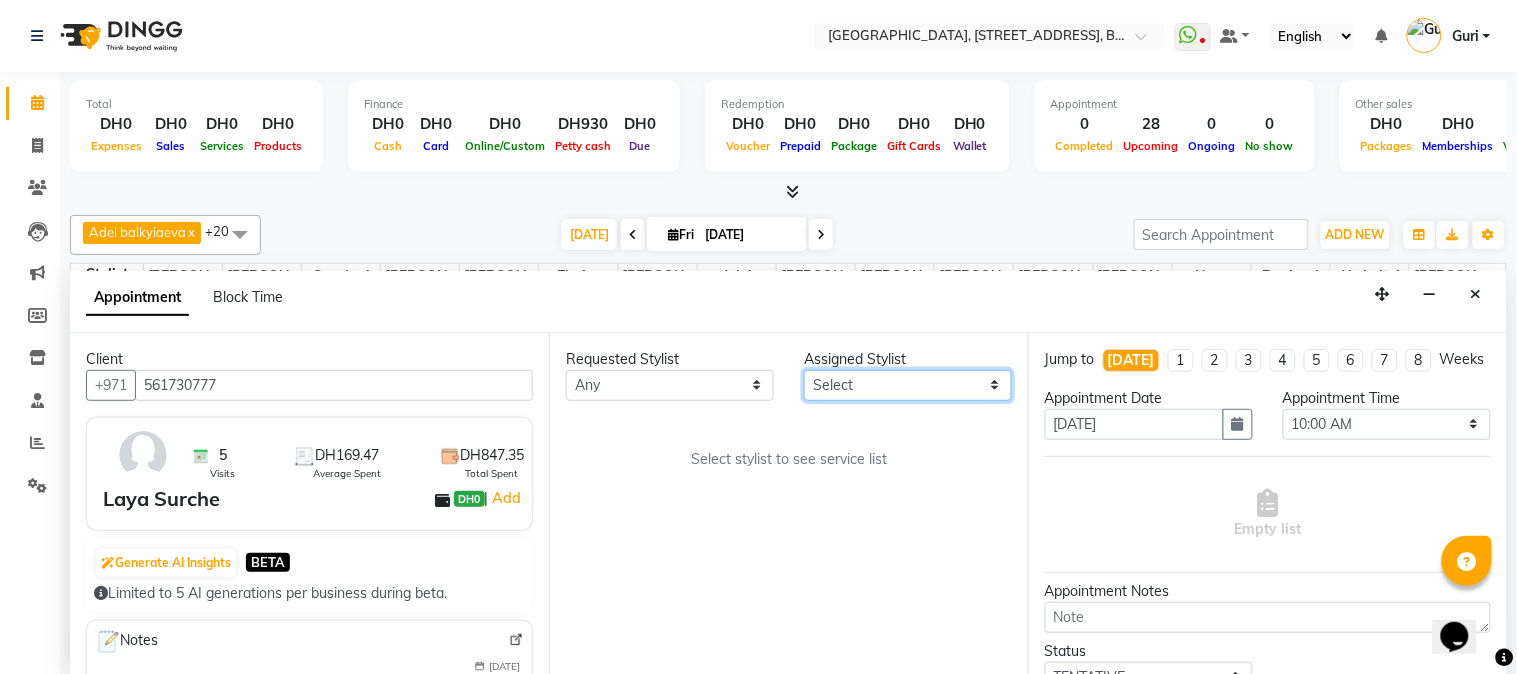 click on "Select Adel balkyiaeva Akzholtoi Alina kalkanova Amanda ZHUMALIEVA Amina Rakhmaniberdieva Aygul Durdyyeva Begimai Oburbek Kyzy Elmira soldatbek kyzy Fatima  Zohra el Gourari Gaukhar Sultangaziyeva Gayane agozian Guri Gyzylgul jumaniyazova (hadija) Hastuti Rohmiyatun judy Mariyam ben Aziz Medina Soldotbek kyzy Meerzat askatovna Nour Burhan Murad  Nurana jumaniyazova Sabina Matkuliyeva" at bounding box center [908, 385] 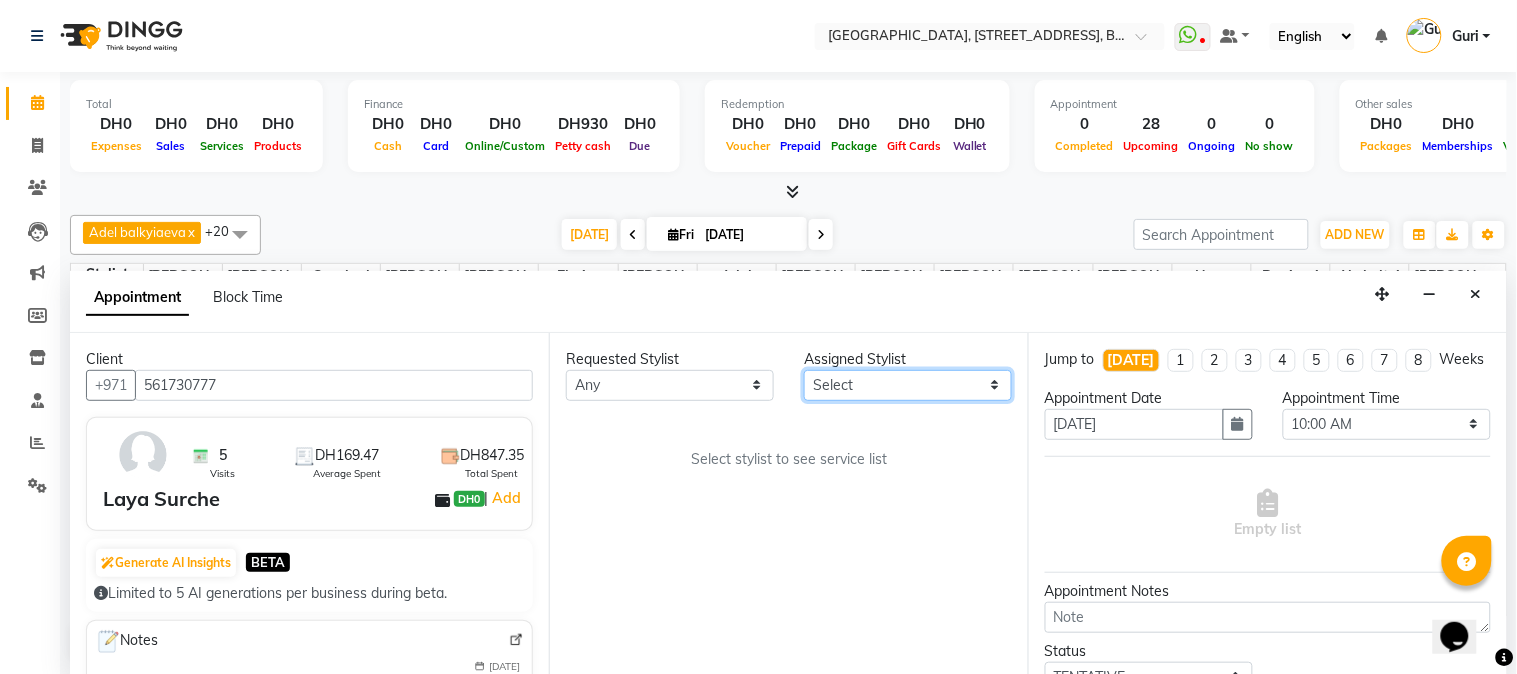select on "43148" 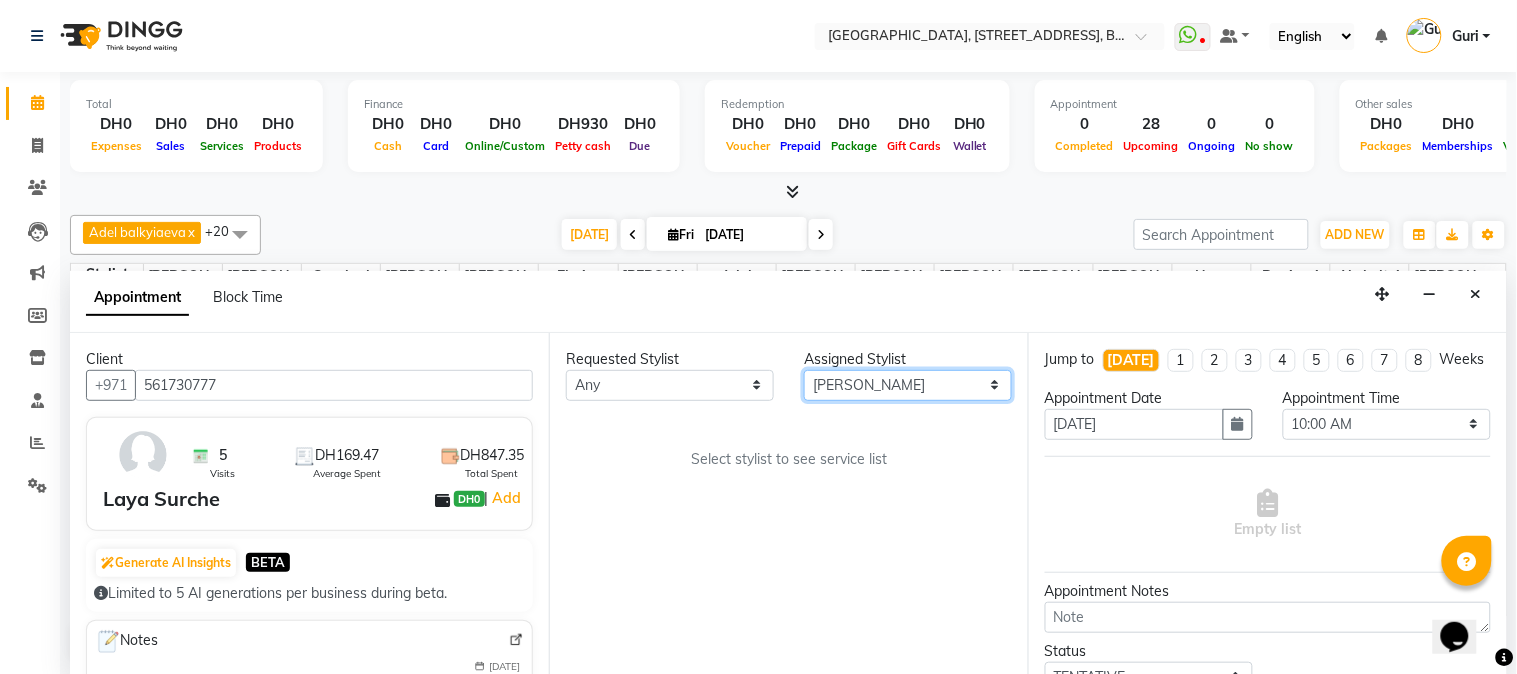 click on "Select Adel balkyiaeva Akzholtoi Alina kalkanova Amanda ZHUMALIEVA Amina Rakhmaniberdieva Aygul Durdyyeva Begimai Oburbek Kyzy Elmira soldatbek kyzy Fatima  Zohra el Gourari Gaukhar Sultangaziyeva Gayane agozian Guri Gyzylgul jumaniyazova (hadija) Hastuti Rohmiyatun judy Mariyam ben Aziz Medina Soldotbek kyzy Meerzat askatovna Nour Burhan Murad  Nurana jumaniyazova Sabina Matkuliyeva" at bounding box center (908, 385) 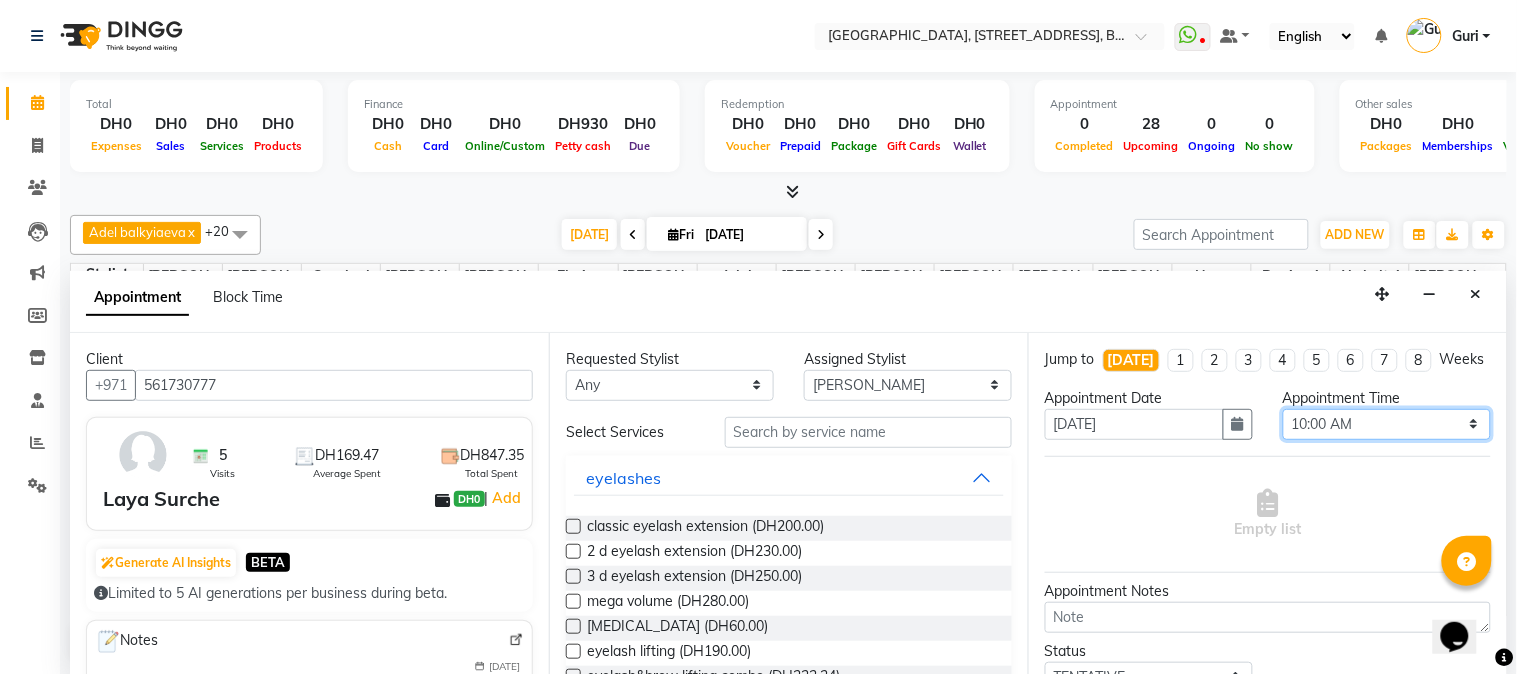 click on "Select 10:00 AM 10:15 AM 10:30 AM 10:45 AM 11:00 AM 11:15 AM 11:30 AM 11:45 AM 12:00 PM 12:15 PM 12:30 PM 12:45 PM 01:00 PM 01:15 PM 01:30 PM 01:45 PM 02:00 PM 02:15 PM 02:30 PM 02:45 PM 03:00 PM 03:15 PM 03:30 PM 03:45 PM 04:00 PM 04:15 PM 04:30 PM 04:45 PM 05:00 PM 05:15 PM 05:30 PM 05:45 PM 06:00 PM 06:15 PM 06:30 PM 06:45 PM 07:00 PM 07:15 PM 07:30 PM 07:45 PM 08:00 PM 08:15 PM 08:30 PM 08:45 PM 09:00 PM 09:15 PM 09:30 PM 09:45 PM 10:00 PM 10:15 PM 10:30 PM 10:45 PM 11:00 PM" at bounding box center [1387, 424] 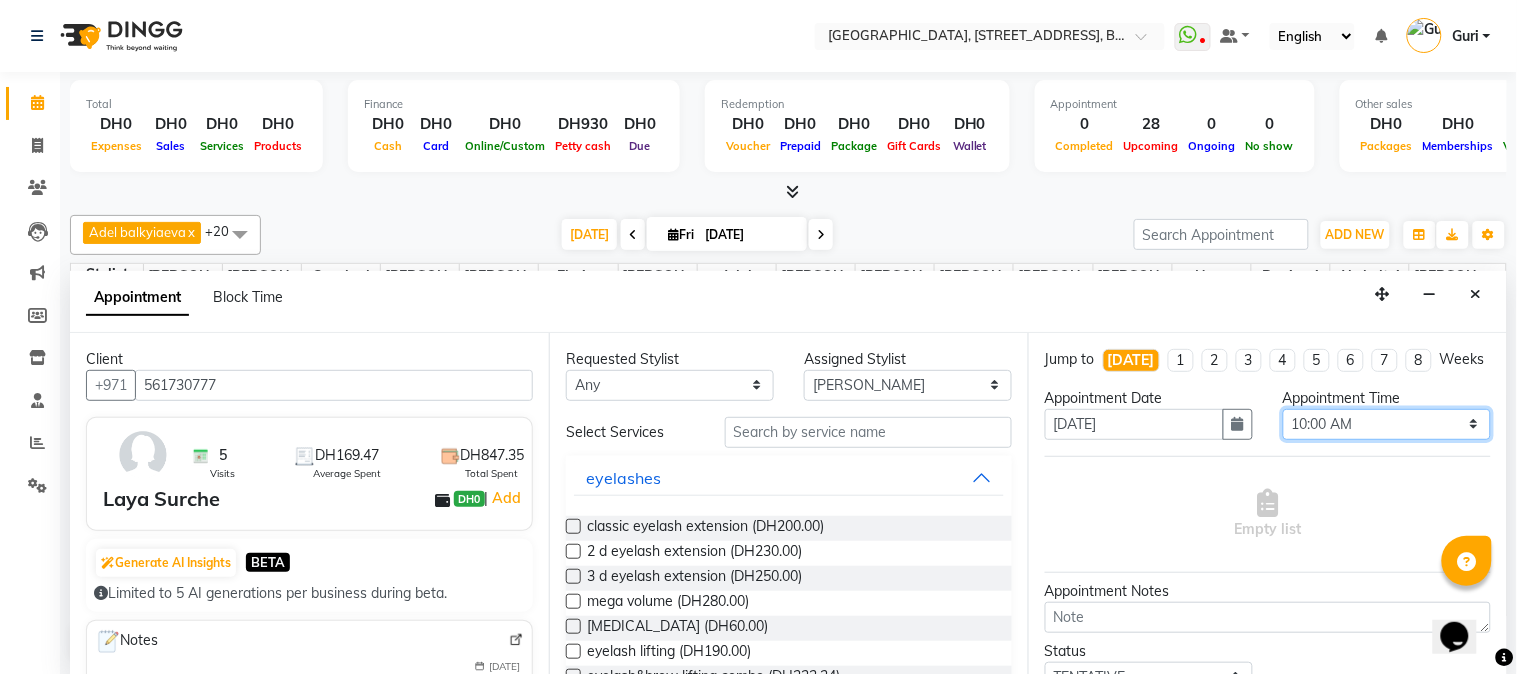 select on "1080" 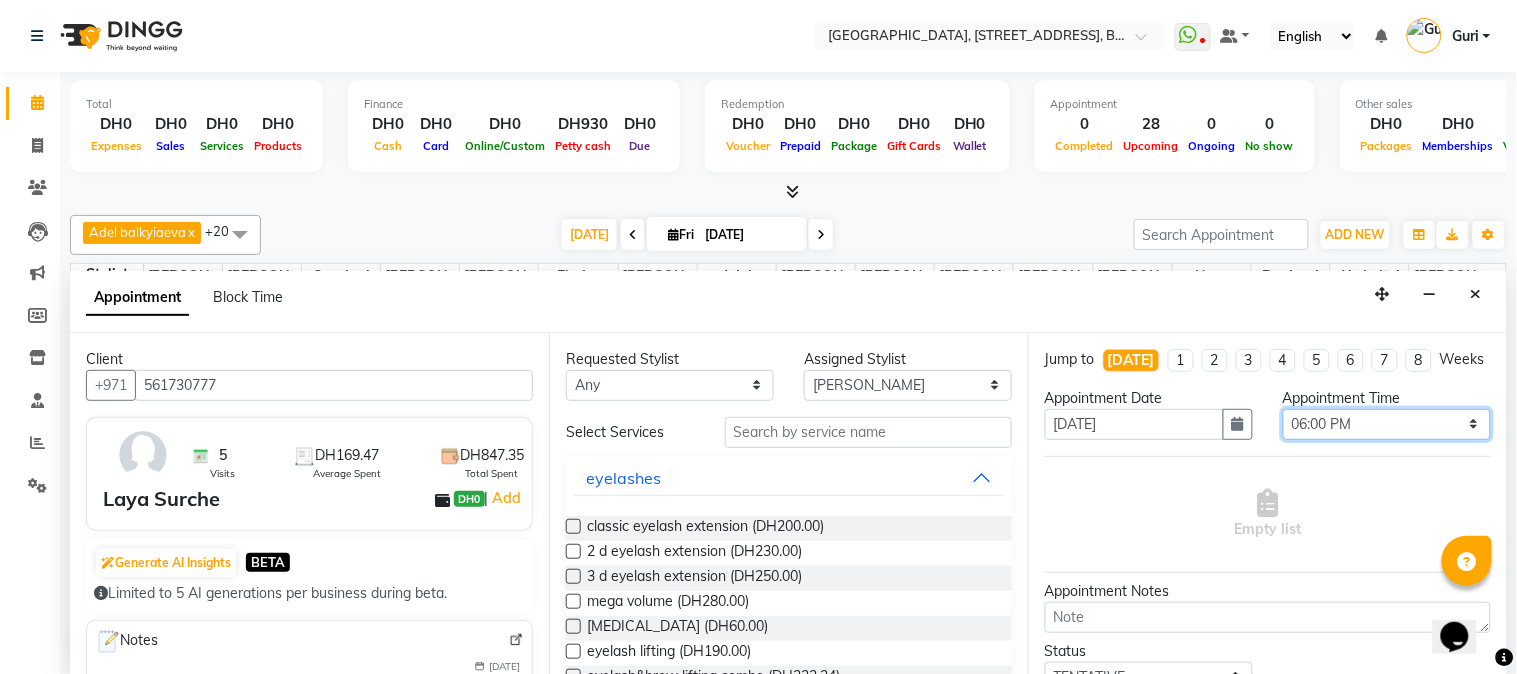 click on "Select 10:00 AM 10:15 AM 10:30 AM 10:45 AM 11:00 AM 11:15 AM 11:30 AM 11:45 AM 12:00 PM 12:15 PM 12:30 PM 12:45 PM 01:00 PM 01:15 PM 01:30 PM 01:45 PM 02:00 PM 02:15 PM 02:30 PM 02:45 PM 03:00 PM 03:15 PM 03:30 PM 03:45 PM 04:00 PM 04:15 PM 04:30 PM 04:45 PM 05:00 PM 05:15 PM 05:30 PM 05:45 PM 06:00 PM 06:15 PM 06:30 PM 06:45 PM 07:00 PM 07:15 PM 07:30 PM 07:45 PM 08:00 PM 08:15 PM 08:30 PM 08:45 PM 09:00 PM 09:15 PM 09:30 PM 09:45 PM 10:00 PM 10:15 PM 10:30 PM 10:45 PM 11:00 PM" at bounding box center [1387, 424] 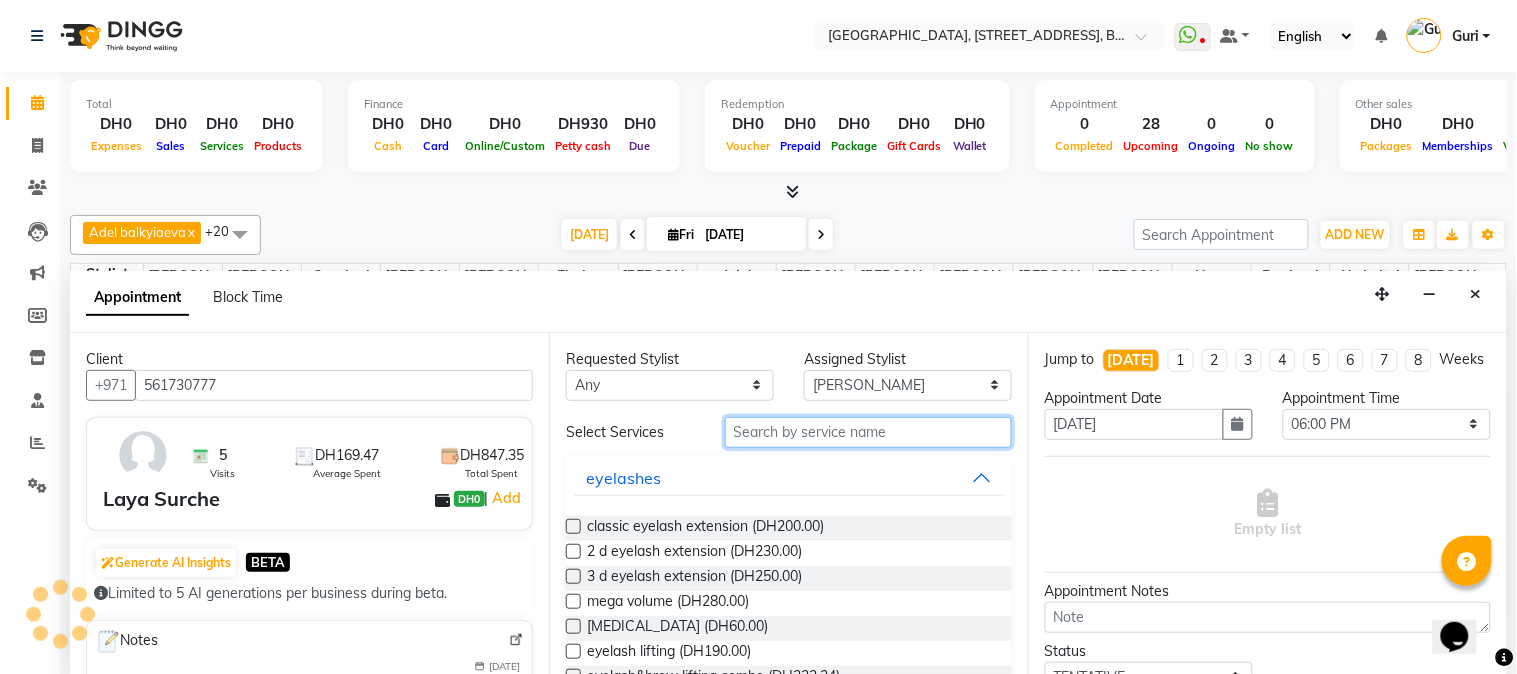 click at bounding box center [868, 432] 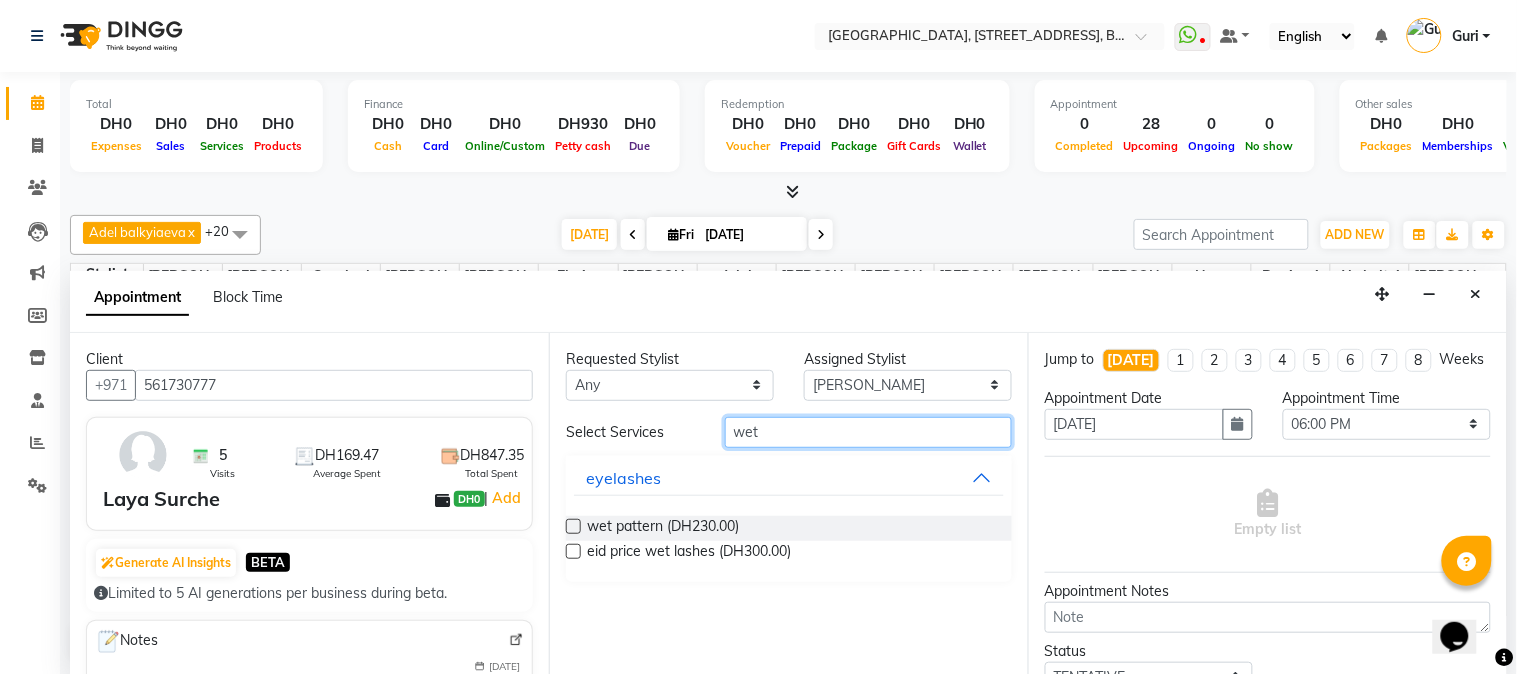 type on "wet" 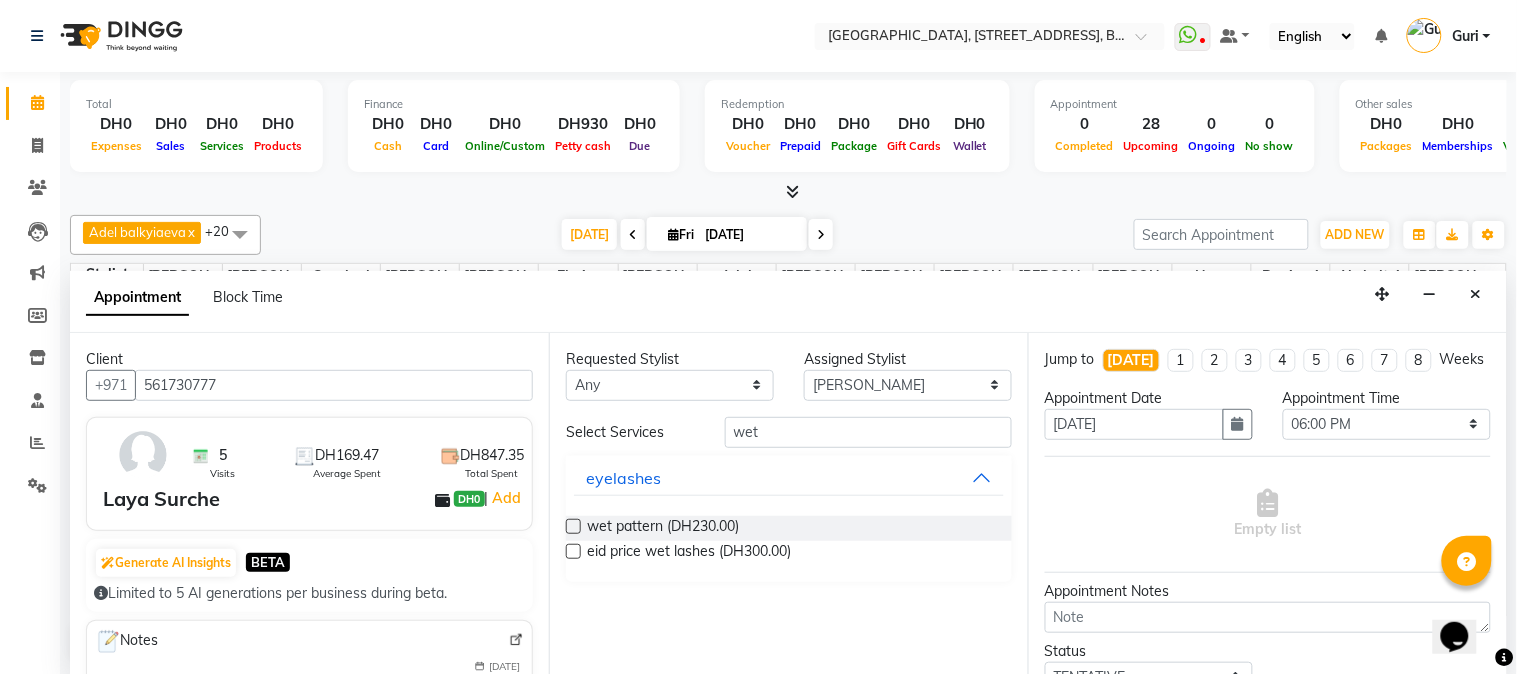click at bounding box center (573, 526) 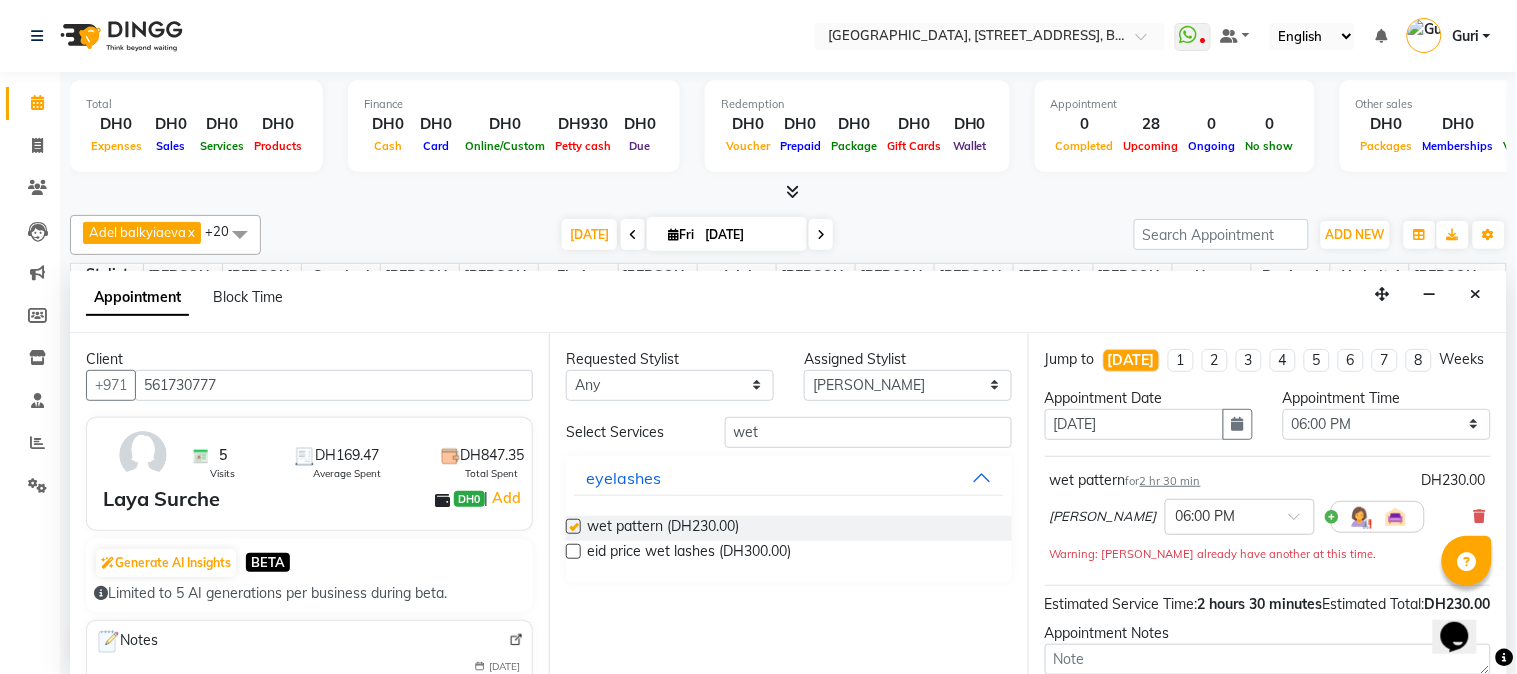 checkbox on "false" 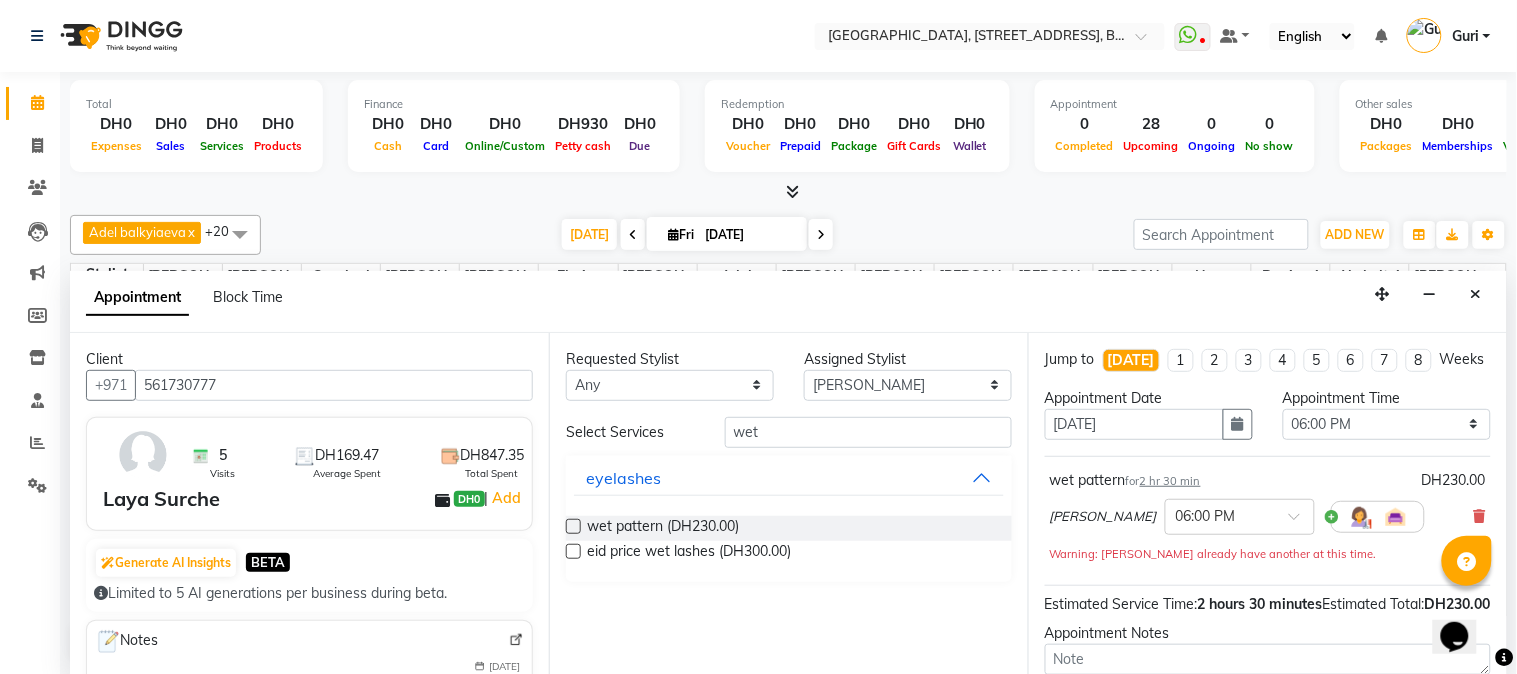 click on "Total  DH0  Expenses DH0  Sales DH0  Services DH0  Products Finance  DH0  Cash DH0  Card DH0  Online/Custom DH930 Petty cash DH0 Due  Redemption  DH0 Voucher DH0 Prepaid DH0 Package DH0  Gift Cards DH0  Wallet  Appointment  0 Completed 28 Upcoming 0 Ongoing 0 No show  Other sales  DH0  Packages DH0  Memberships DH0  Vouchers DH0  Prepaids DH0  Gift Cards Adel balkyiaeva  x Aina reyes salim  x Alina kalkanova  x Amina Rakhmaniberdieva  x Elmira soldatbek kyzy  x Fatima  Zohra el Gourari  x Gayane agozian  x Gyzylgul jumaniyazova (hadija)  x Hastuti Rohmiyatun  x judy  x Mariyam ben Aziz  x Medina Soldotbek kyzy  x Nour Burhan Murad   x Nurana jumaniyazova  x Sabina Matkuliyeva  x Gulmira Zhakupova  x olena frrncos  x Shahida  x Begimai  x Meerzat askatovna  x Akzholtoi  x +20 UnSelect All Adel balkyiaeva Akzholtoi Alina kalkanova Amanda ZHUMALIEVA Amina Rakhmaniberdieva Aygul Durdyyeva Begimai Oburbek Kyzy Elmira soldatbek kyzy Fatima  Zohra el Gourari Gaukhar Sultangaziyeva Gayane agozian" 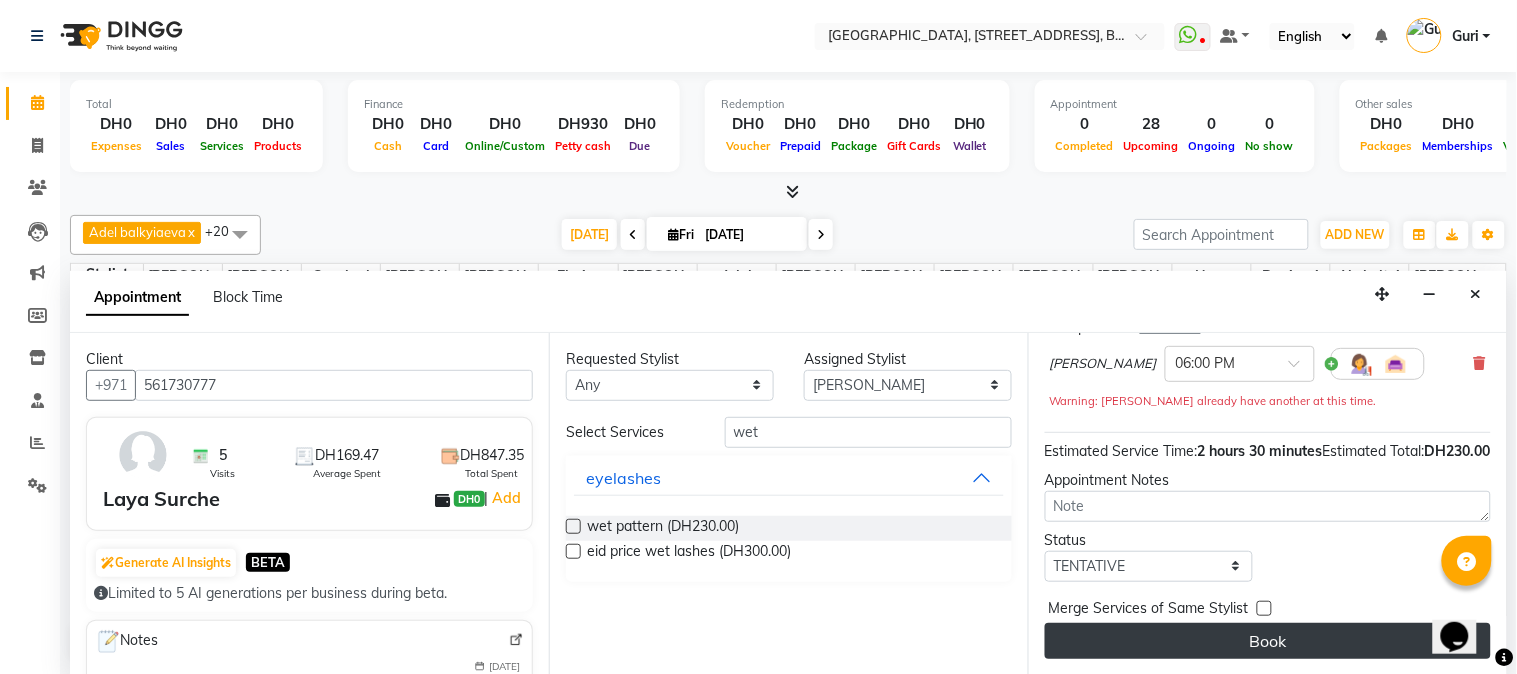 click on "Book" at bounding box center [1268, 641] 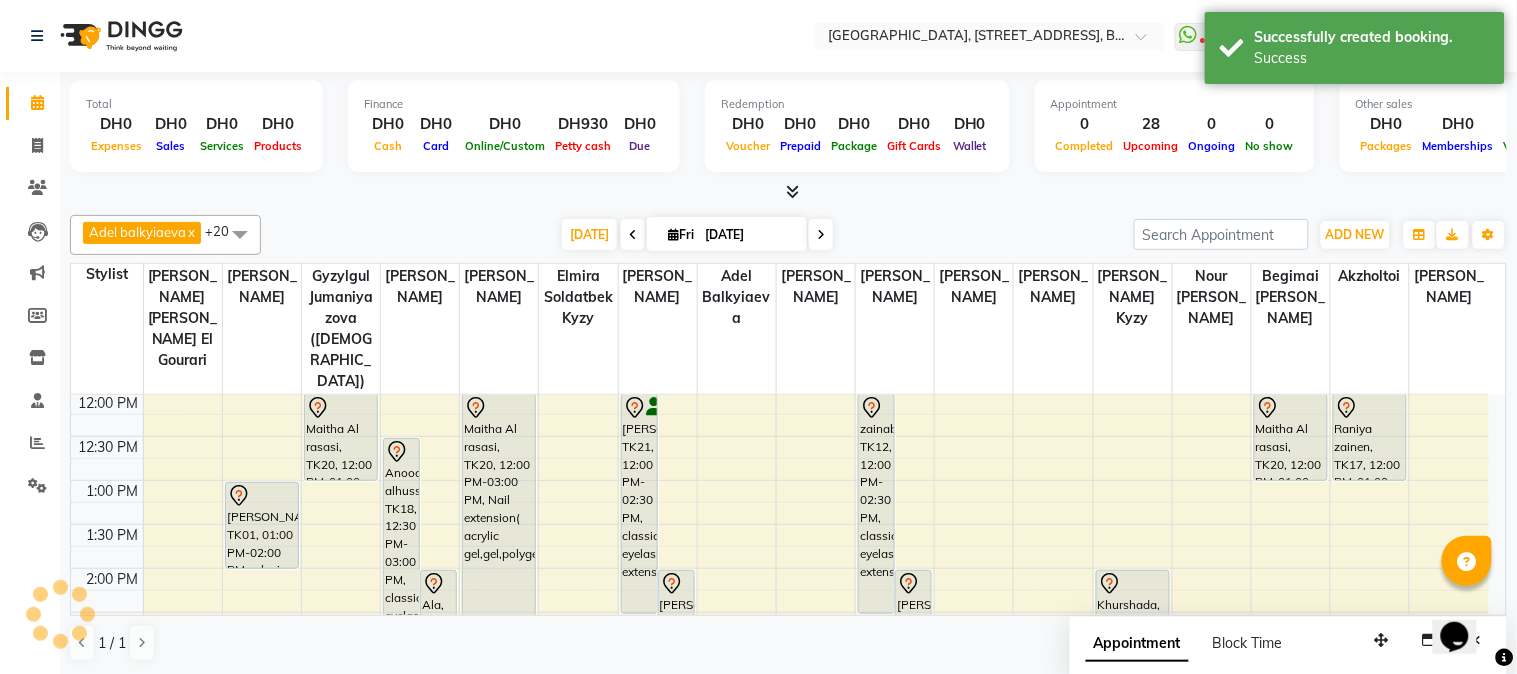 scroll, scrollTop: 318, scrollLeft: 0, axis: vertical 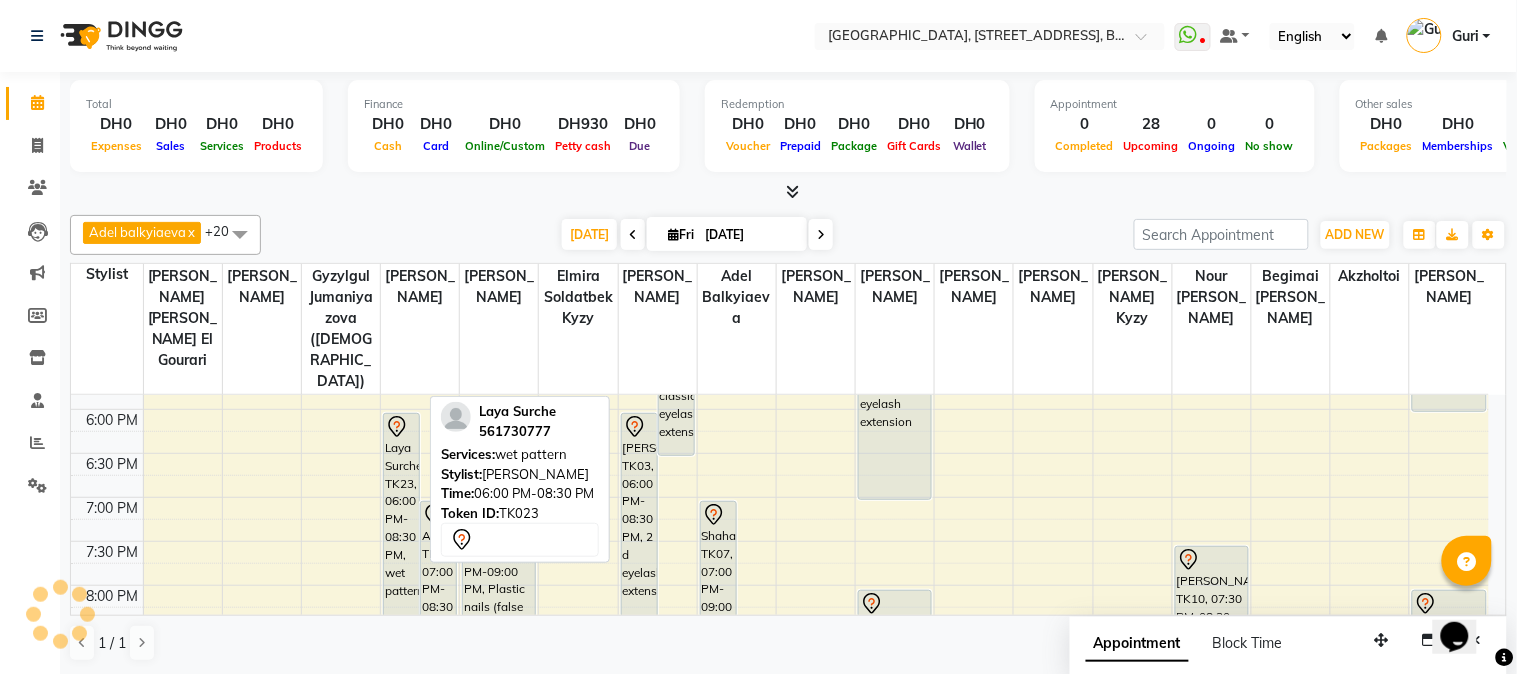 click on "Laya Surche, TK23, 06:00 PM-08:30 PM, wet pattern" at bounding box center (401, 523) 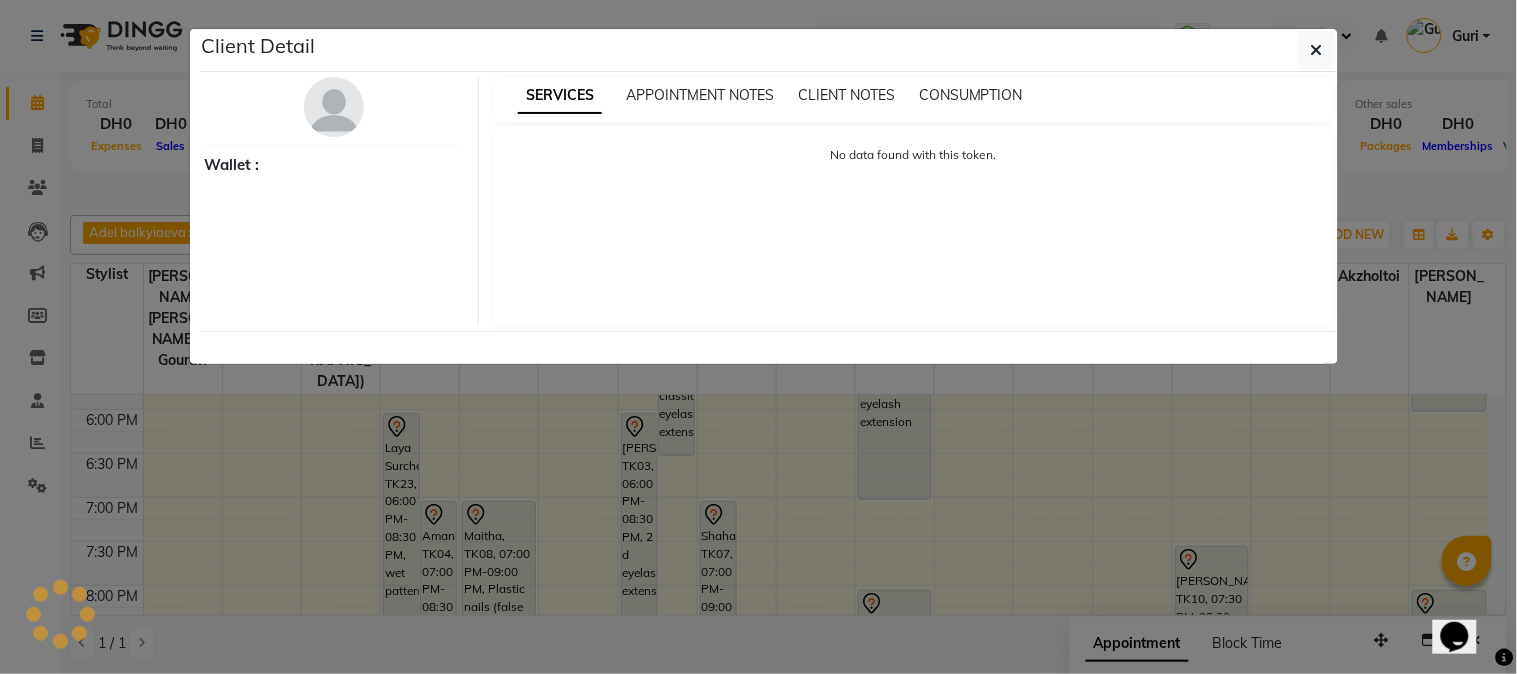 select on "7" 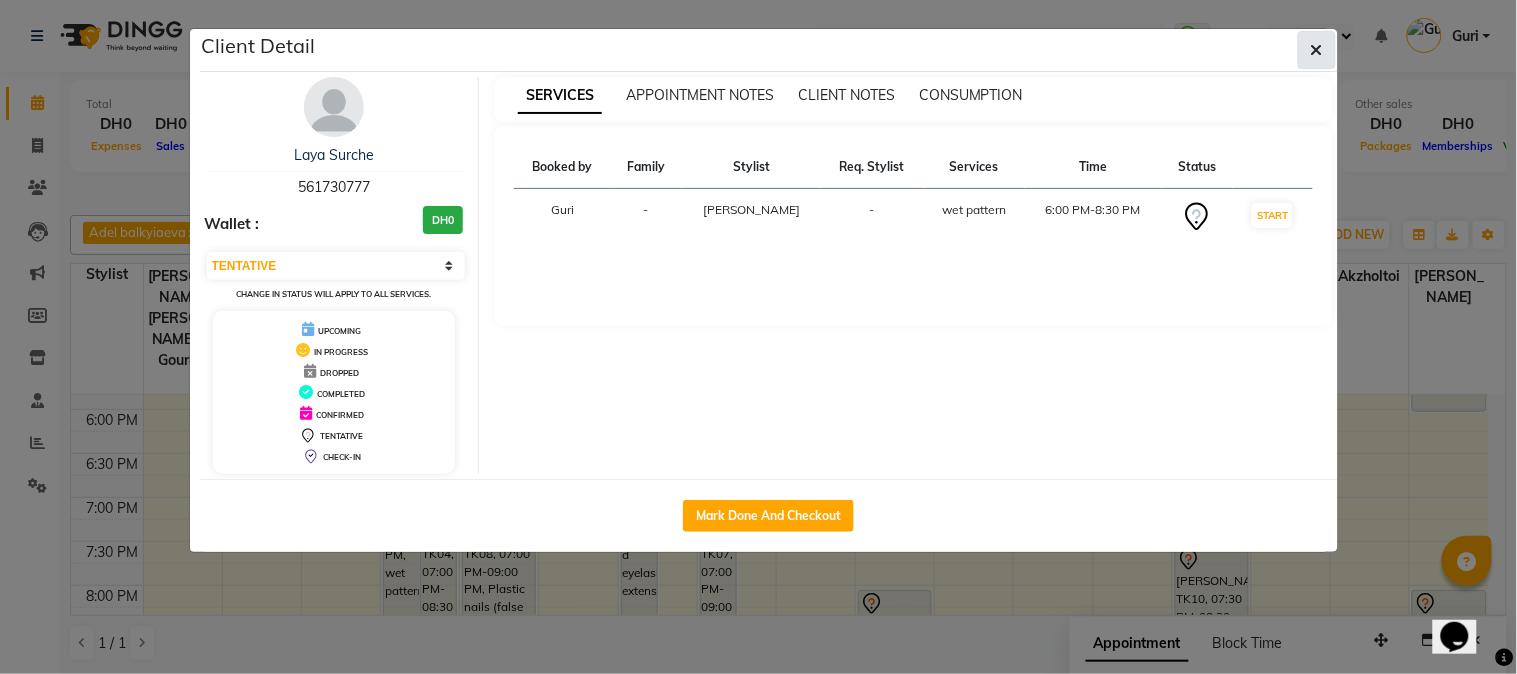 click 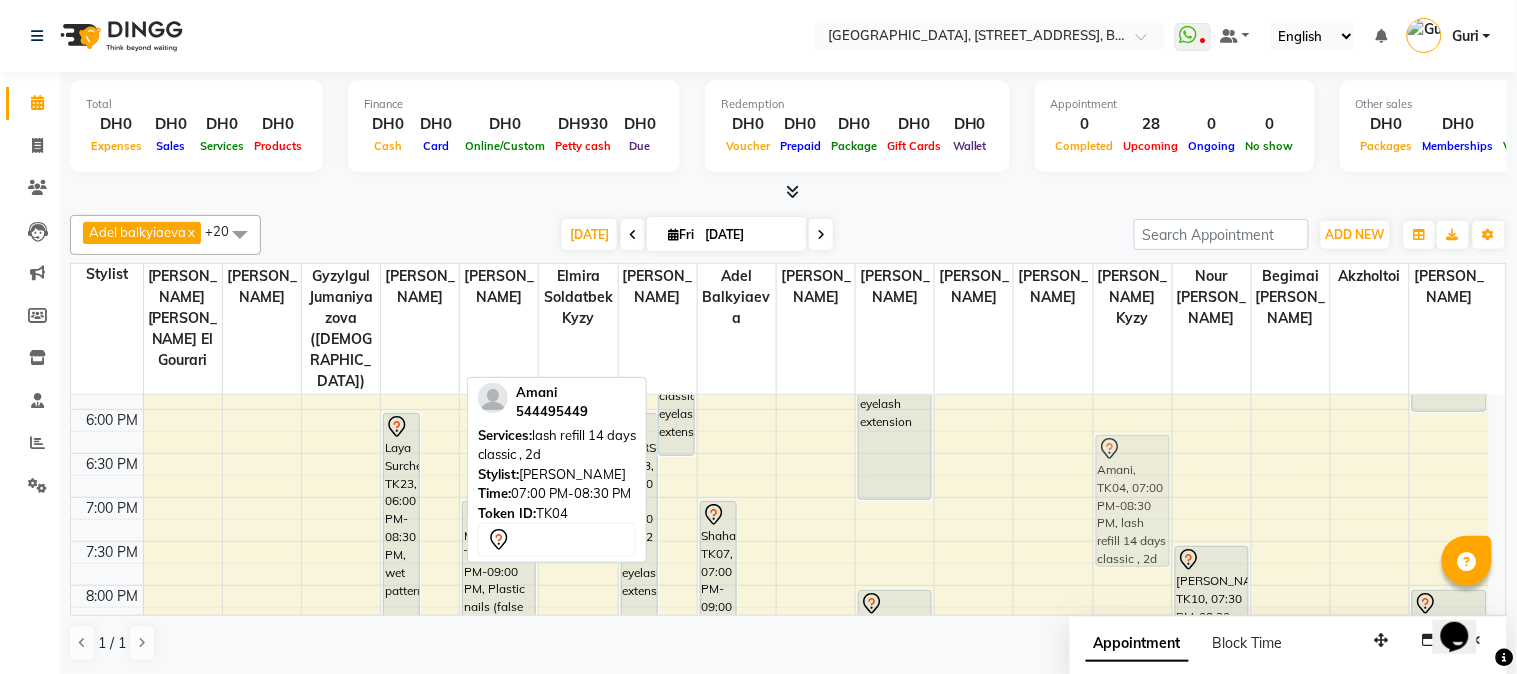drag, startPoint x: 433, startPoint y: 523, endPoint x: 1106, endPoint y: 460, distance: 675.9423 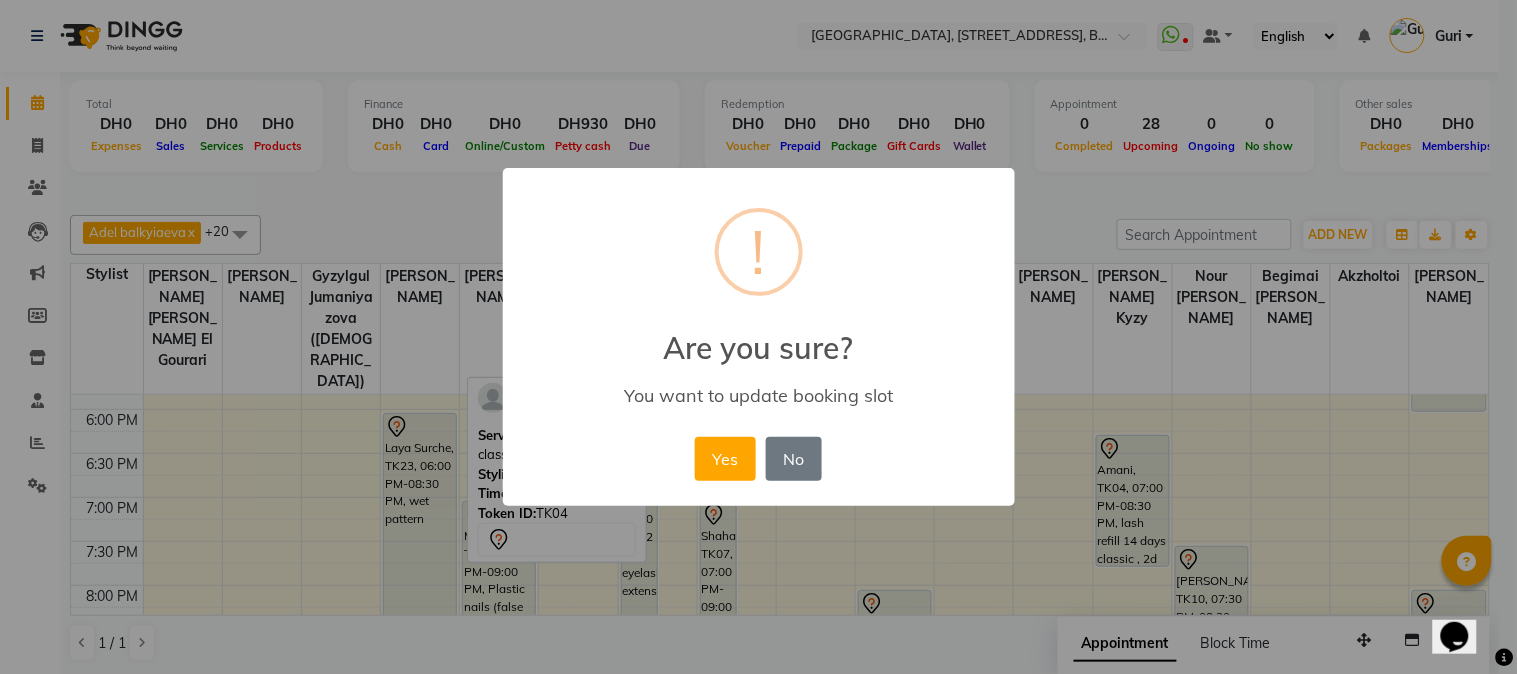 drag, startPoint x: 1106, startPoint y: 460, endPoint x: 1130, endPoint y: 616, distance: 157.83536 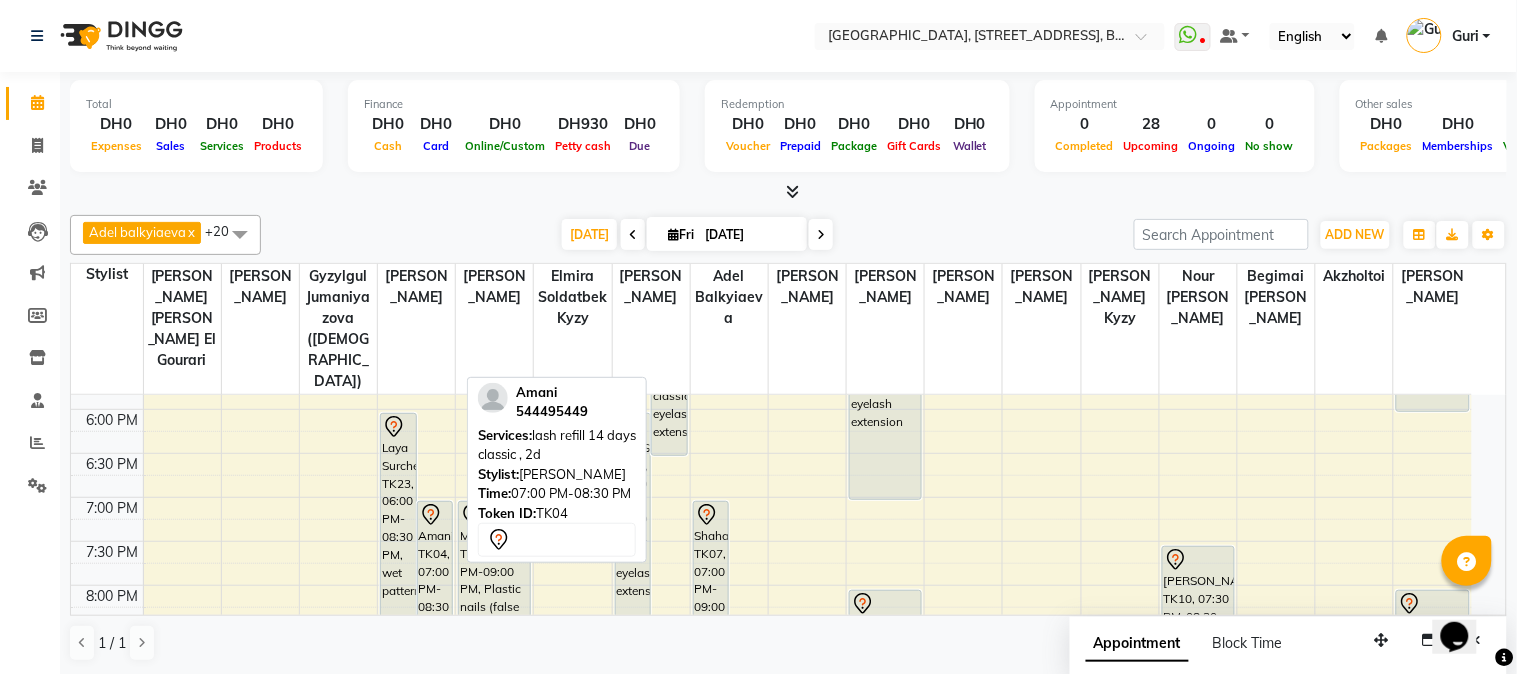 click on "9:00 AM 9:30 AM 10:00 AM 10:30 AM 11:00 AM 11:30 AM 12:00 PM 12:30 PM 1:00 PM 1:30 PM 2:00 PM 2:30 PM 3:00 PM 3:30 PM 4:00 PM 4:30 PM 5:00 PM 5:30 PM 6:00 PM 6:30 PM 7:00 PM 7:30 PM 8:00 PM 8:30 PM 9:00 PM 9:30 PM 10:00 PM 10:30 PM 11:00 PM 11:30 PM             Geovana, TK01, 01:00 PM-02:00 PM, relaxing massage             Mariyam, TK10, 09:00 PM-09:30 PM, Back massage             Maitha Al rasasi, TK20, 12:00 PM-01:00 PM, soft gel manicure              Khurshada, TK05, 04:00 PM-04:30 PM, eyebrow cleaning              Mariyam, TK10, 08:30 PM-09:00 PM, Classic Manicure             Anood alhusseni, TK18, 12:30 PM-03:00 PM, classic eyelash extension             Ala, TK14, 02:00 PM-04:30 PM, classic eyelash extension             Laya Surche, TK23, 06:00 PM-08:30 PM, wet pattern             Amani, TK04, 07:00 PM-08:30 PM, lash refill 14 days classic , 2d              Maitha Al rasasi, TK20, 12:00 PM-03:00 PM, Nail extension( acrylic gel,gel,polygel,acrygel)" at bounding box center [771, 277] 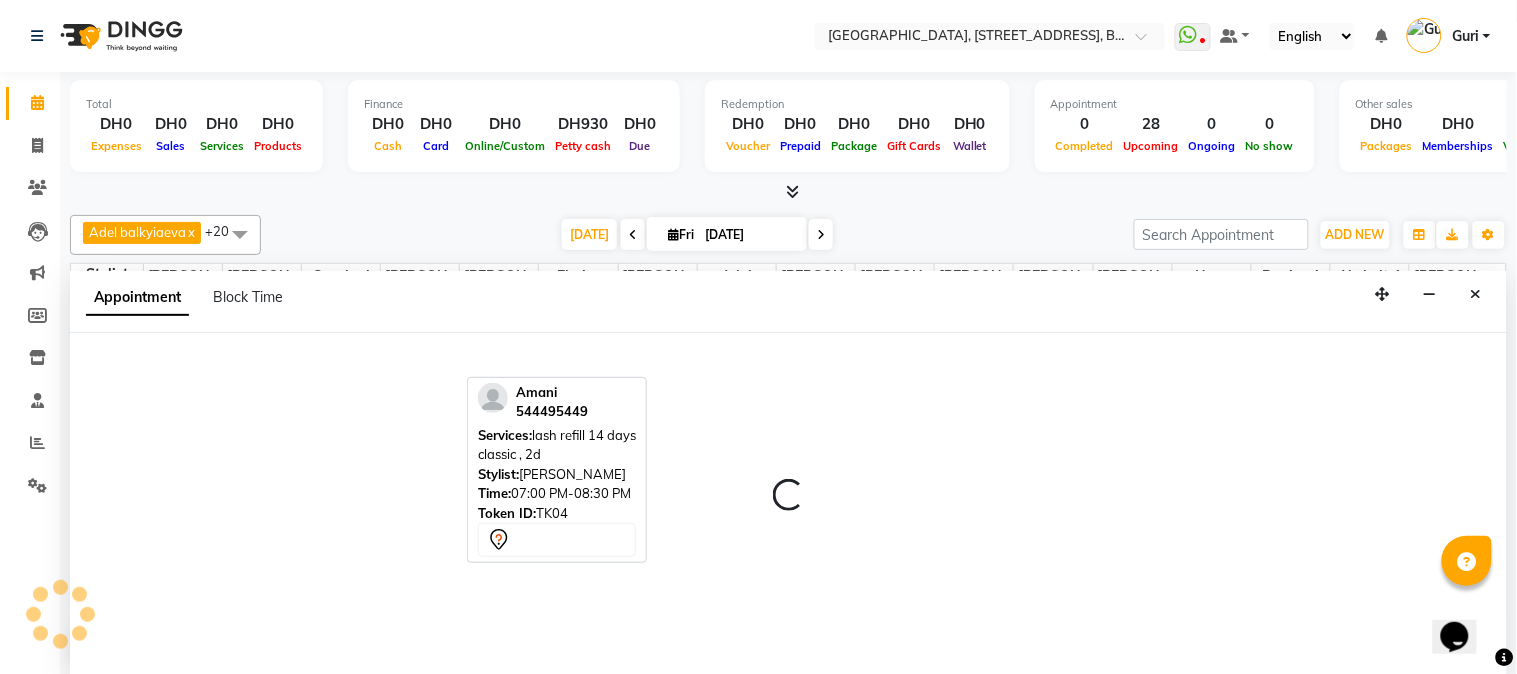 select on "74061" 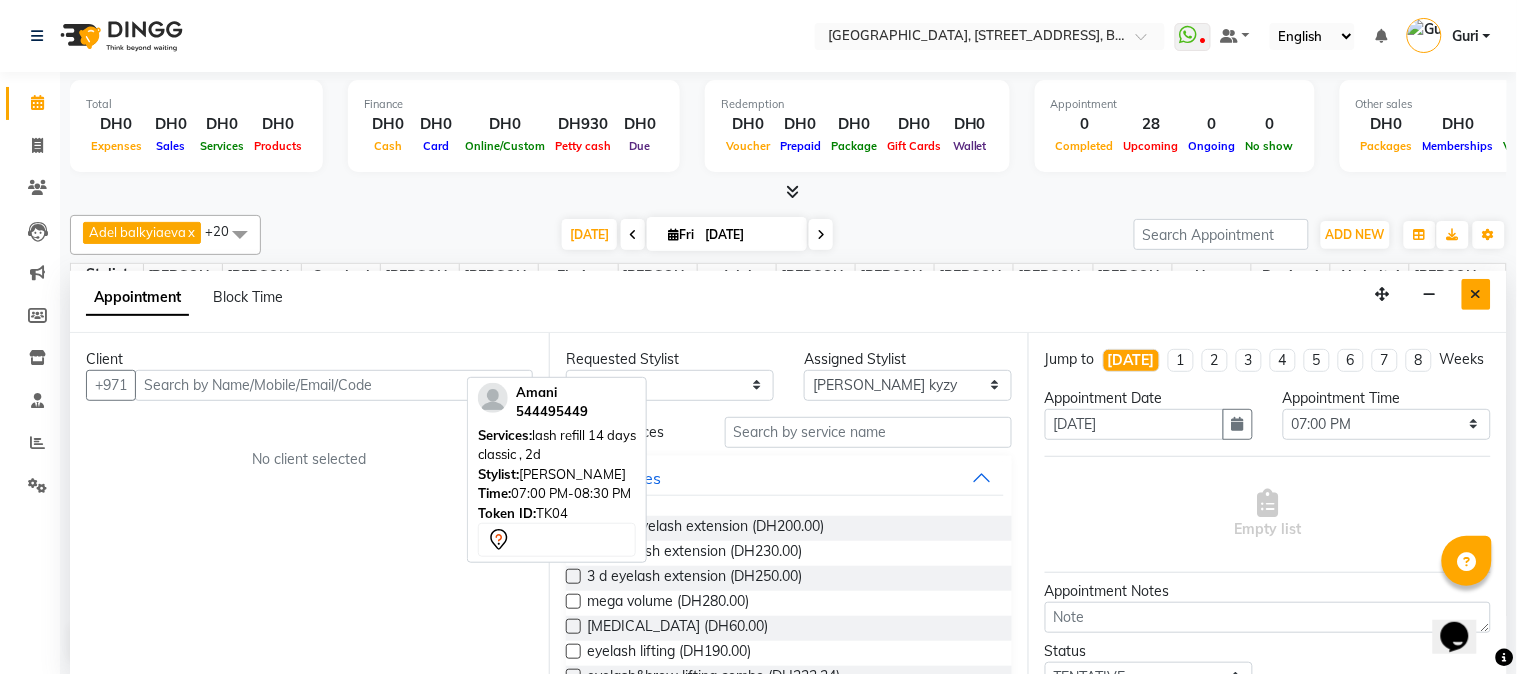 click at bounding box center [1476, 294] 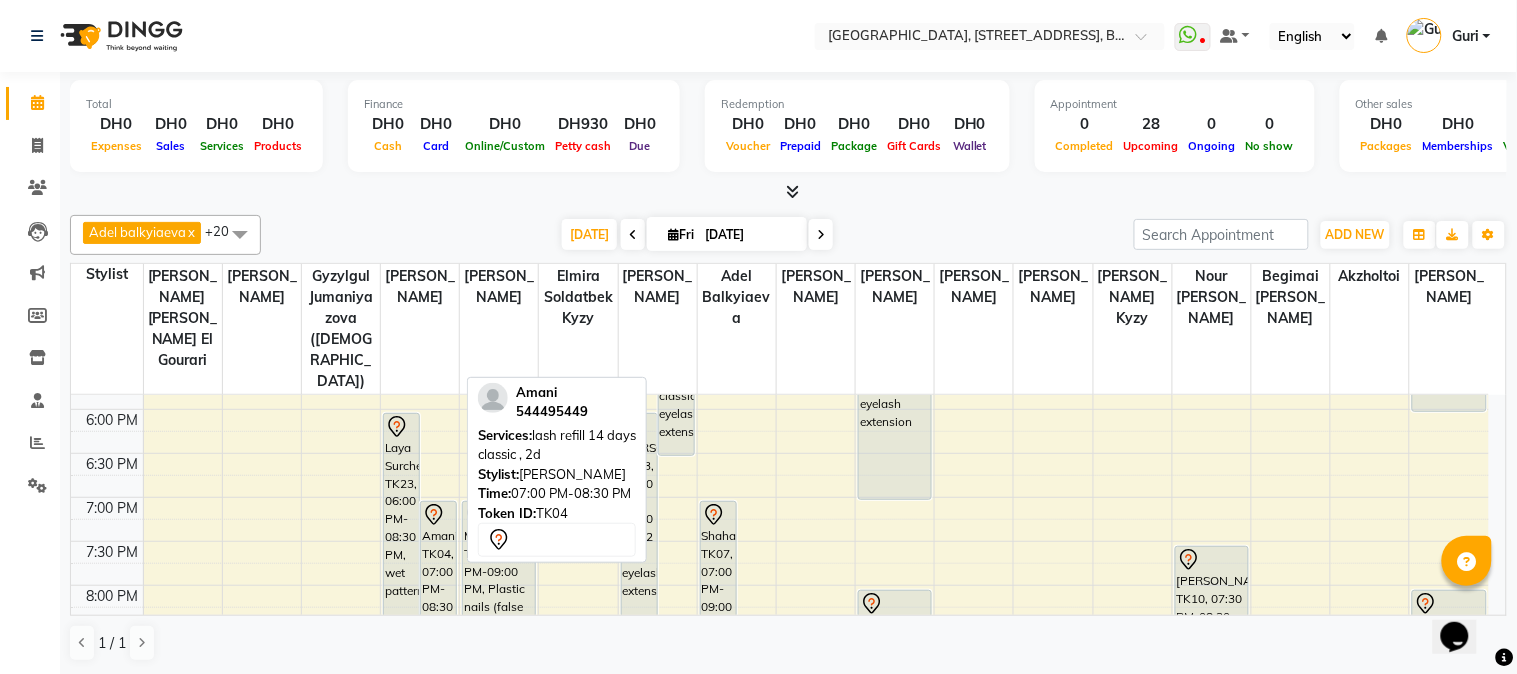 click on "Amani, TK04, 07:00 PM-08:30 PM, lash refill 14 days classic , 2d" at bounding box center (438, 567) 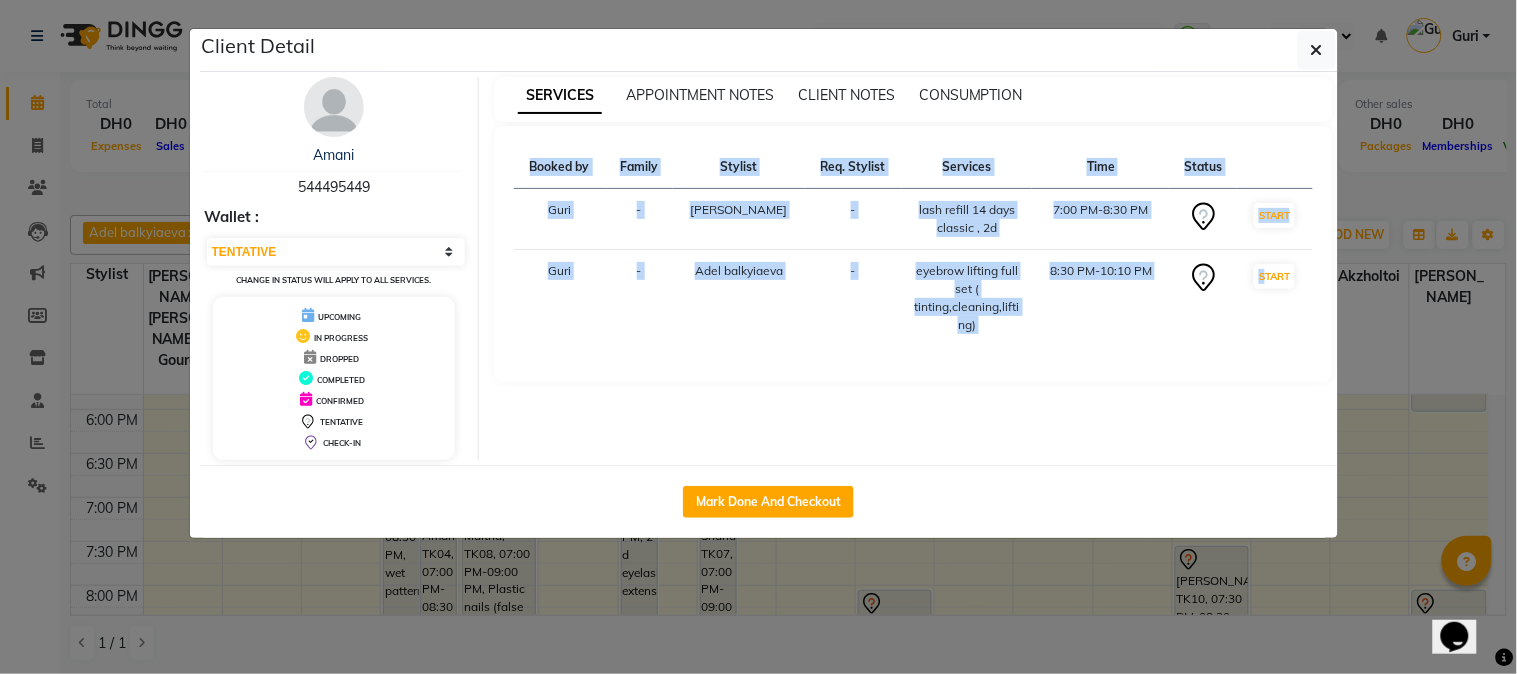 click on "Client Detail  Amani    544495449 Wallet : Select IN SERVICE CONFIRMED TENTATIVE CHECK IN MARK DONE DROPPED UPCOMING Change in status will apply to all services. UPCOMING IN PROGRESS DROPPED COMPLETED CONFIRMED TENTATIVE CHECK-IN SERVICES APPOINTMENT NOTES CLIENT NOTES CONSUMPTION Booked by Family Stylist Req. Stylist Services Time Status  Guri  - Nurana jumaniyazova -  lash refill 14 days classic , 2d    7:00 PM-8:30 PM   START   Guri  - Adel balkyiaeva -  eyebrow lifting full set ( tinting,cleaning,lifting)   8:30 PM-10:10 PM   START   Mark Done And Checkout" 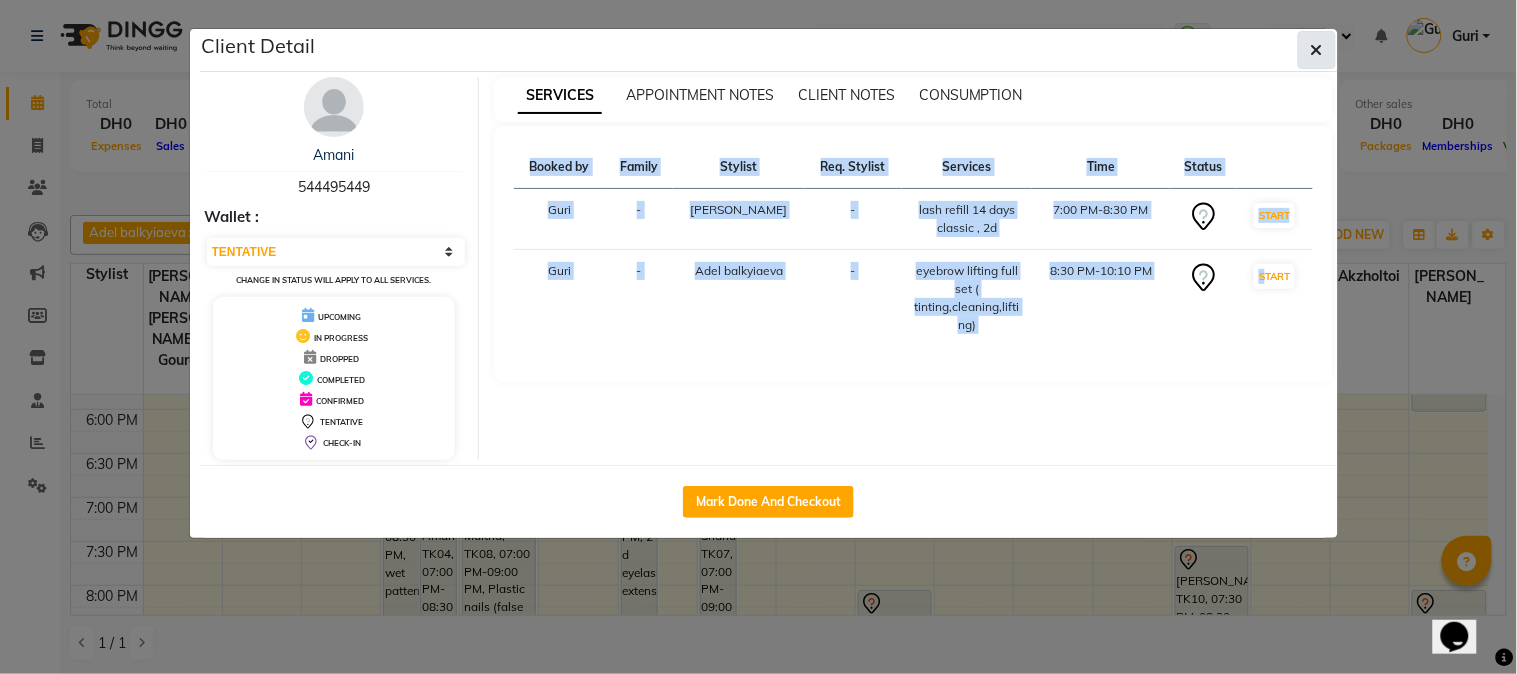click 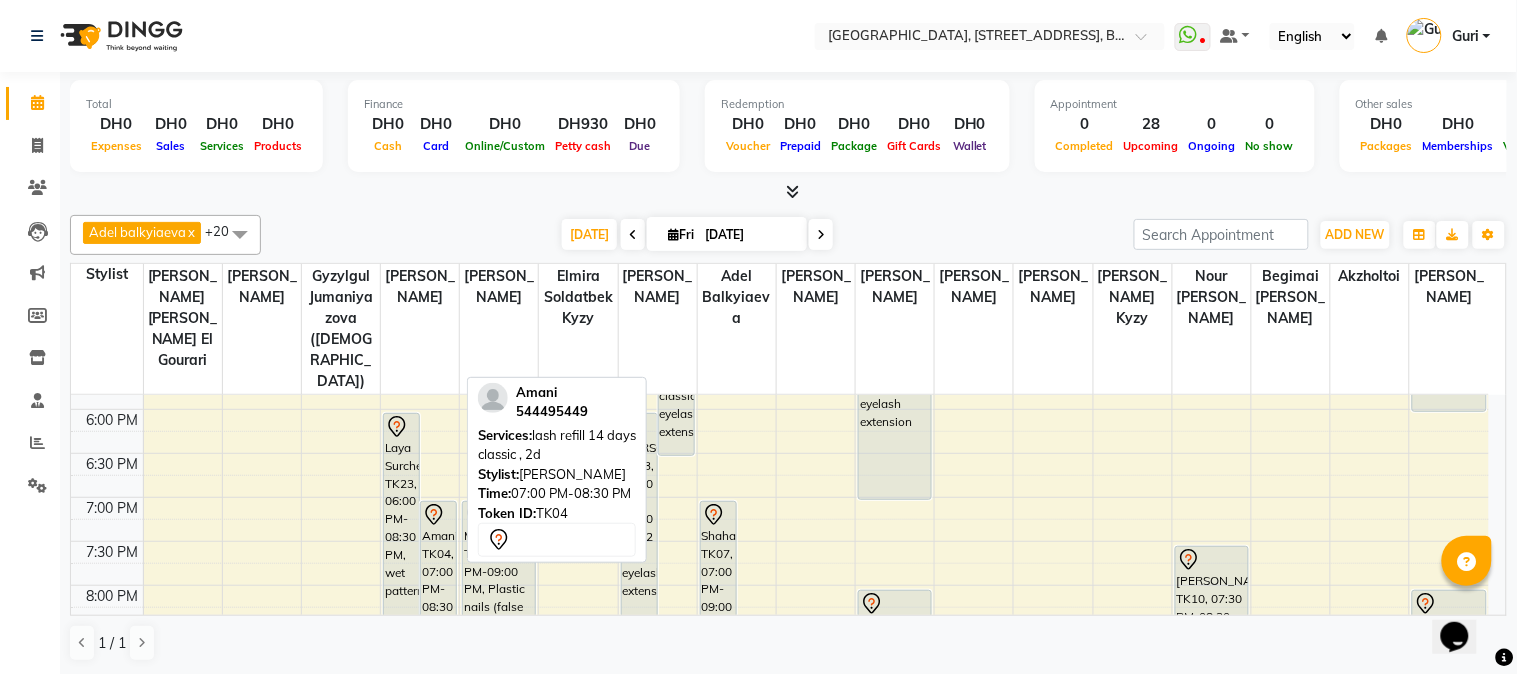 click on "Amani, TK04, 07:00 PM-08:30 PM, lash refill 14 days classic , 2d" at bounding box center (438, 567) 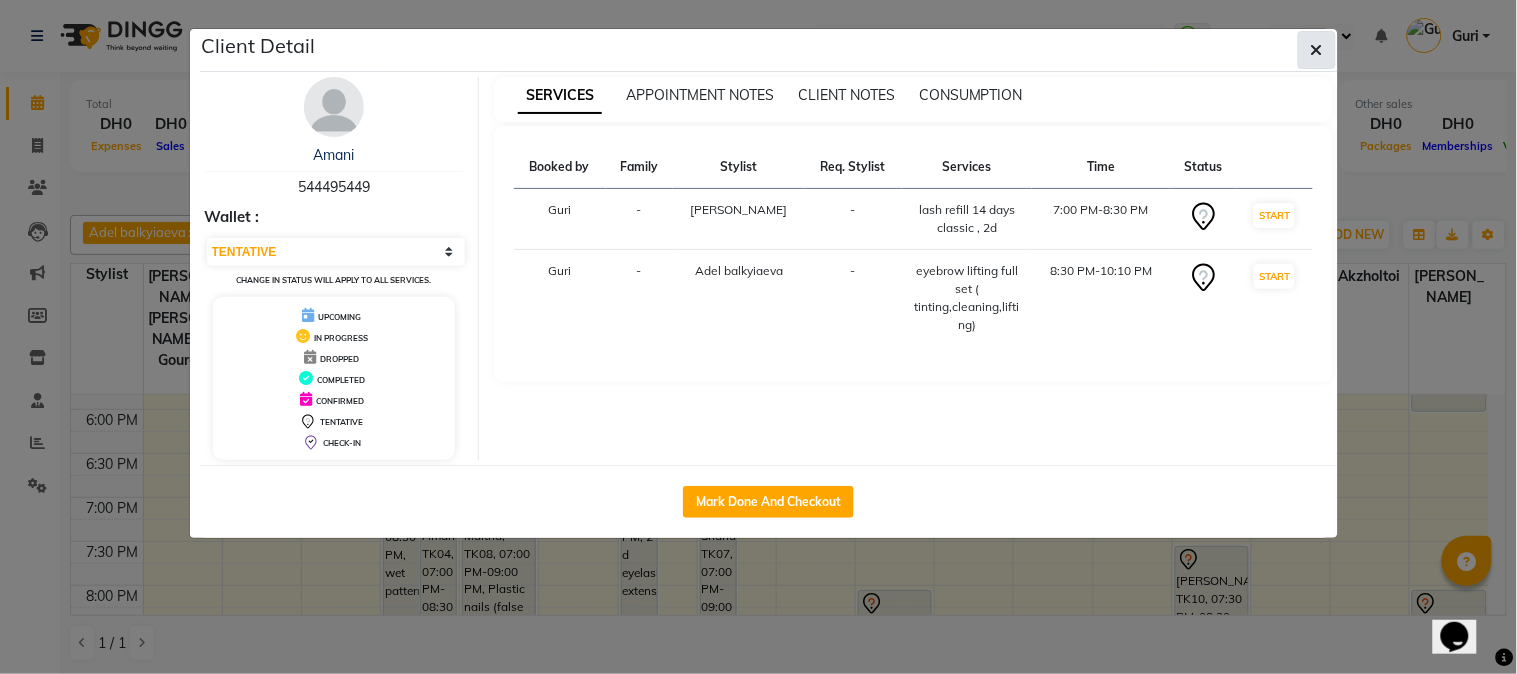 click 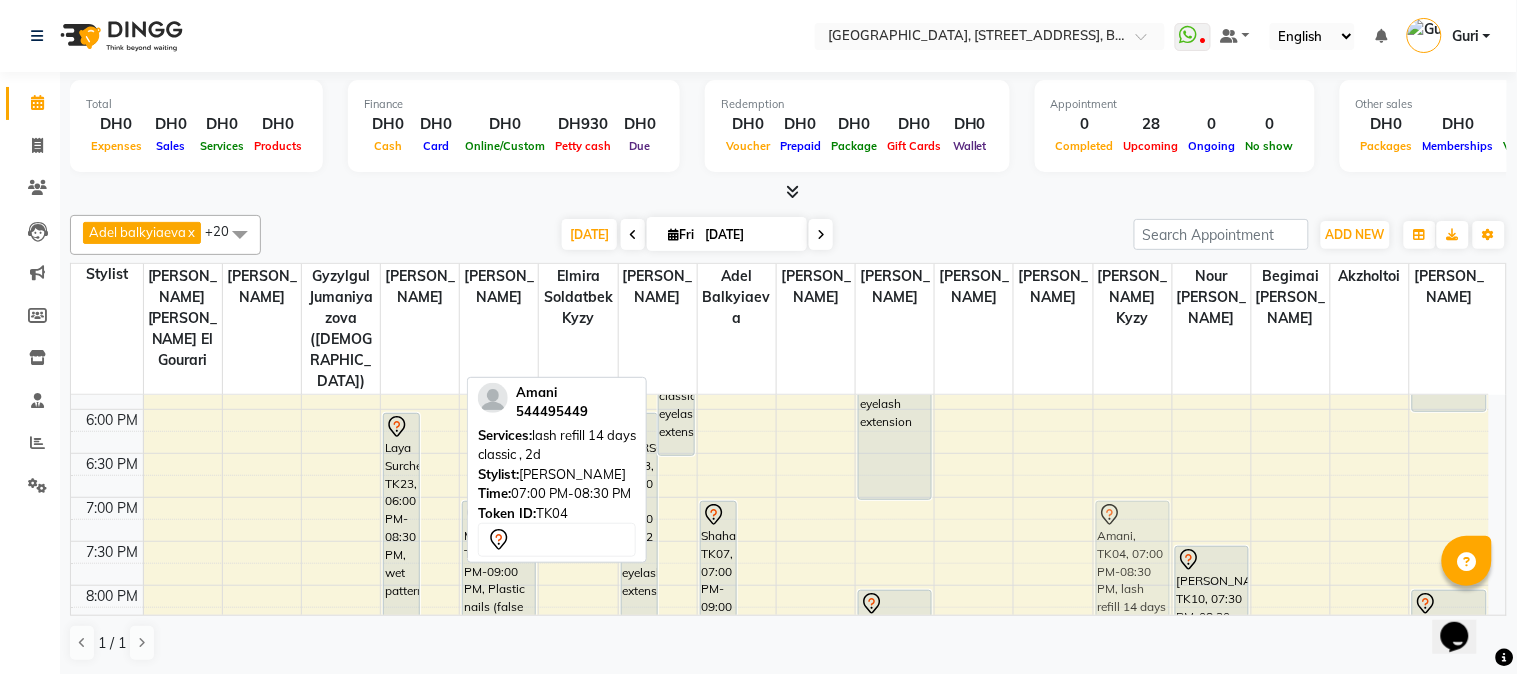 drag, startPoint x: 437, startPoint y: 505, endPoint x: 1110, endPoint y: 511, distance: 673.02673 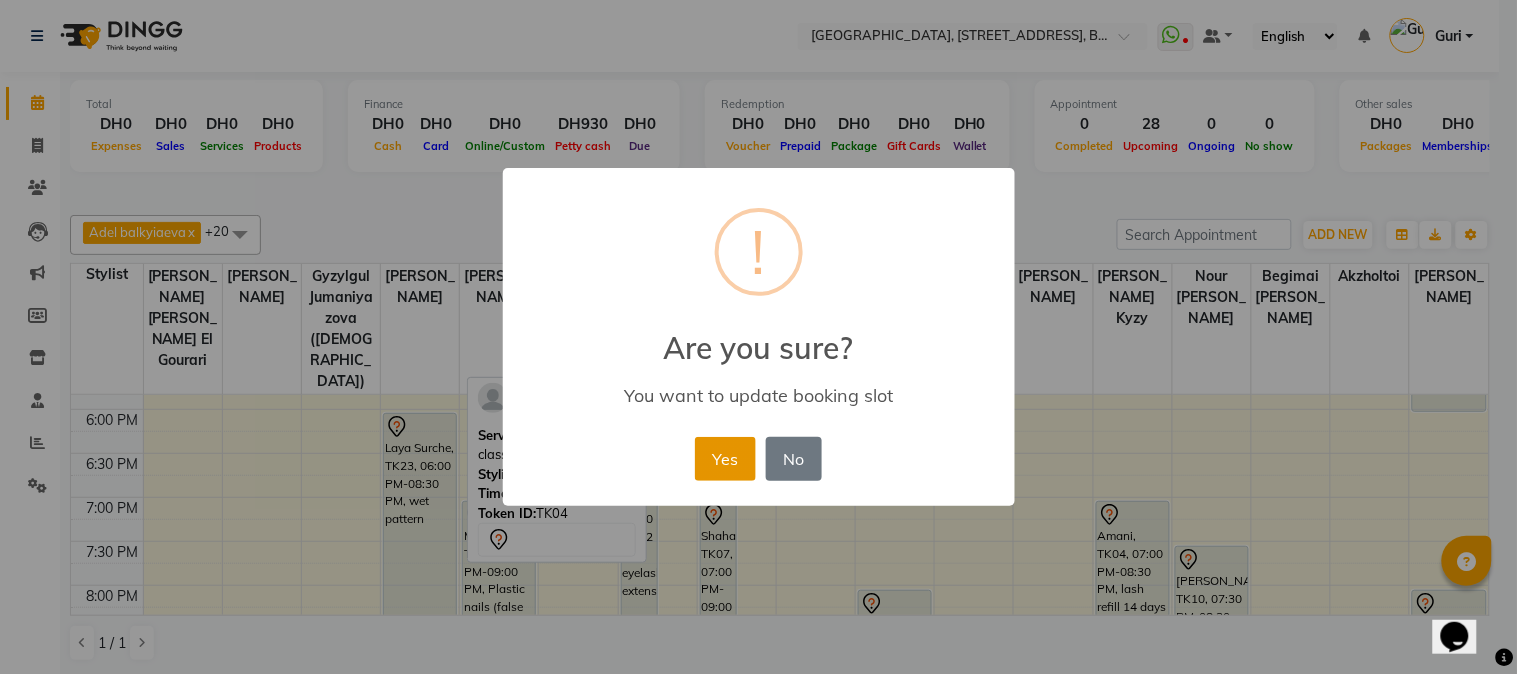click on "Yes" at bounding box center (725, 459) 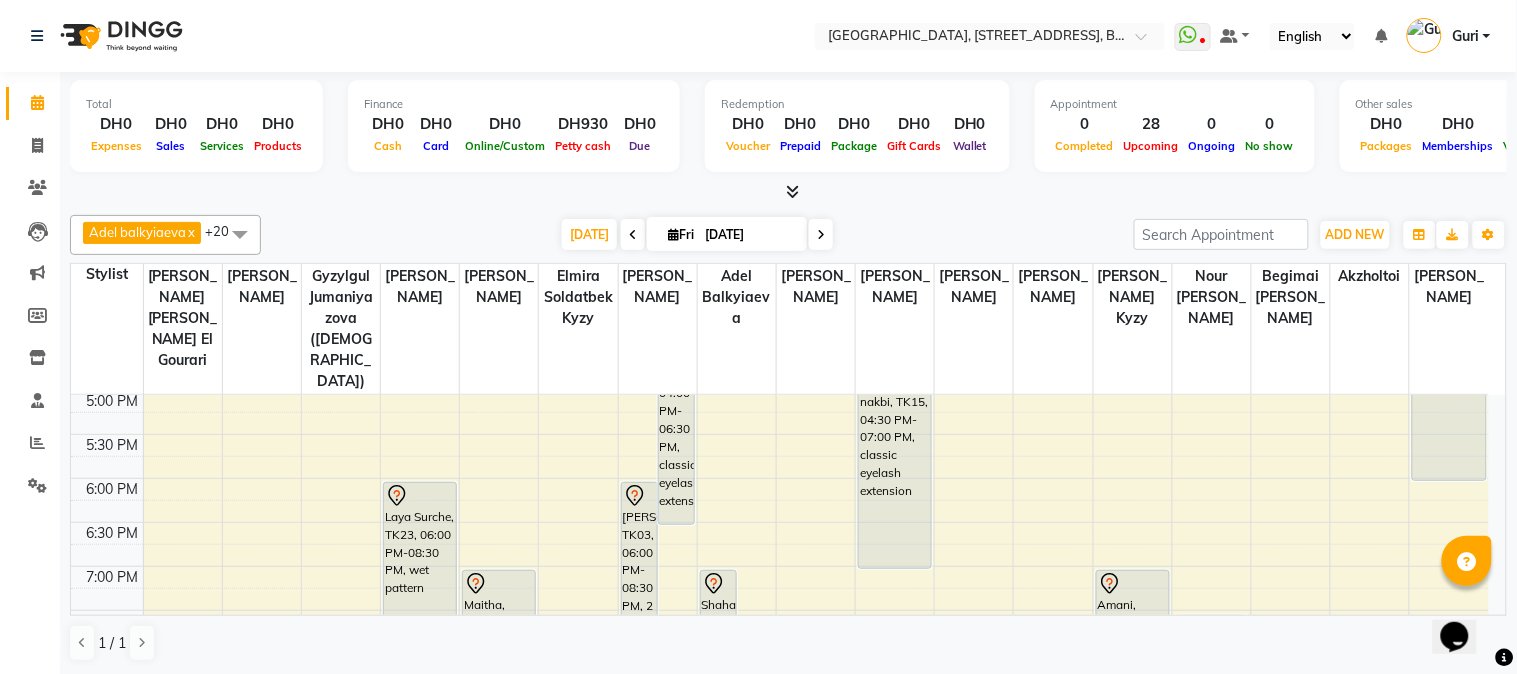 scroll, scrollTop: 688, scrollLeft: 0, axis: vertical 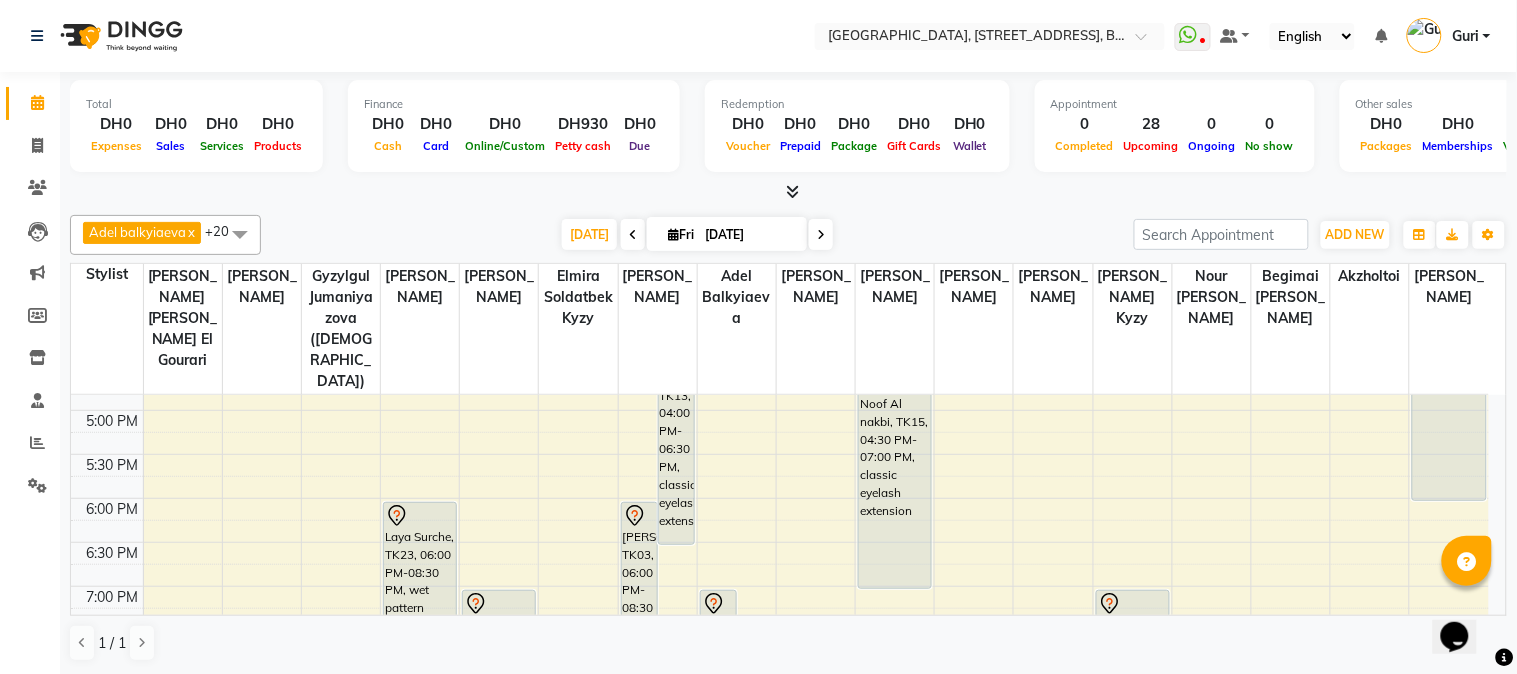 click on "Total  DH0  Expenses DH0  Sales DH0  Services DH0  Products Finance  DH0  Cash DH0  Card DH0  Online/Custom DH930 Petty cash DH0 Due  Redemption  DH0 Voucher DH0 Prepaid DH0 Package DH0  Gift Cards DH0  Wallet  Appointment  0 Completed 28 Upcoming 0 Ongoing 0 No show  Other sales  DH0  Packages DH0  Memberships DH0  Vouchers DH0  Prepaids DH0  Gift Cards Adel balkyiaeva  x Aina reyes salim  x Alina kalkanova  x Amina Rakhmaniberdieva  x Elmira soldatbek kyzy  x Fatima  Zohra el Gourari  x Gayane agozian  x Gyzylgul jumaniyazova (hadija)  x Hastuti Rohmiyatun  x judy  x Mariyam ben Aziz  x Medina Soldotbek kyzy  x Nour Burhan Murad   x Nurana jumaniyazova  x Sabina Matkuliyeva  x Gulmira Zhakupova  x olena frrncos  x Shahida  x Begimai  x Meerzat askatovna  x Akzholtoi  x +20 UnSelect All Adel balkyiaeva Akzholtoi Alina kalkanova Amanda ZHUMALIEVA Amina Rakhmaniberdieva Aygul Durdyyeva Begimai Oburbek Kyzy Elmira soldatbek kyzy Fatima  Zohra el Gourari Gaukhar Sultangaziyeva Gayane agozian" 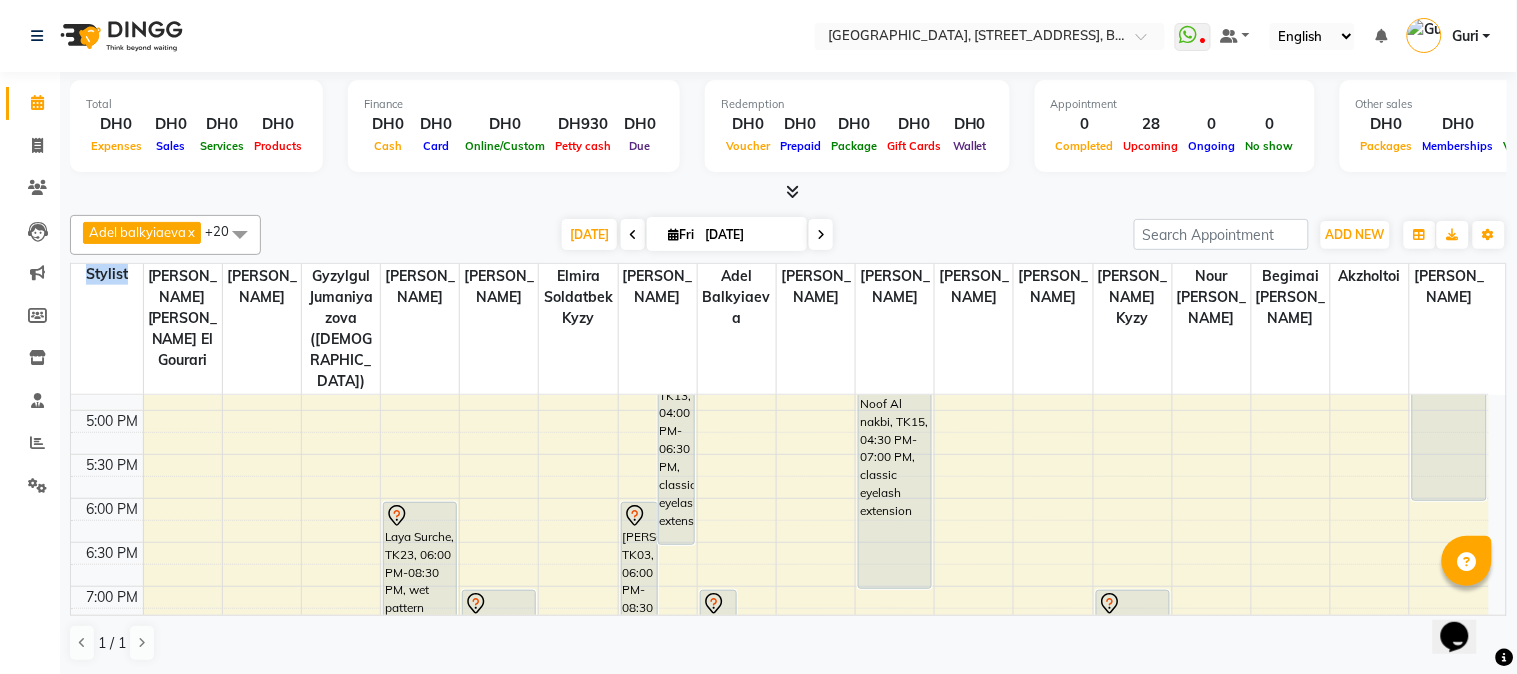 click on "Total  DH0  Expenses DH0  Sales DH0  Services DH0  Products Finance  DH0  Cash DH0  Card DH0  Online/Custom DH930 Petty cash DH0 Due  Redemption  DH0 Voucher DH0 Prepaid DH0 Package DH0  Gift Cards DH0  Wallet  Appointment  0 Completed 28 Upcoming 0 Ongoing 0 No show  Other sales  DH0  Packages DH0  Memberships DH0  Vouchers DH0  Prepaids DH0  Gift Cards Adel balkyiaeva  x Aina reyes salim  x Alina kalkanova  x Amina Rakhmaniberdieva  x Elmira soldatbek kyzy  x Fatima  Zohra el Gourari  x Gayane agozian  x Gyzylgul jumaniyazova (hadija)  x Hastuti Rohmiyatun  x judy  x Mariyam ben Aziz  x Medina Soldotbek kyzy  x Nour Burhan Murad   x Nurana jumaniyazova  x Sabina Matkuliyeva  x Gulmira Zhakupova  x olena frrncos  x Shahida  x Begimai  x Meerzat askatovna  x Akzholtoi  x +20 UnSelect All Adel balkyiaeva Akzholtoi Alina kalkanova Amanda ZHUMALIEVA Amina Rakhmaniberdieva Aygul Durdyyeva Begimai Oburbek Kyzy Elmira soldatbek kyzy Fatima  Zohra el Gourari Gaukhar Sultangaziyeva Gayane agozian" 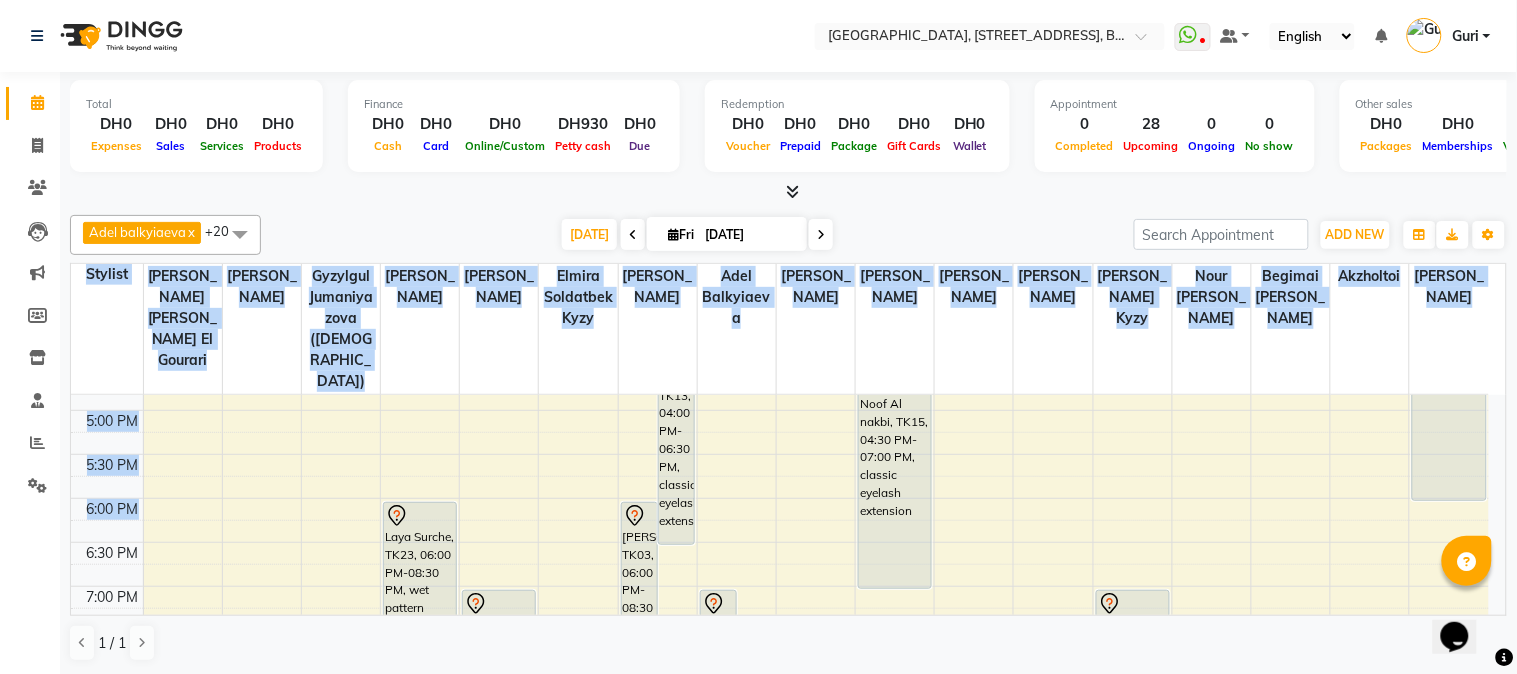 drag, startPoint x: 1507, startPoint y: 604, endPoint x: 1374, endPoint y: 497, distance: 170.69856 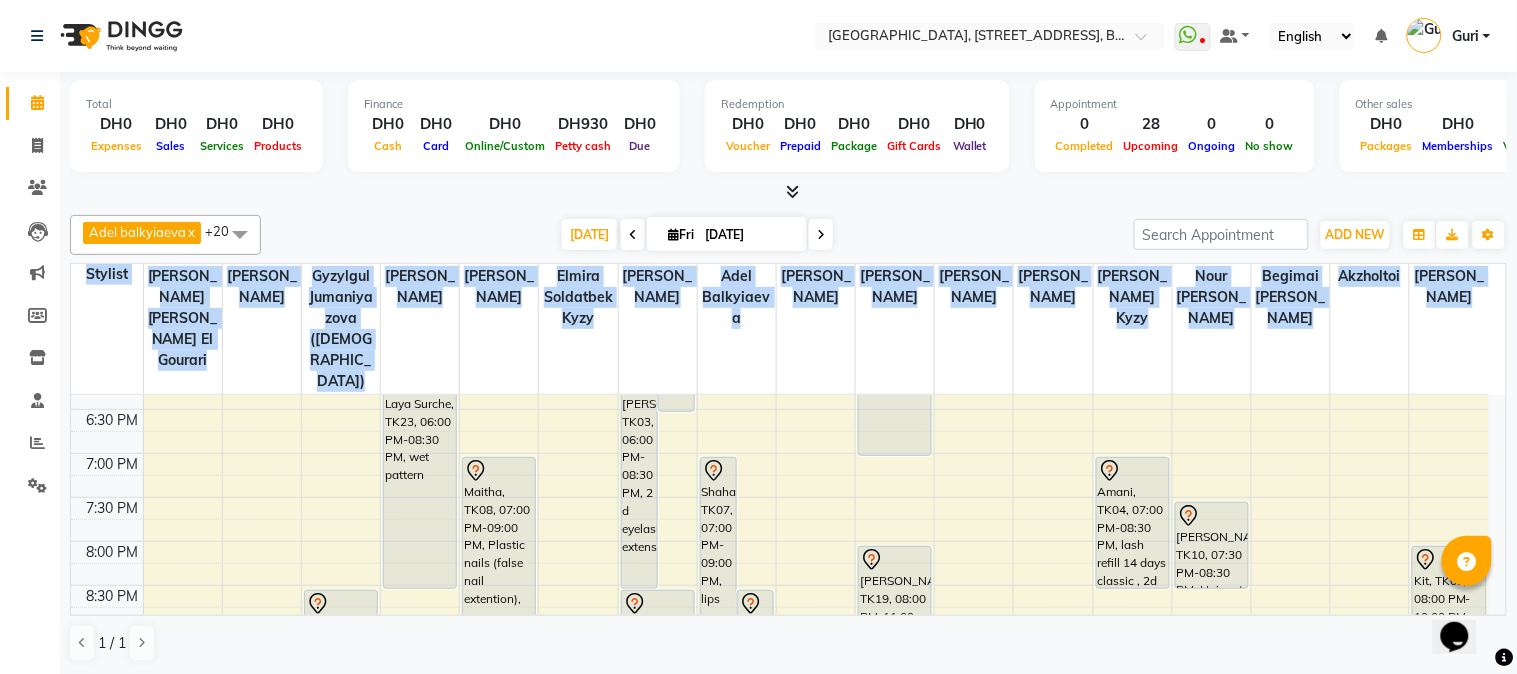scroll, scrollTop: 822, scrollLeft: 0, axis: vertical 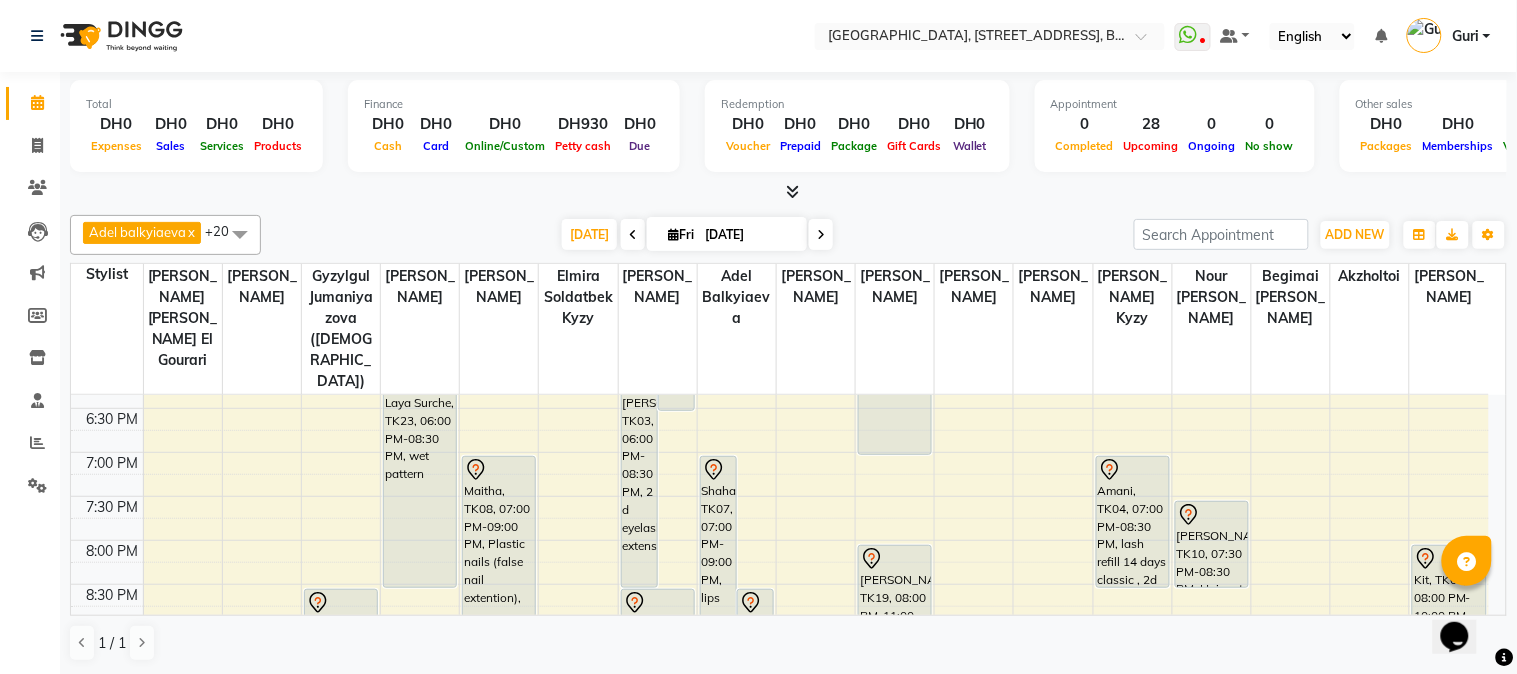 click at bounding box center [821, 234] 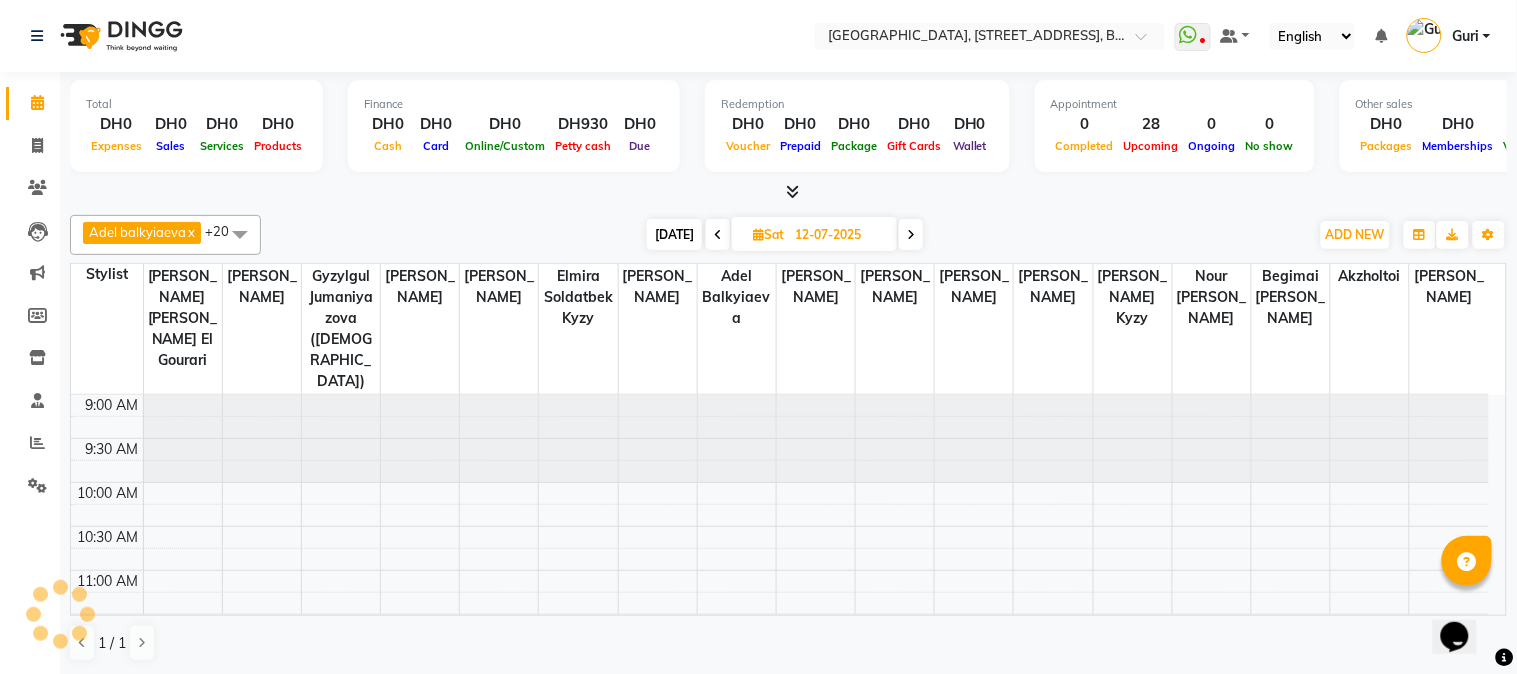 scroll, scrollTop: 90, scrollLeft: 0, axis: vertical 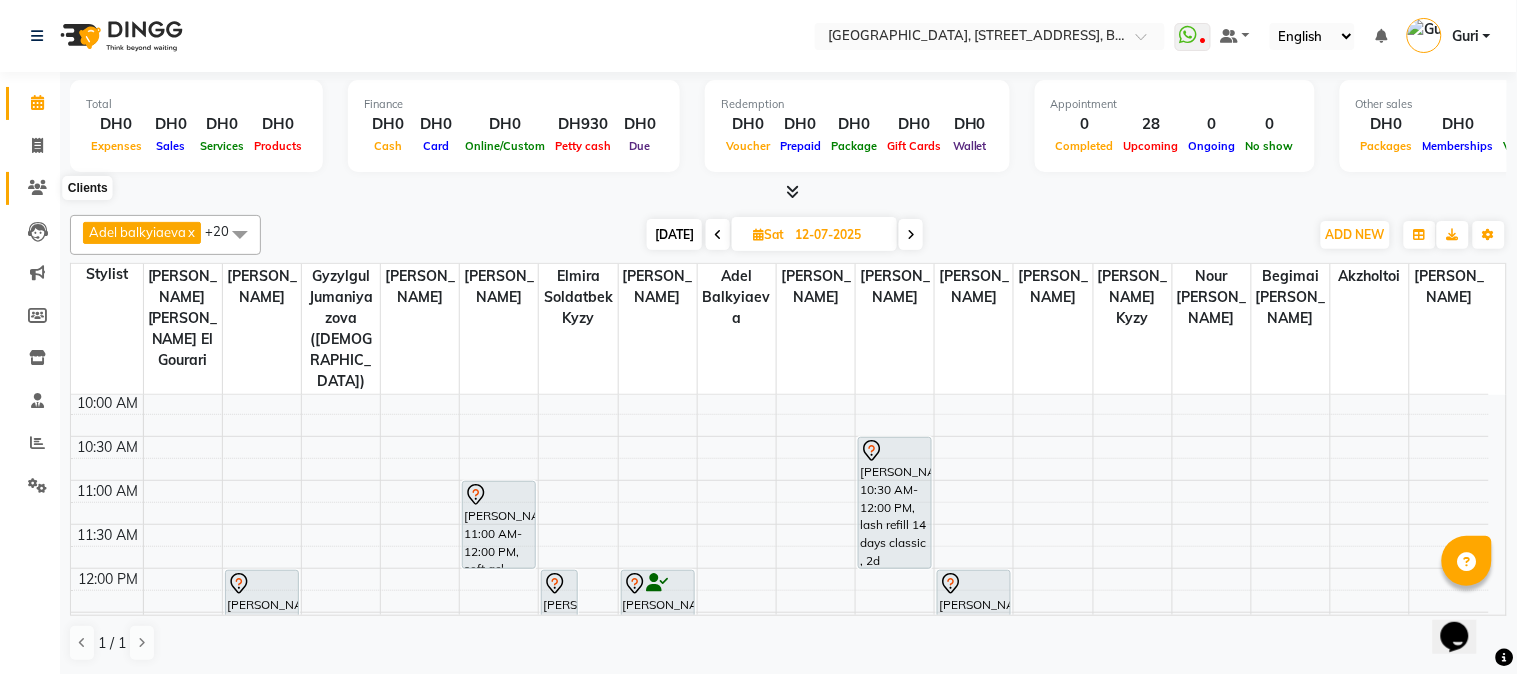 click 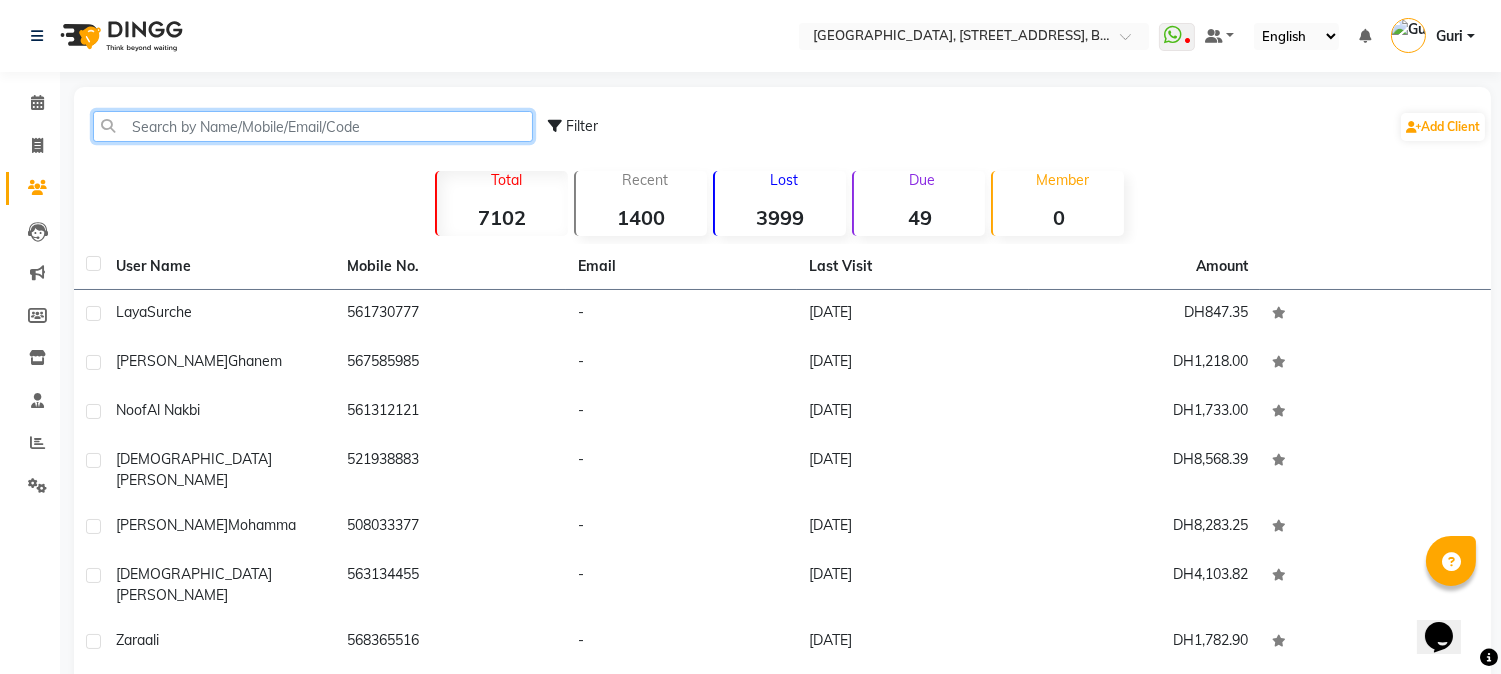 click 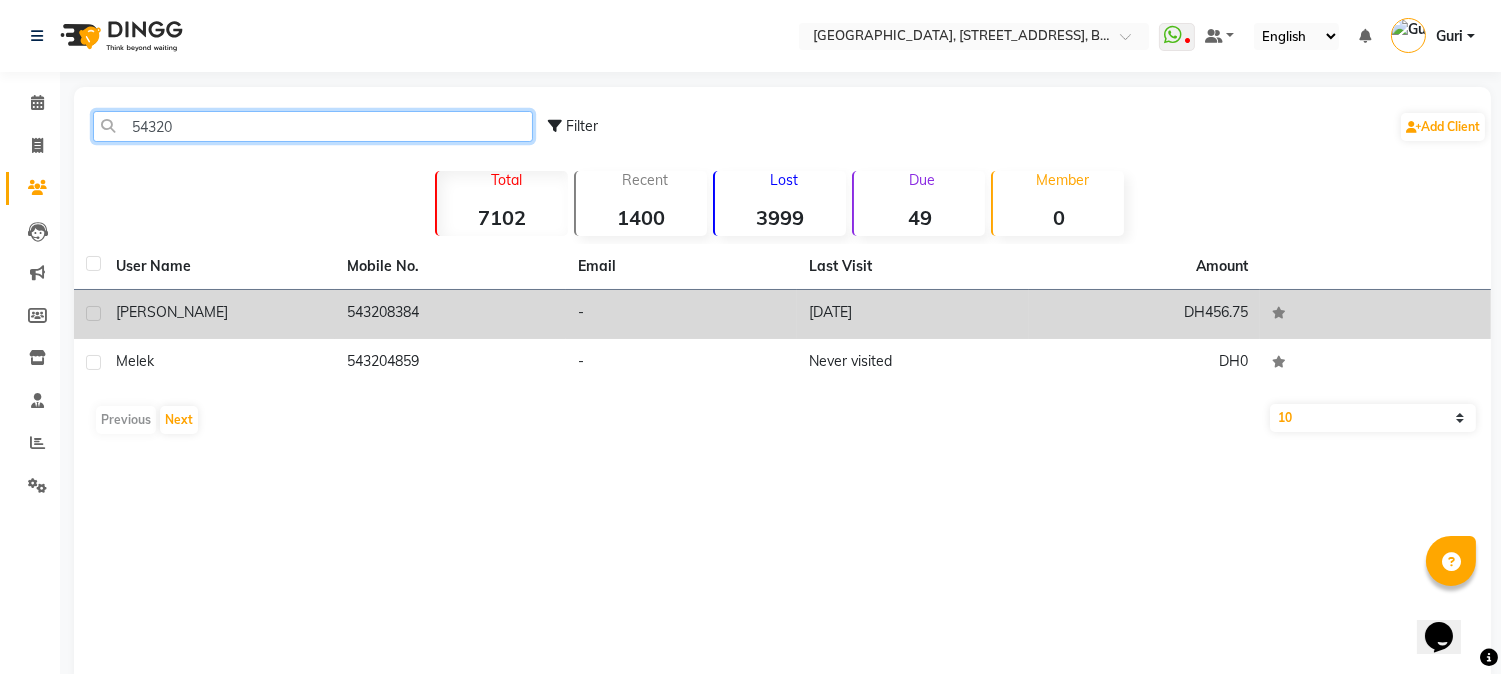 type on "54320" 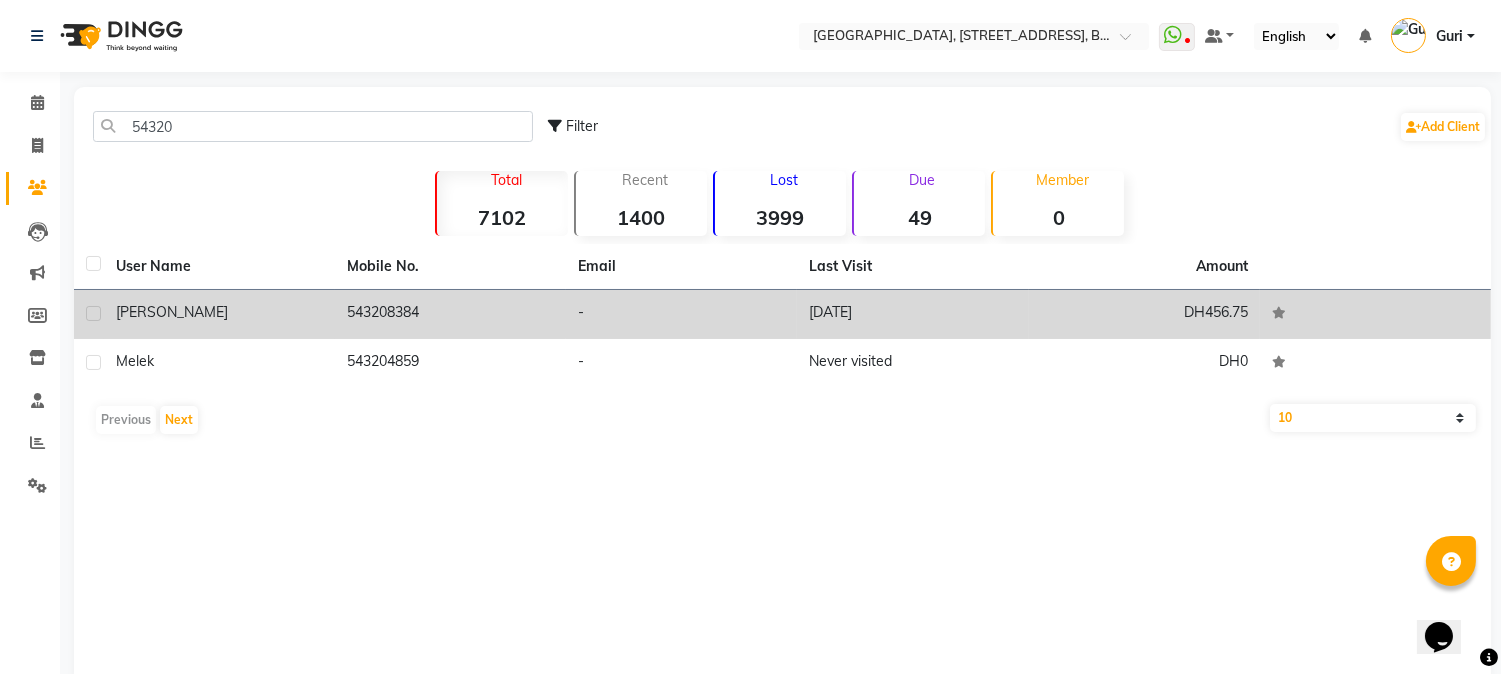 click on "543208384" 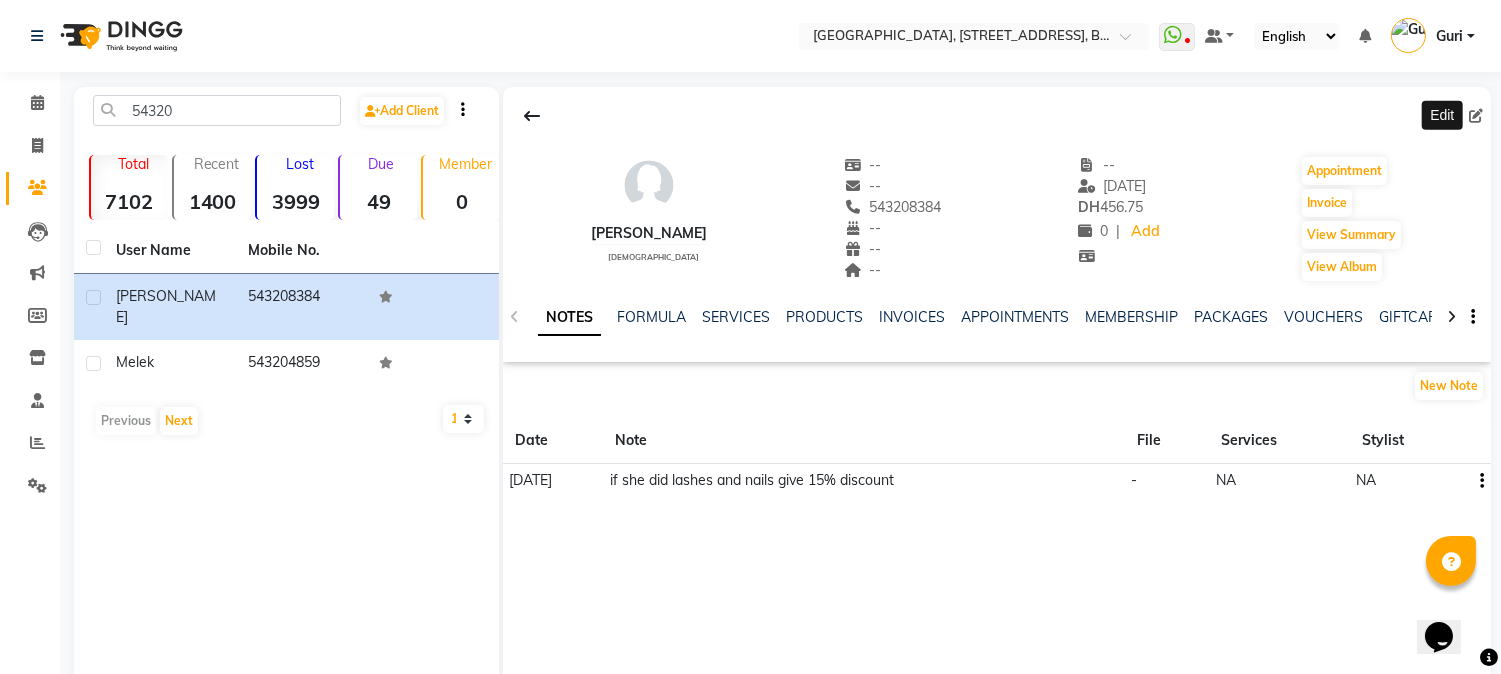 click 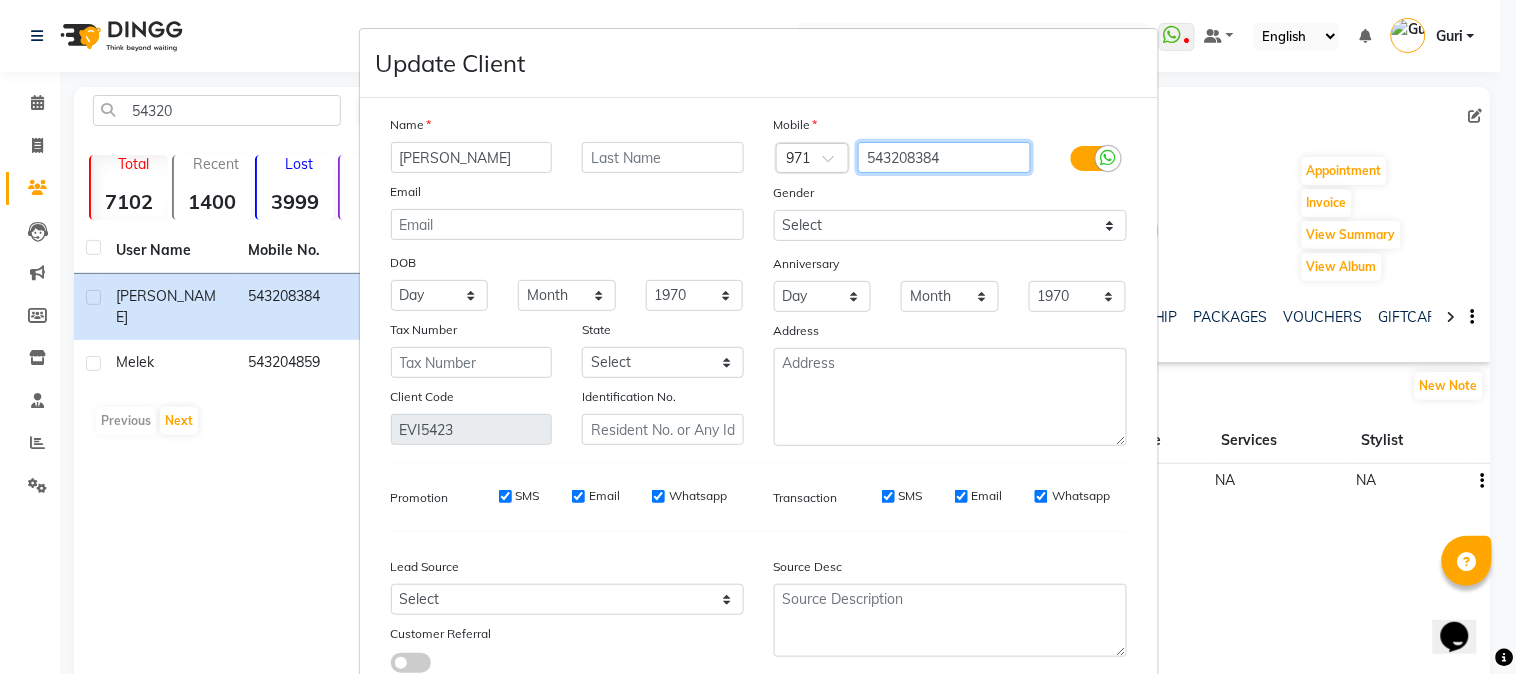click on "543208384" at bounding box center [944, 157] 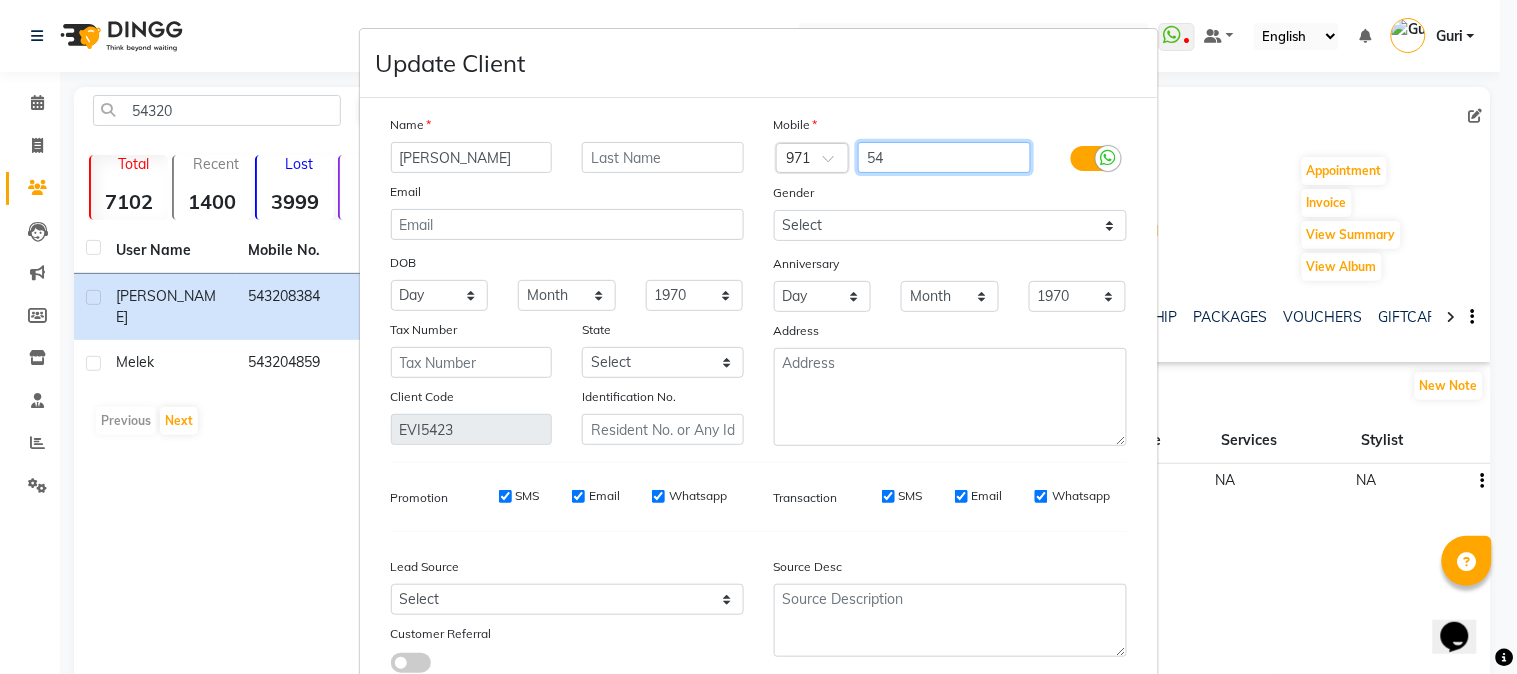 type on "5" 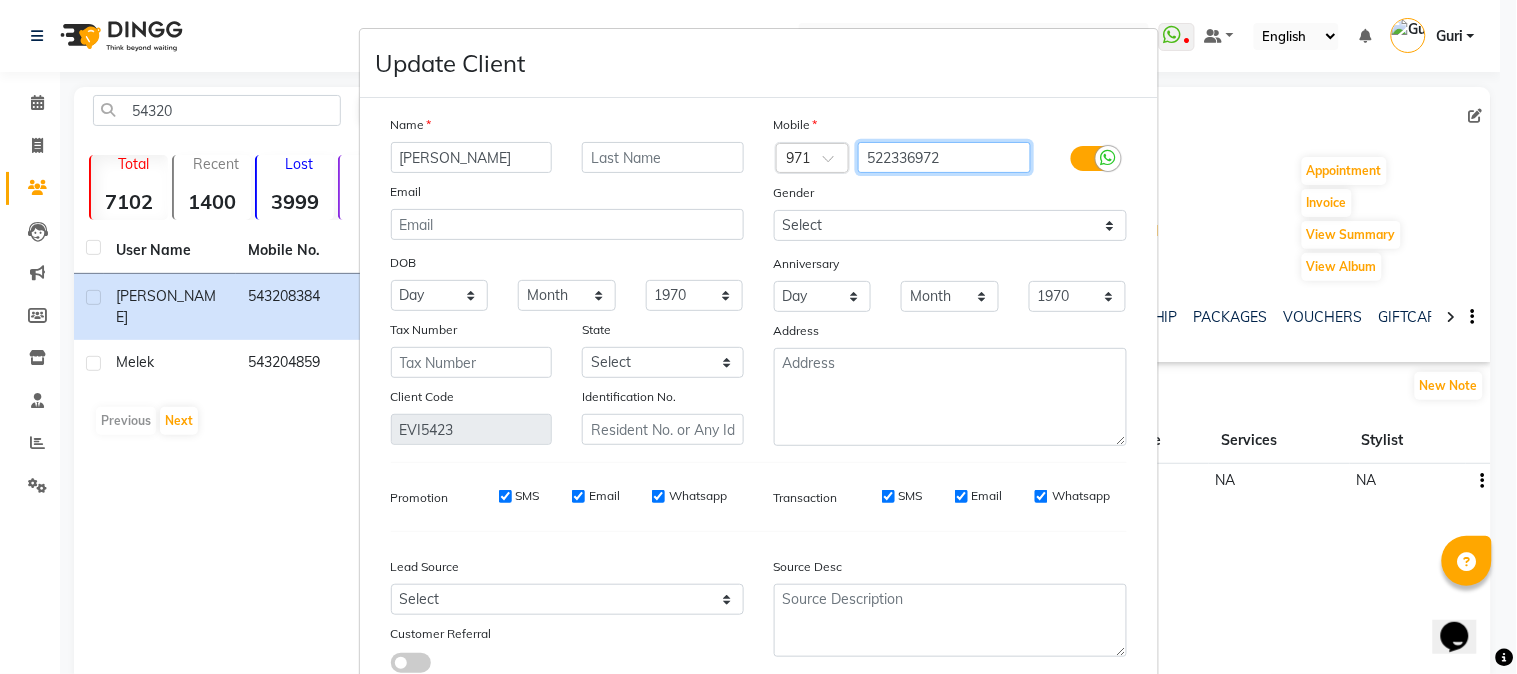 type on "522336972" 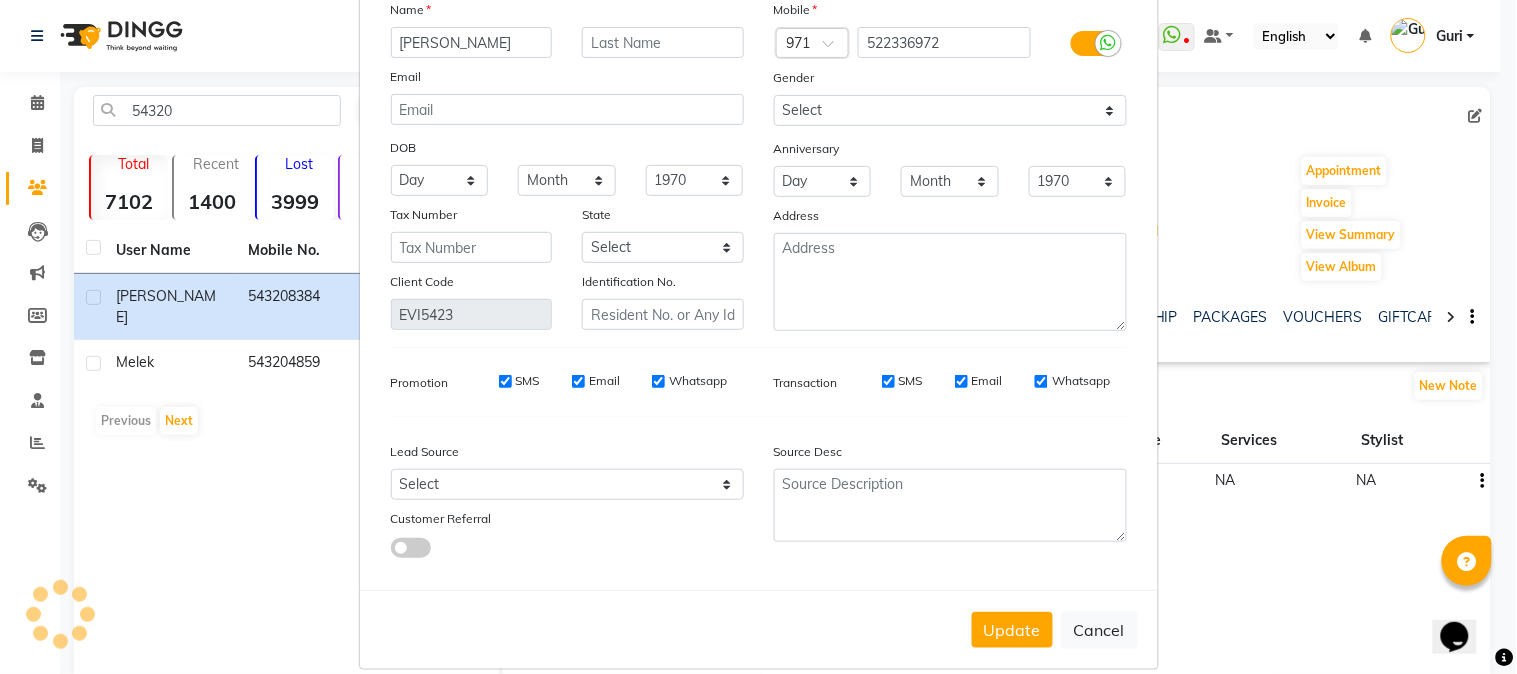 scroll, scrollTop: 141, scrollLeft: 0, axis: vertical 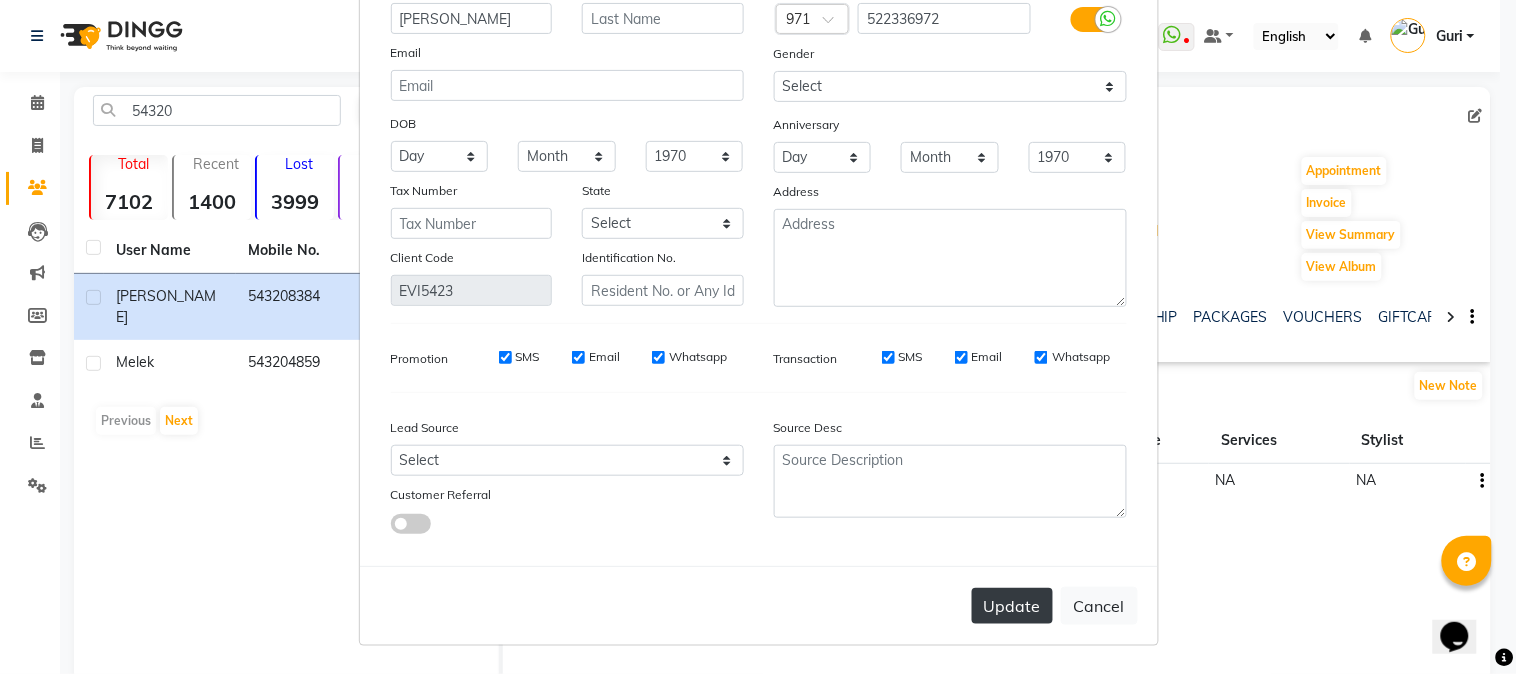 click on "Update" at bounding box center (1012, 606) 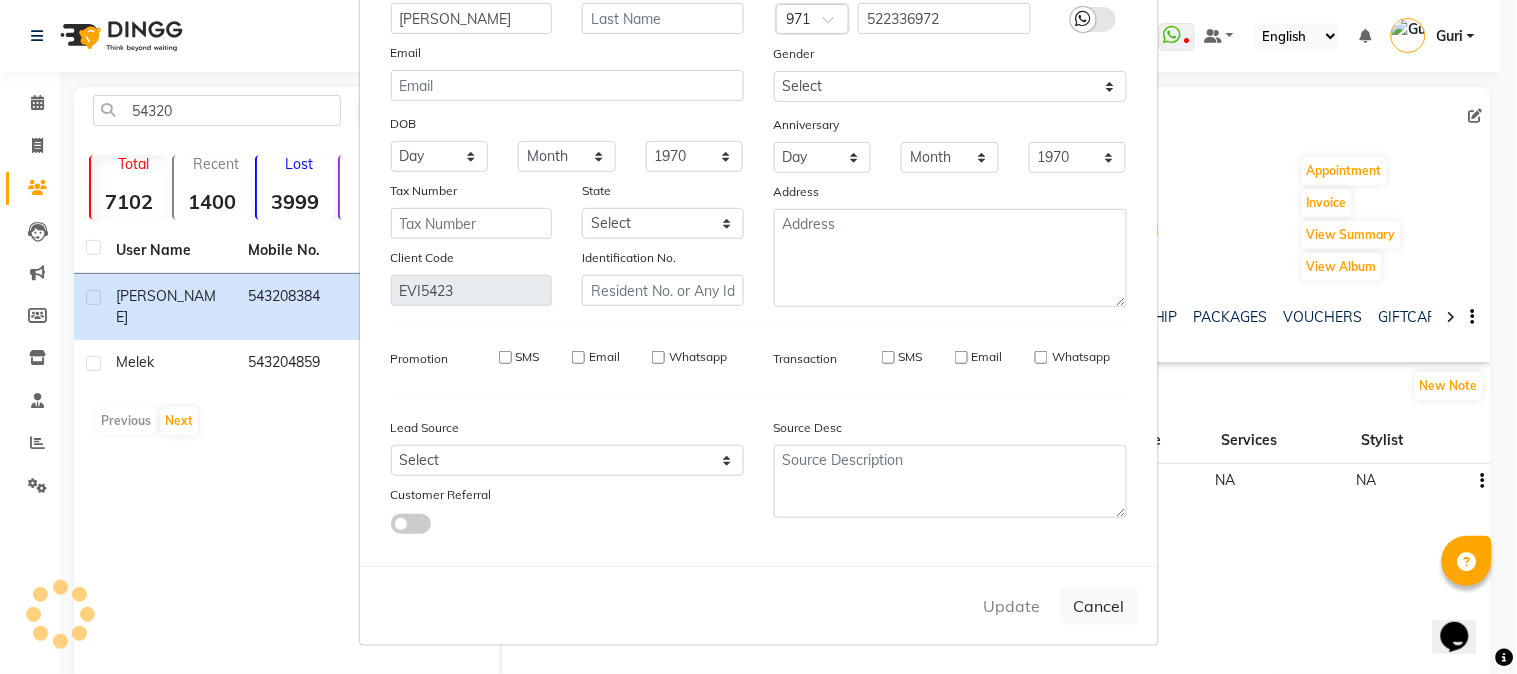 type 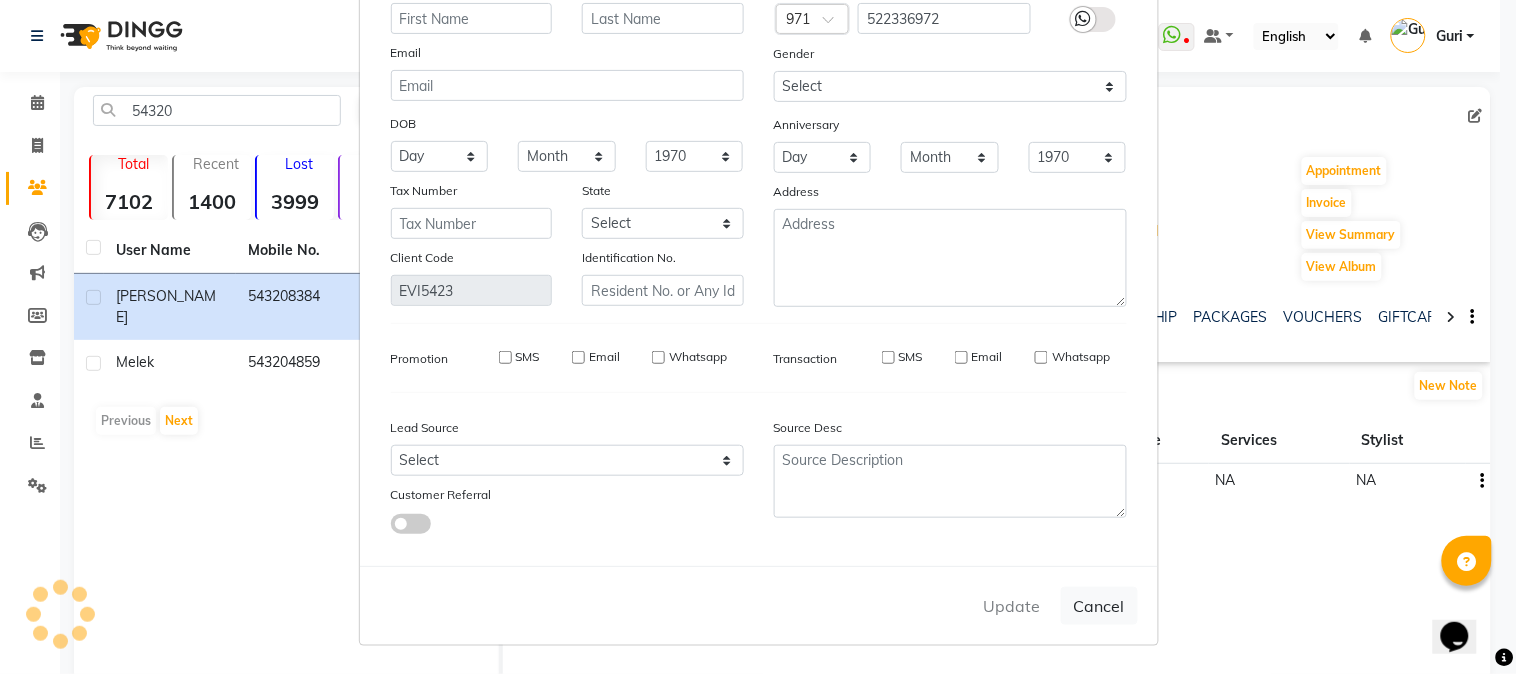 select 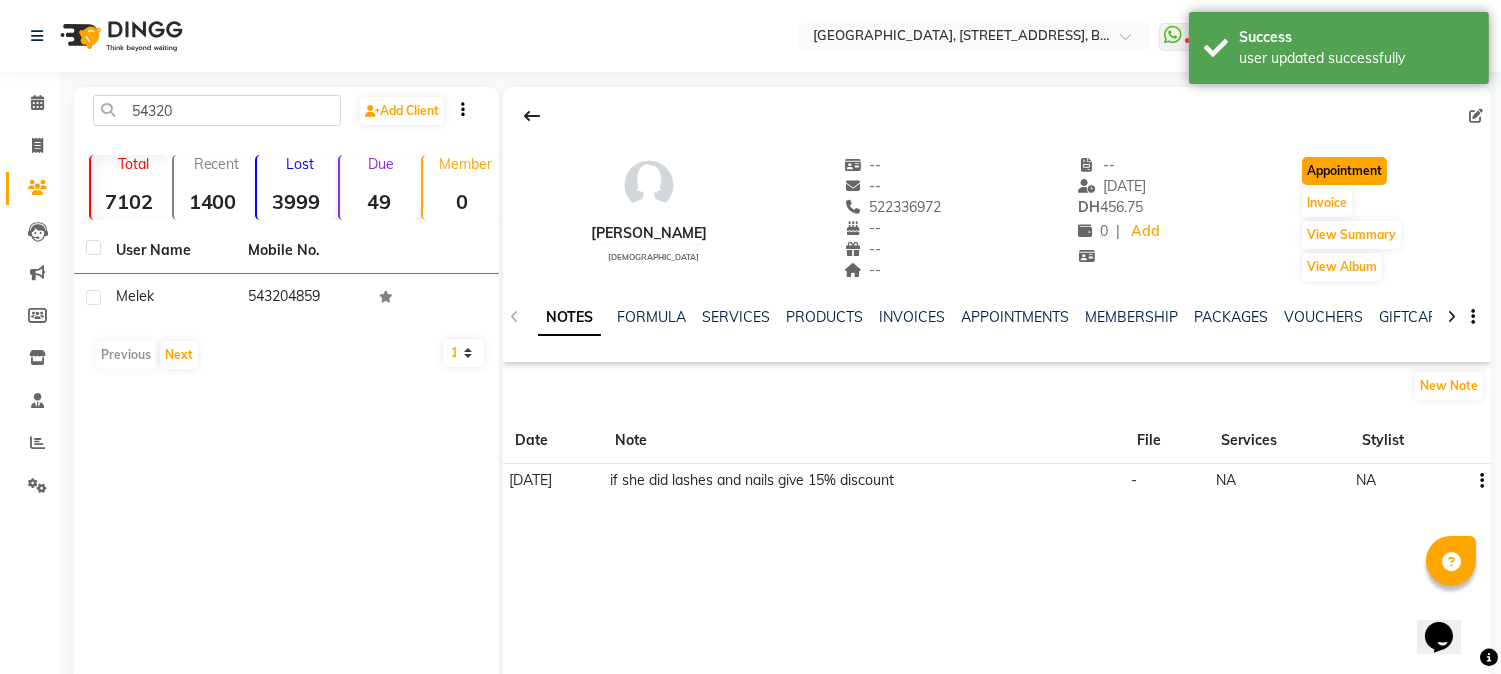 click on "Appointment" 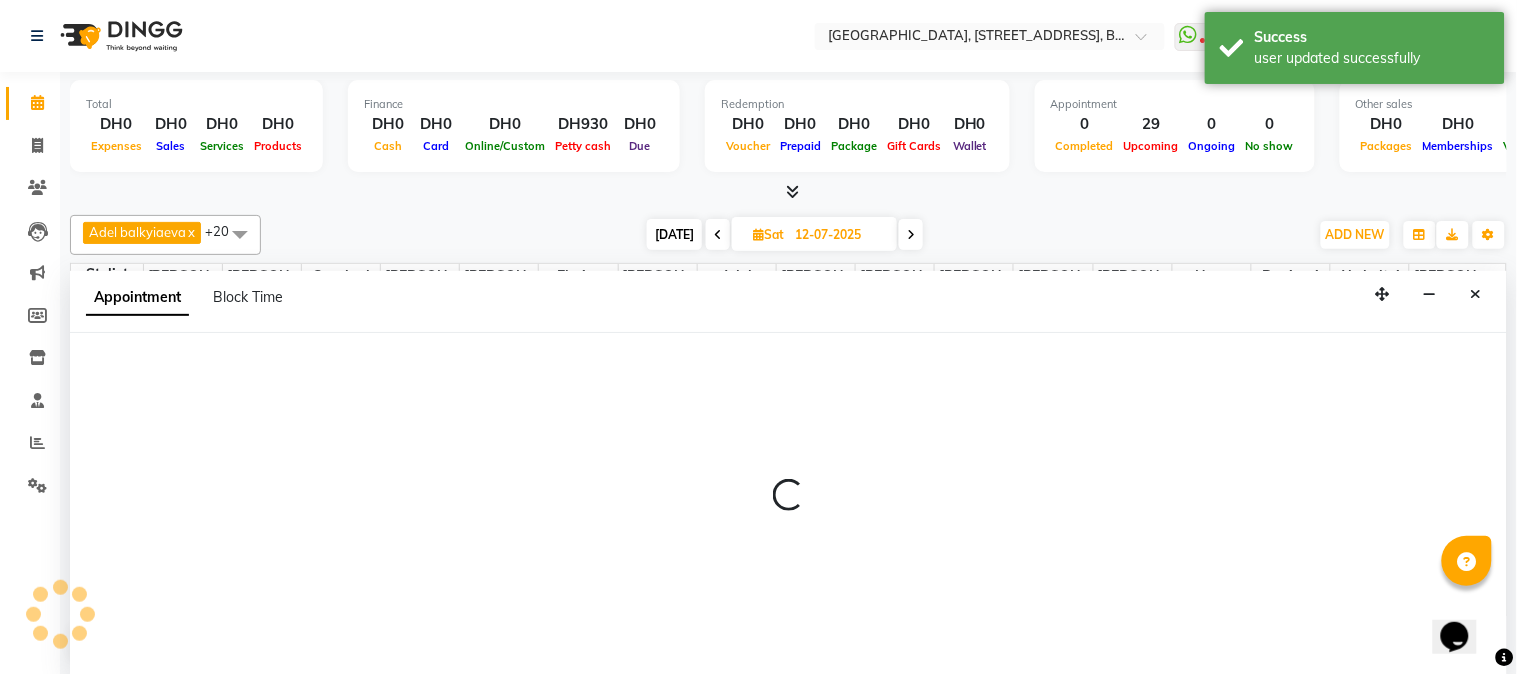 scroll, scrollTop: 0, scrollLeft: 0, axis: both 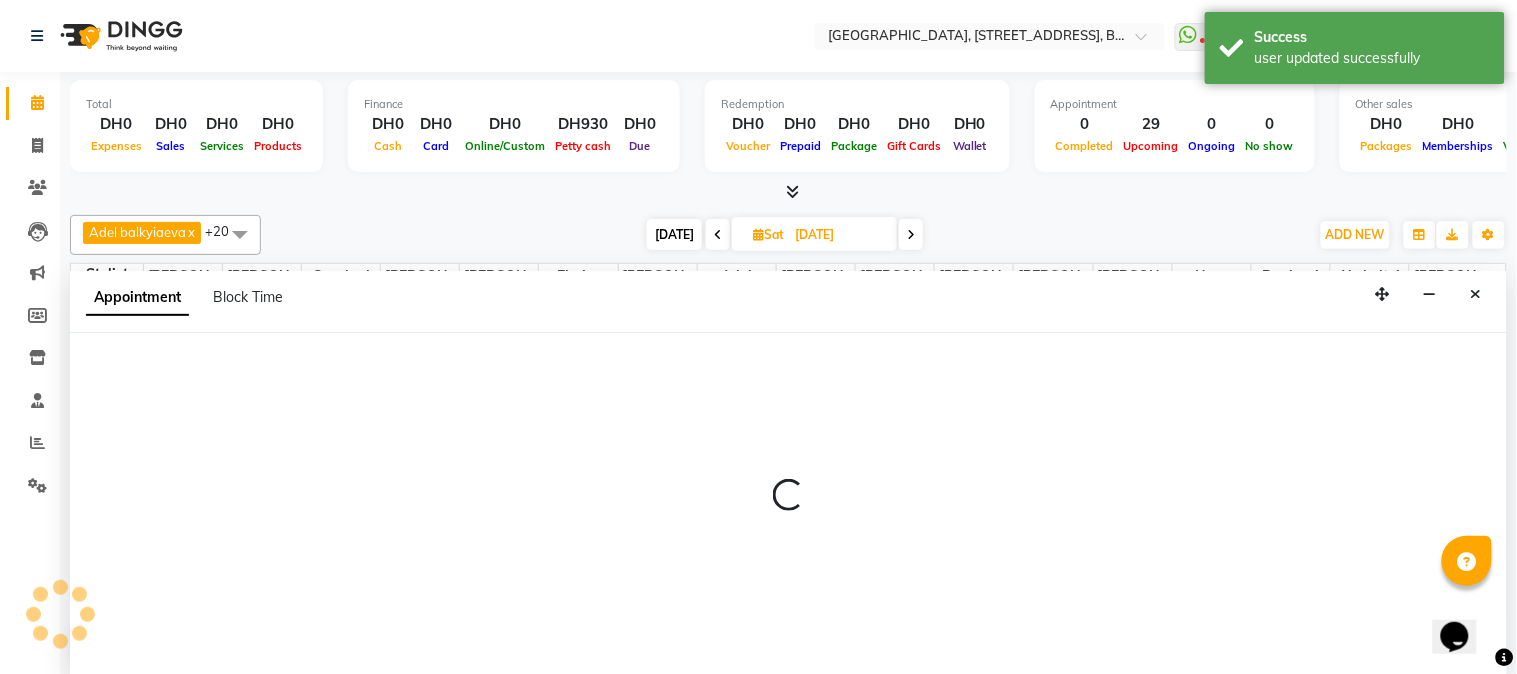 select on "tentative" 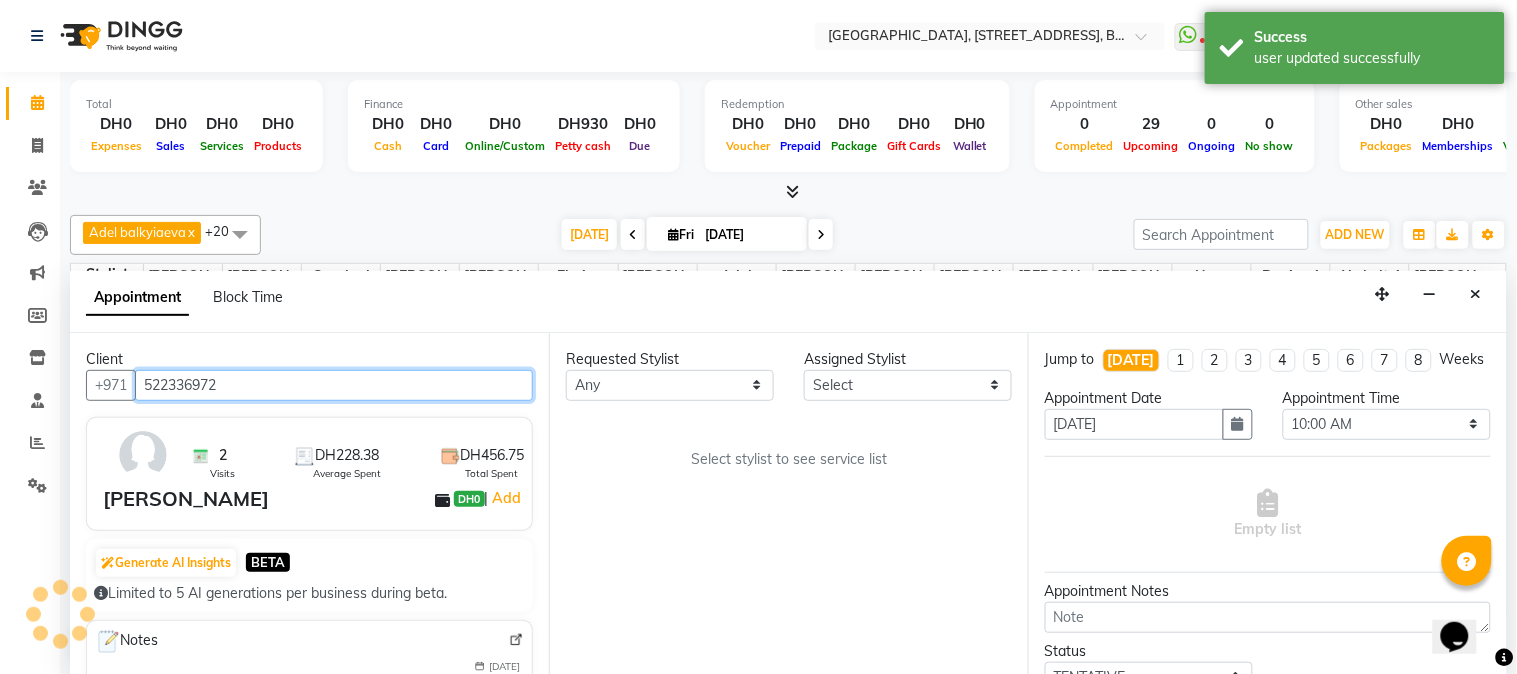 scroll, scrollTop: 177, scrollLeft: 0, axis: vertical 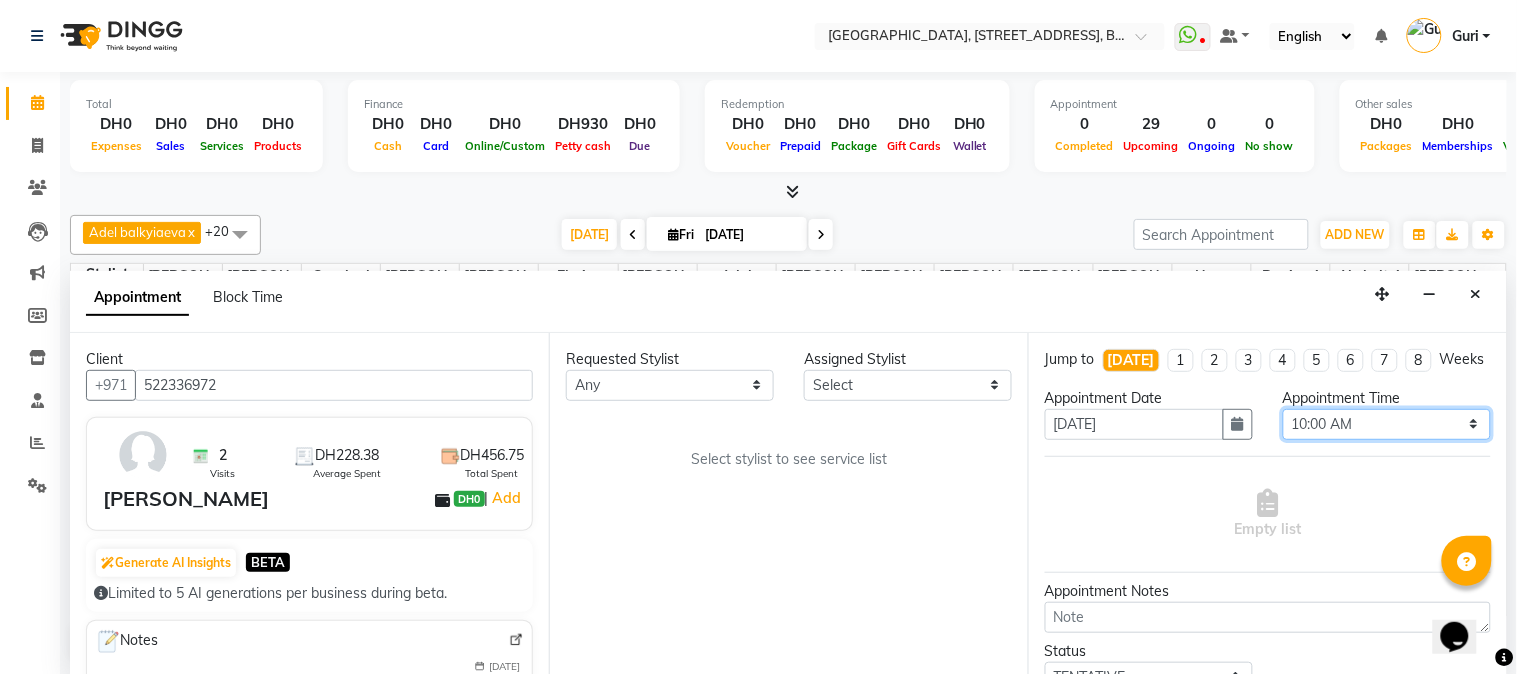 click on "Select 10:00 AM 10:15 AM 10:30 AM 10:45 AM 11:00 AM 11:15 AM 11:30 AM 11:45 AM 12:00 PM 12:15 PM 12:30 PM 12:45 PM 01:00 PM 01:15 PM 01:30 PM 01:45 PM 02:00 PM 02:15 PM 02:30 PM 02:45 PM 03:00 PM 03:15 PM 03:30 PM 03:45 PM 04:00 PM 04:15 PM 04:30 PM 04:45 PM 05:00 PM 05:15 PM 05:30 PM 05:45 PM 06:00 PM 06:15 PM 06:30 PM 06:45 PM 07:00 PM 07:15 PM 07:30 PM 07:45 PM 08:00 PM 08:15 PM 08:30 PM 08:45 PM 09:00 PM 09:15 PM 09:30 PM 09:45 PM 10:00 PM 10:15 PM 10:30 PM 10:45 PM 11:00 PM" at bounding box center [1387, 424] 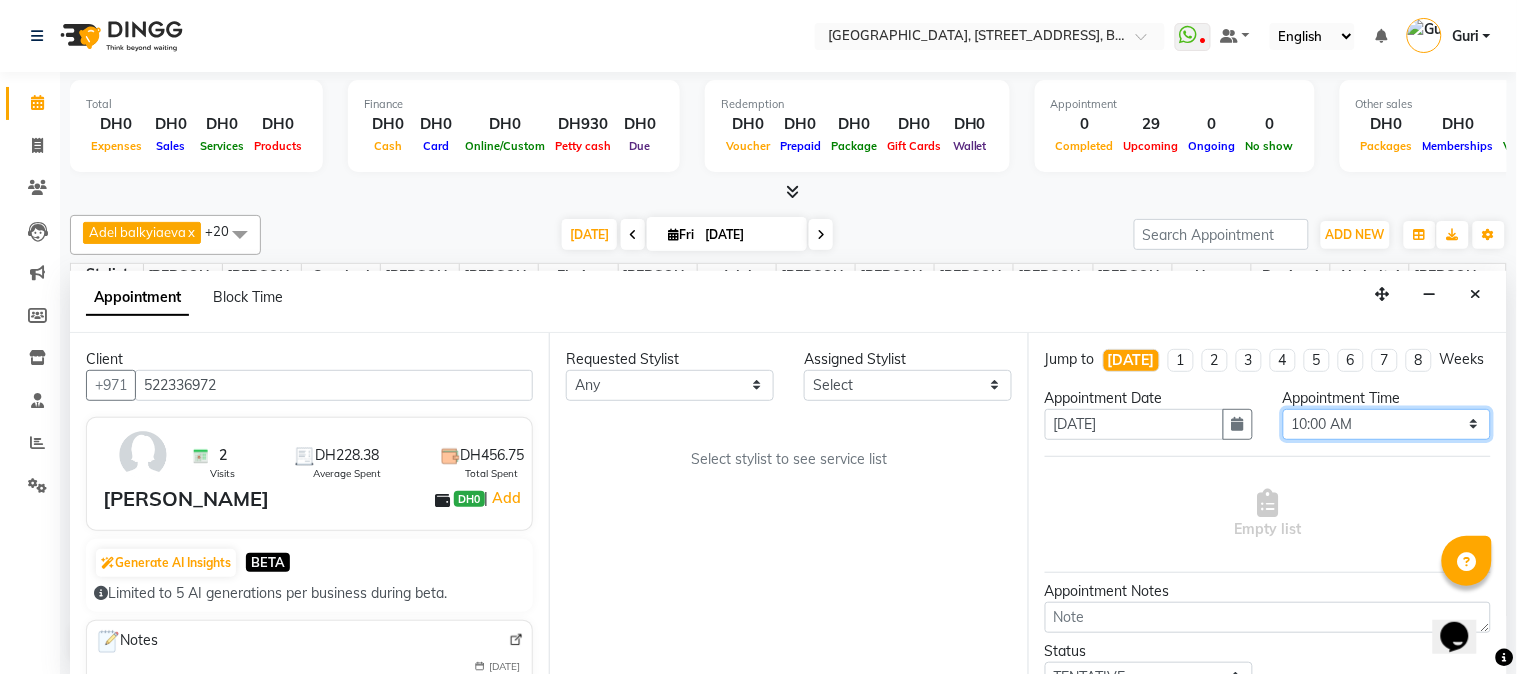 select on "1110" 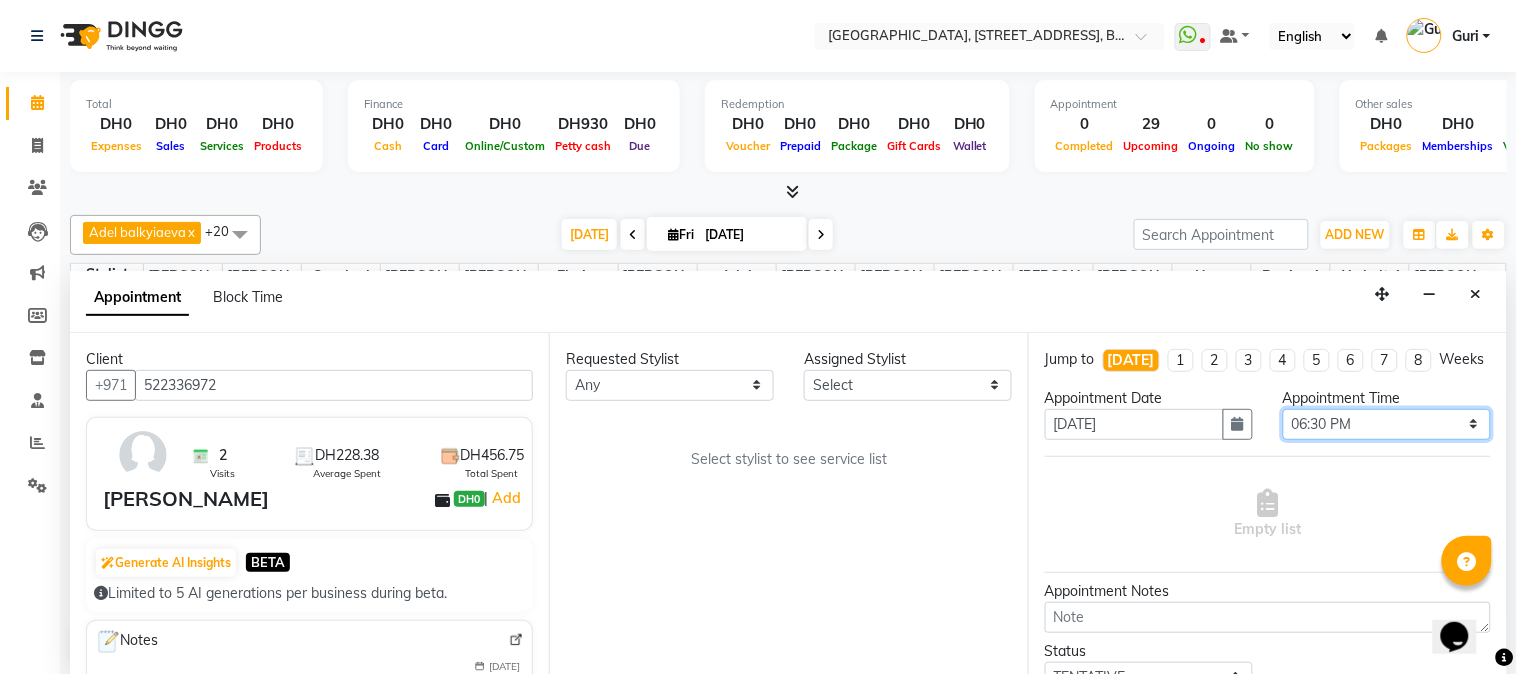 click on "Select 10:00 AM 10:15 AM 10:30 AM 10:45 AM 11:00 AM 11:15 AM 11:30 AM 11:45 AM 12:00 PM 12:15 PM 12:30 PM 12:45 PM 01:00 PM 01:15 PM 01:30 PM 01:45 PM 02:00 PM 02:15 PM 02:30 PM 02:45 PM 03:00 PM 03:15 PM 03:30 PM 03:45 PM 04:00 PM 04:15 PM 04:30 PM 04:45 PM 05:00 PM 05:15 PM 05:30 PM 05:45 PM 06:00 PM 06:15 PM 06:30 PM 06:45 PM 07:00 PM 07:15 PM 07:30 PM 07:45 PM 08:00 PM 08:15 PM 08:30 PM 08:45 PM 09:00 PM 09:15 PM 09:30 PM 09:45 PM 10:00 PM 10:15 PM 10:30 PM 10:45 PM 11:00 PM" at bounding box center [1387, 424] 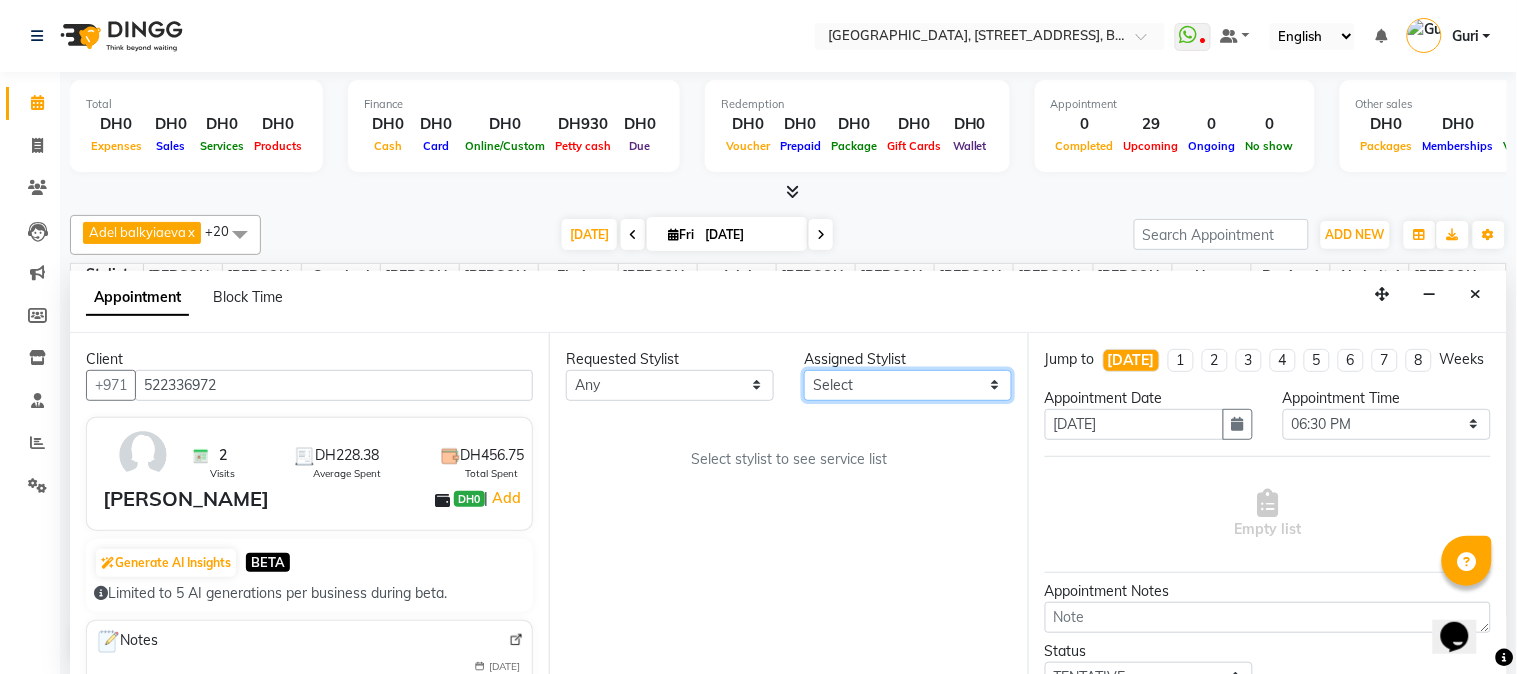 click on "Select Adel balkyiaeva Akzholtoi Alina kalkanova Amanda ZHUMALIEVA Amina Rakhmaniberdieva Aygul Durdyyeva Begimai Oburbek Kyzy Elmira soldatbek kyzy Fatima  Zohra el Gourari Gaukhar Sultangaziyeva Gayane agozian Guri Gyzylgul jumaniyazova (hadija) Hastuti Rohmiyatun judy Mariyam ben Aziz Medina Soldotbek kyzy Meerzat askatovna Nour Burhan Murad  Nurana jumaniyazova Sabina Matkuliyeva" at bounding box center [908, 385] 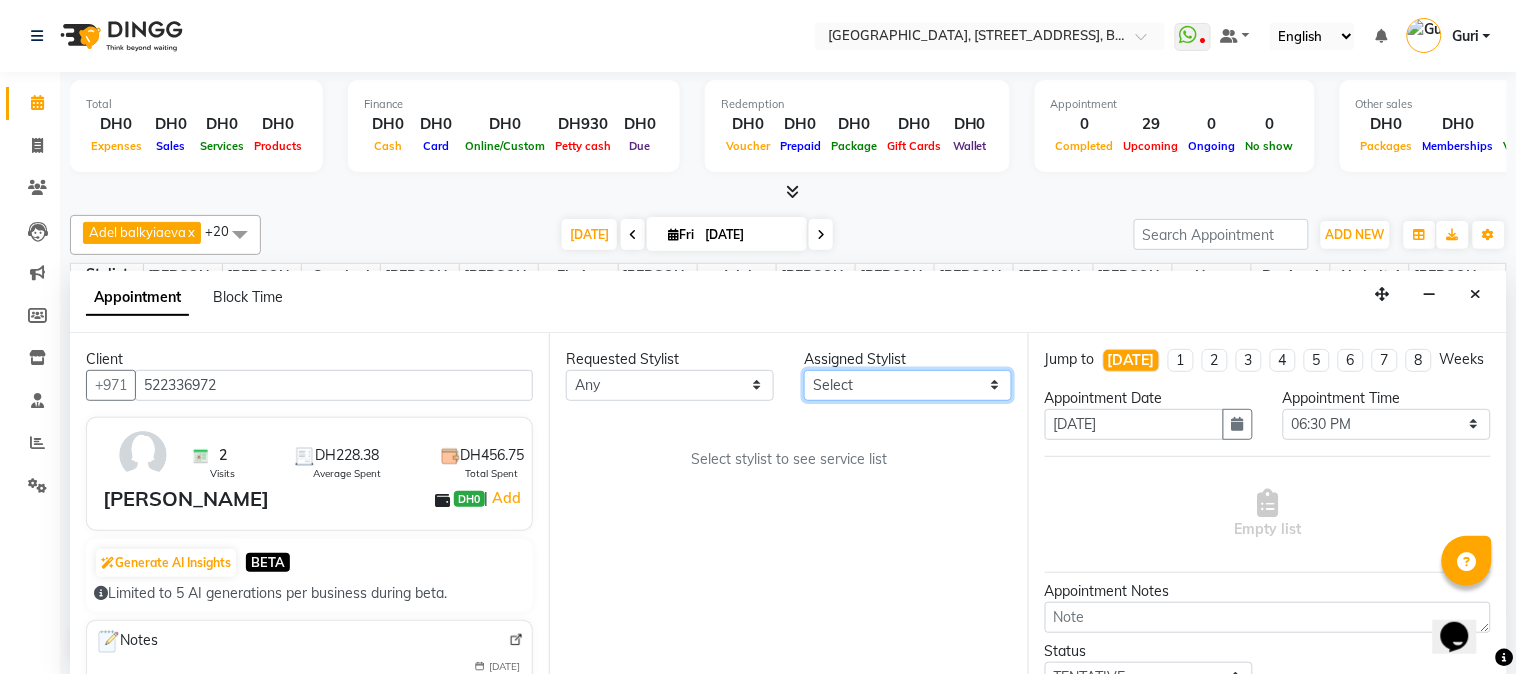 select on "59645" 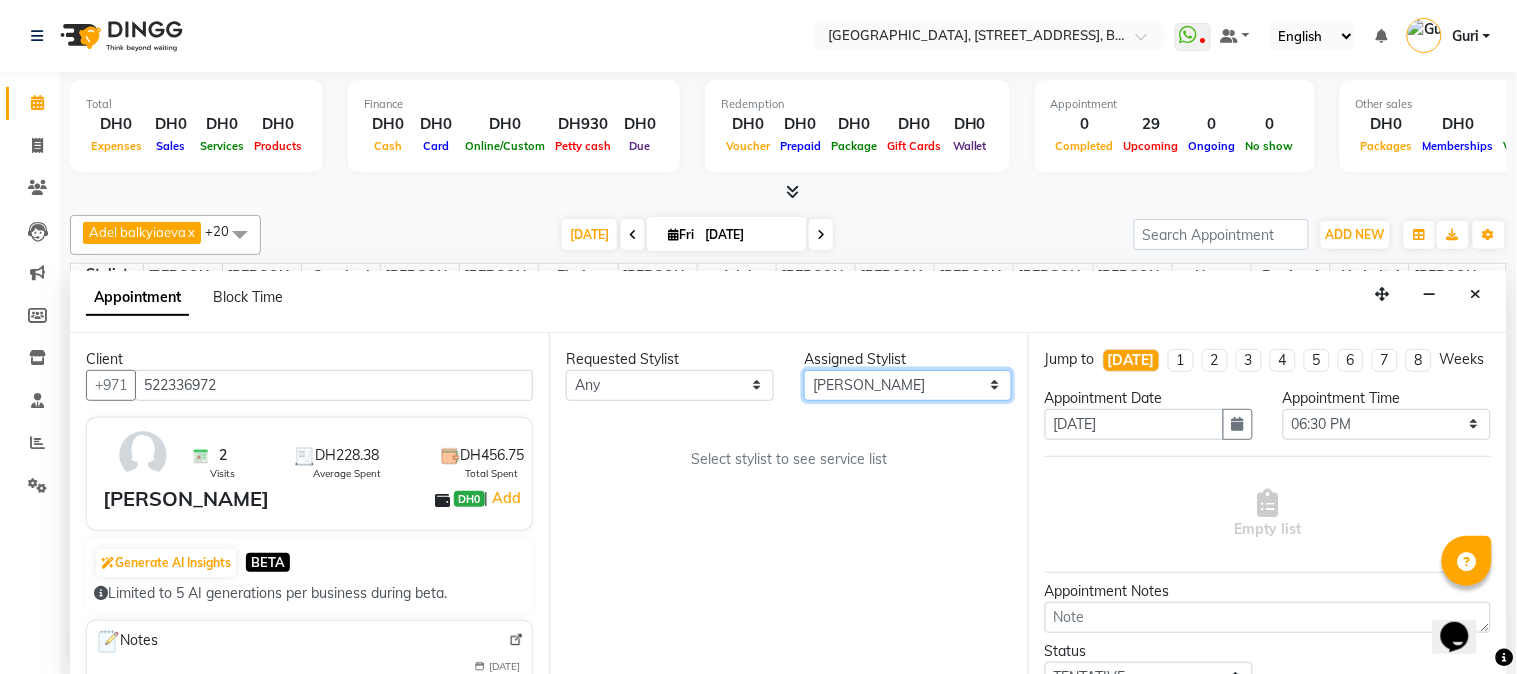 click on "Select Adel balkyiaeva Akzholtoi Alina kalkanova Amanda ZHUMALIEVA Amina Rakhmaniberdieva Aygul Durdyyeva Begimai Oburbek Kyzy Elmira soldatbek kyzy Fatima  Zohra el Gourari Gaukhar Sultangaziyeva Gayane agozian Guri Gyzylgul jumaniyazova (hadija) Hastuti Rohmiyatun judy Mariyam ben Aziz Medina Soldotbek kyzy Meerzat askatovna Nour Burhan Murad  Nurana jumaniyazova Sabina Matkuliyeva" at bounding box center [908, 385] 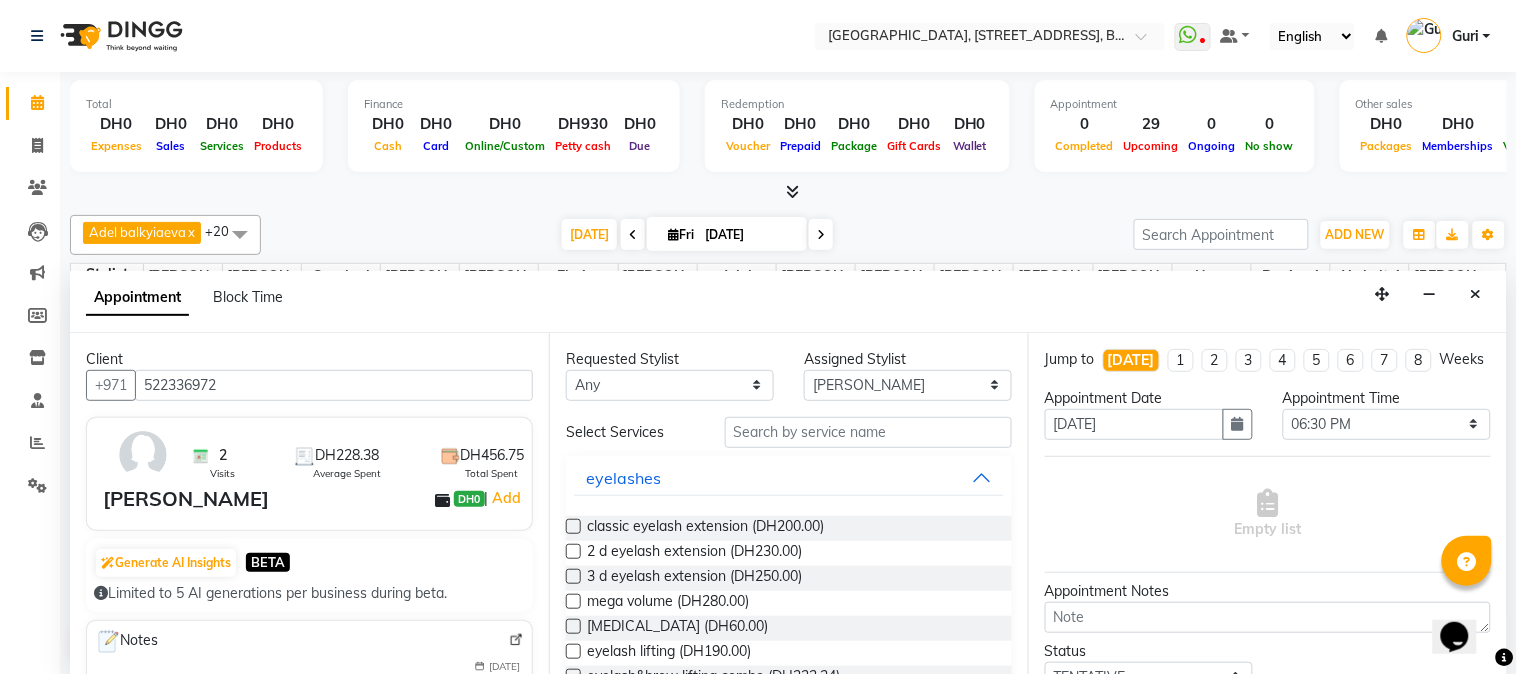 click at bounding box center [573, 526] 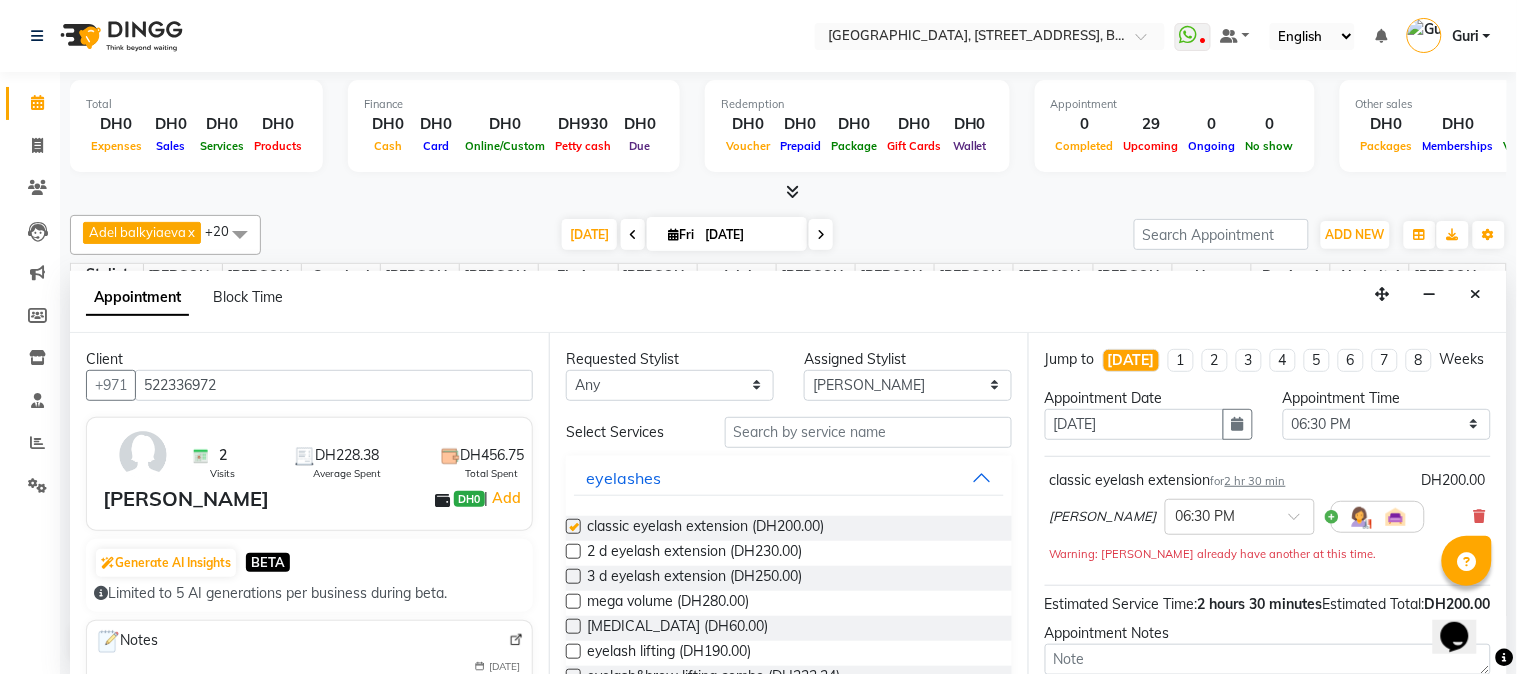 checkbox on "false" 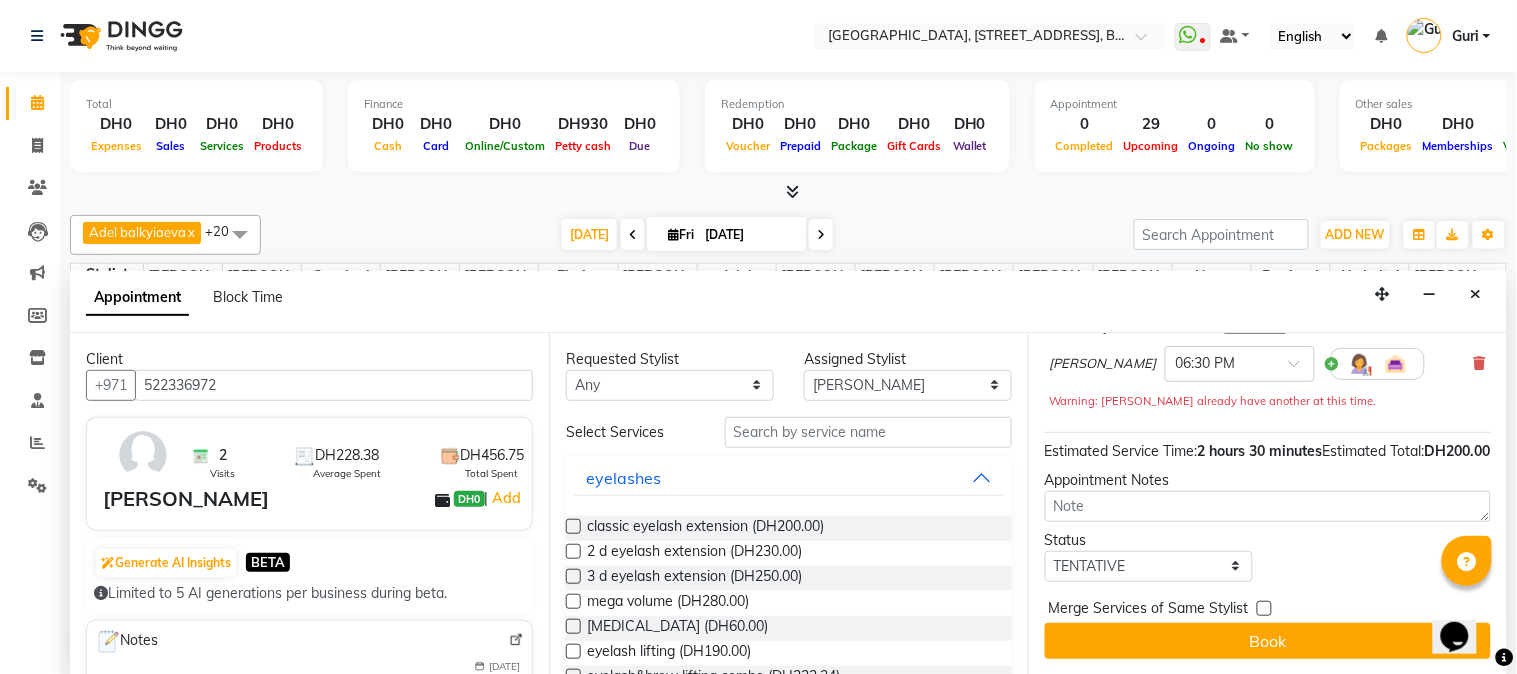 scroll, scrollTop: 195, scrollLeft: 0, axis: vertical 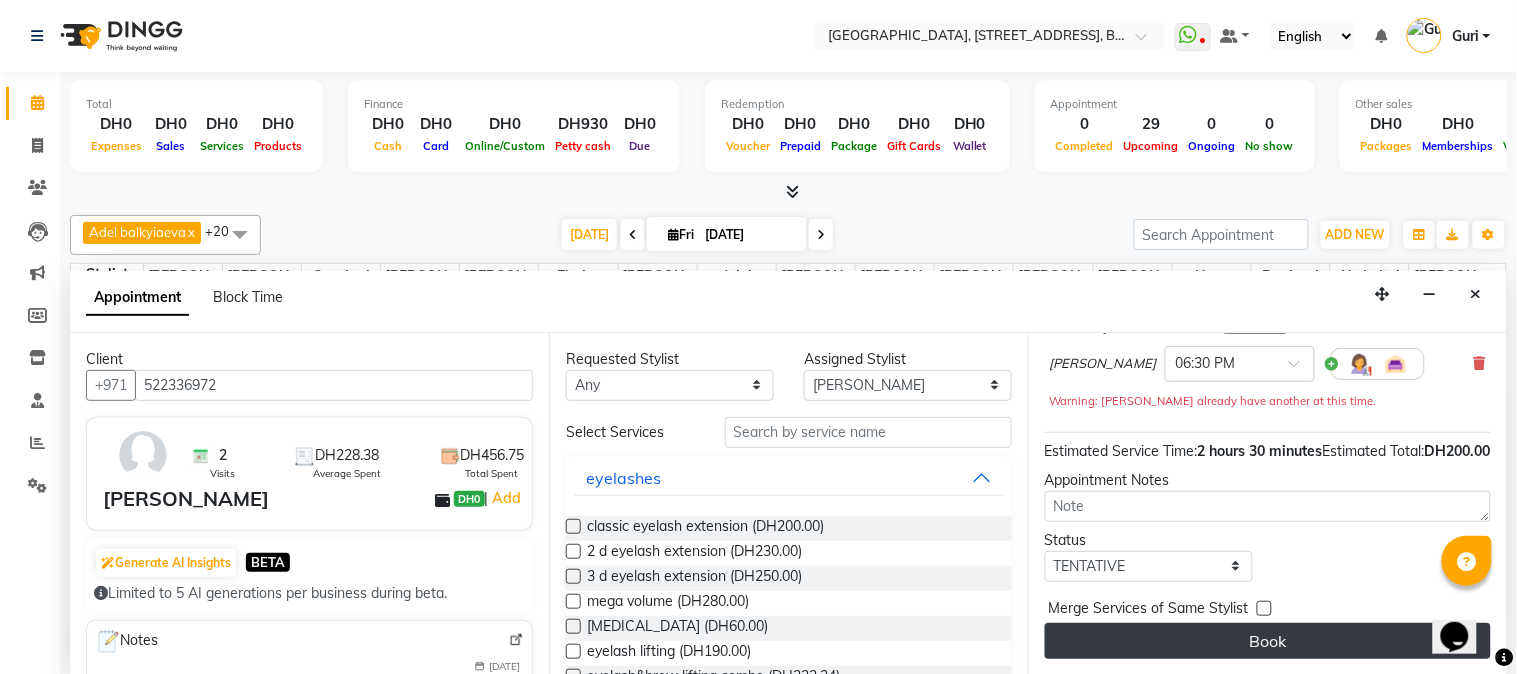 click on "Book" at bounding box center (1268, 641) 